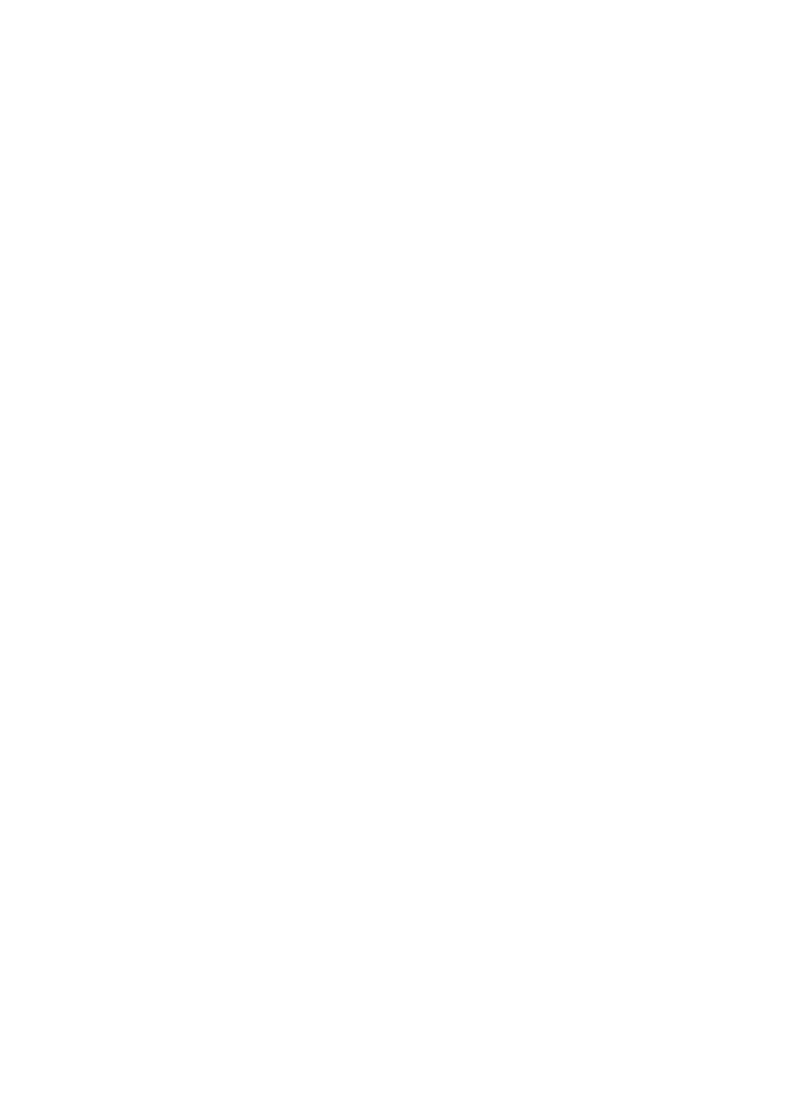 scroll, scrollTop: 0, scrollLeft: 0, axis: both 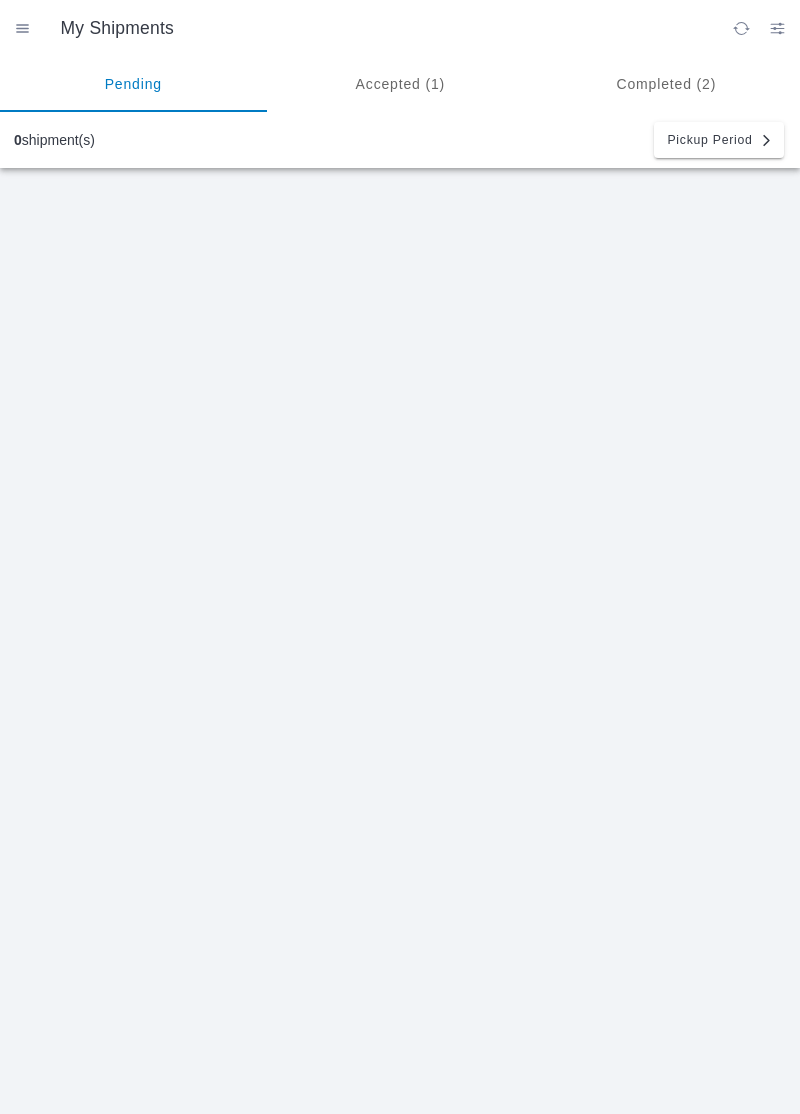 click on "Accepted (1)" at bounding box center (400, 84) 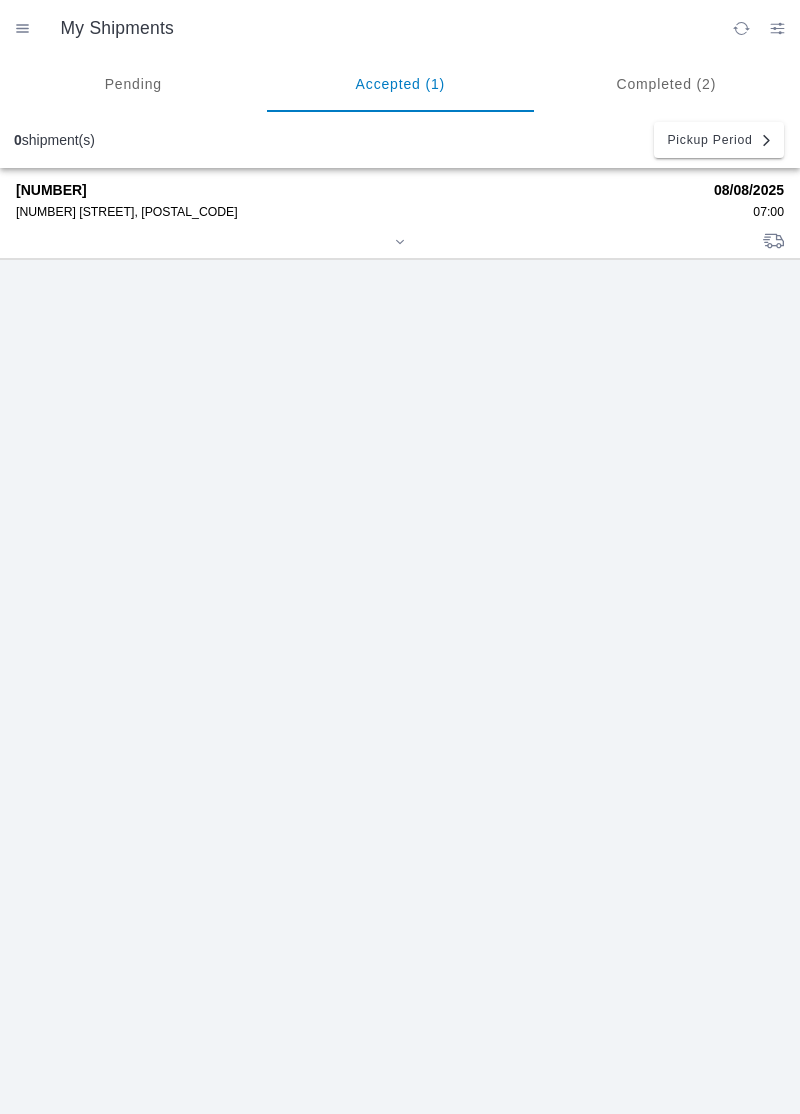 click on "[NUMBER] [STREET], [POSTAL_CODE]" 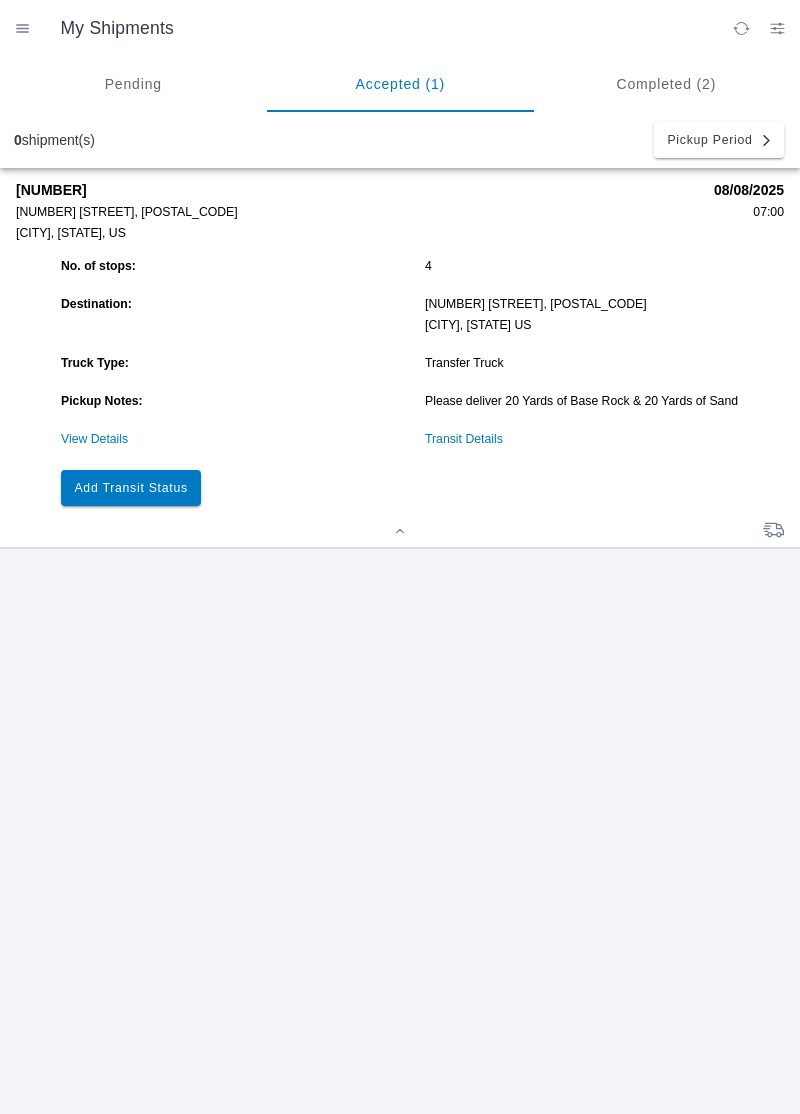 click on "Add Transit Status" 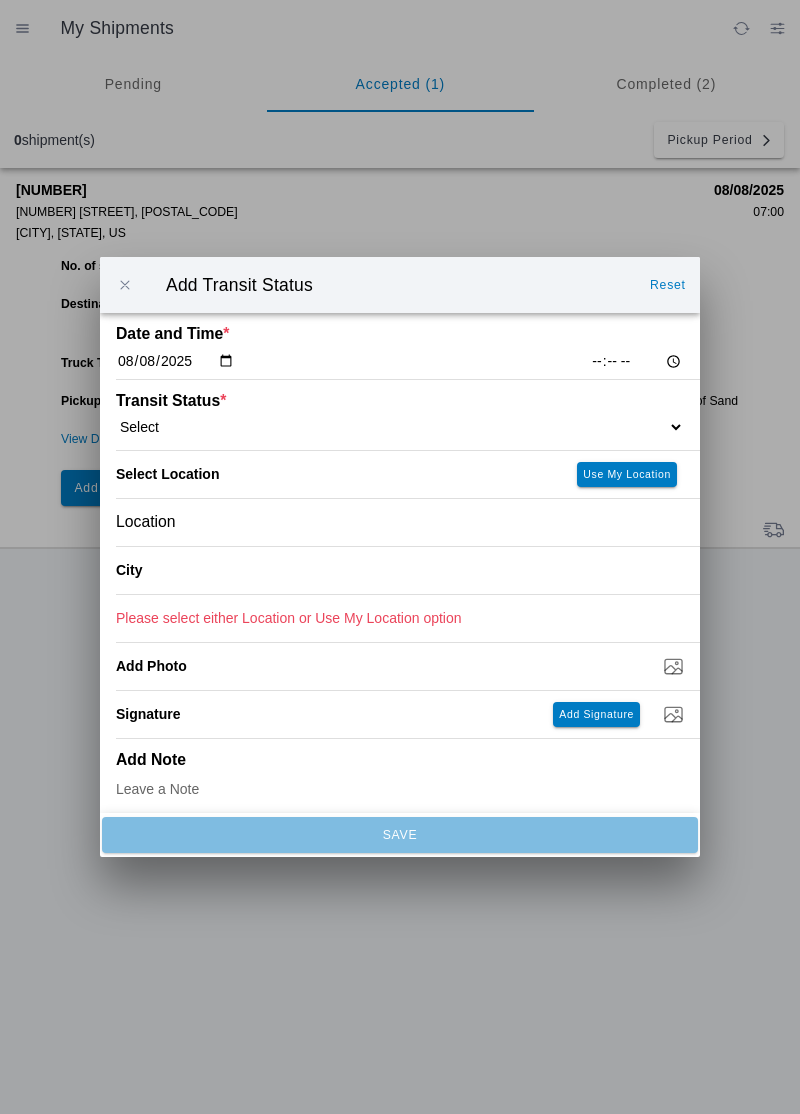 click on "[TIME]" 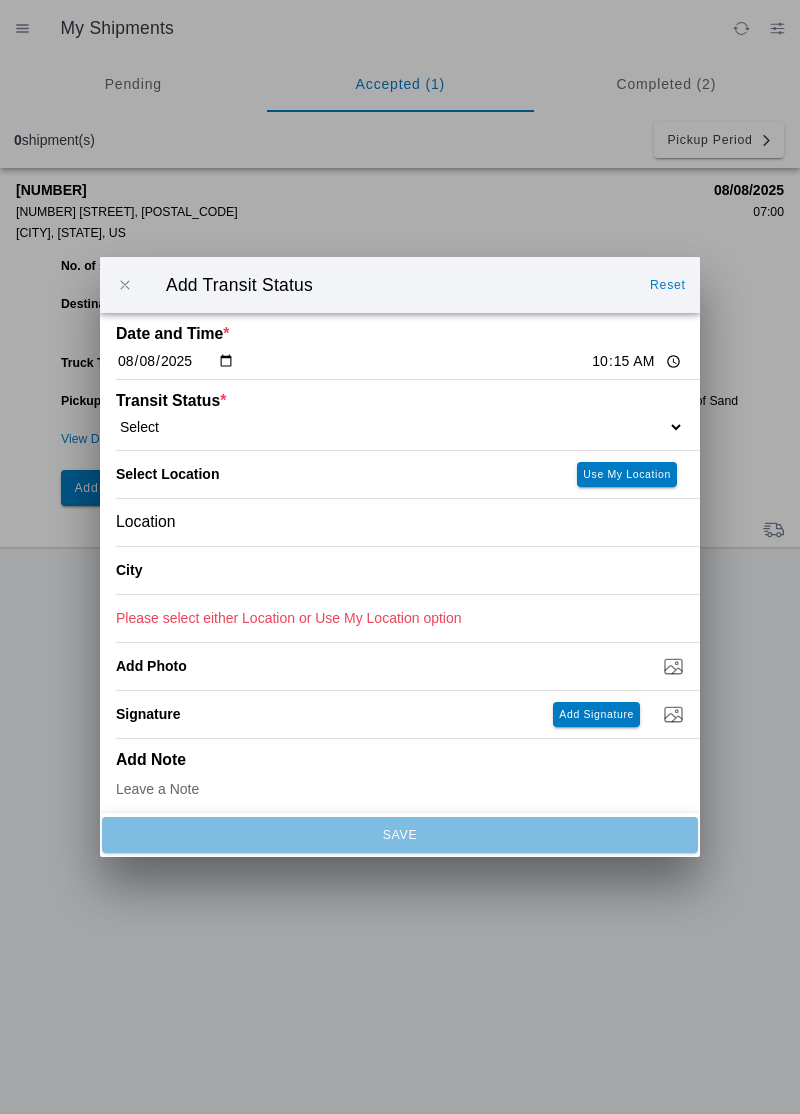 type on "10:15" 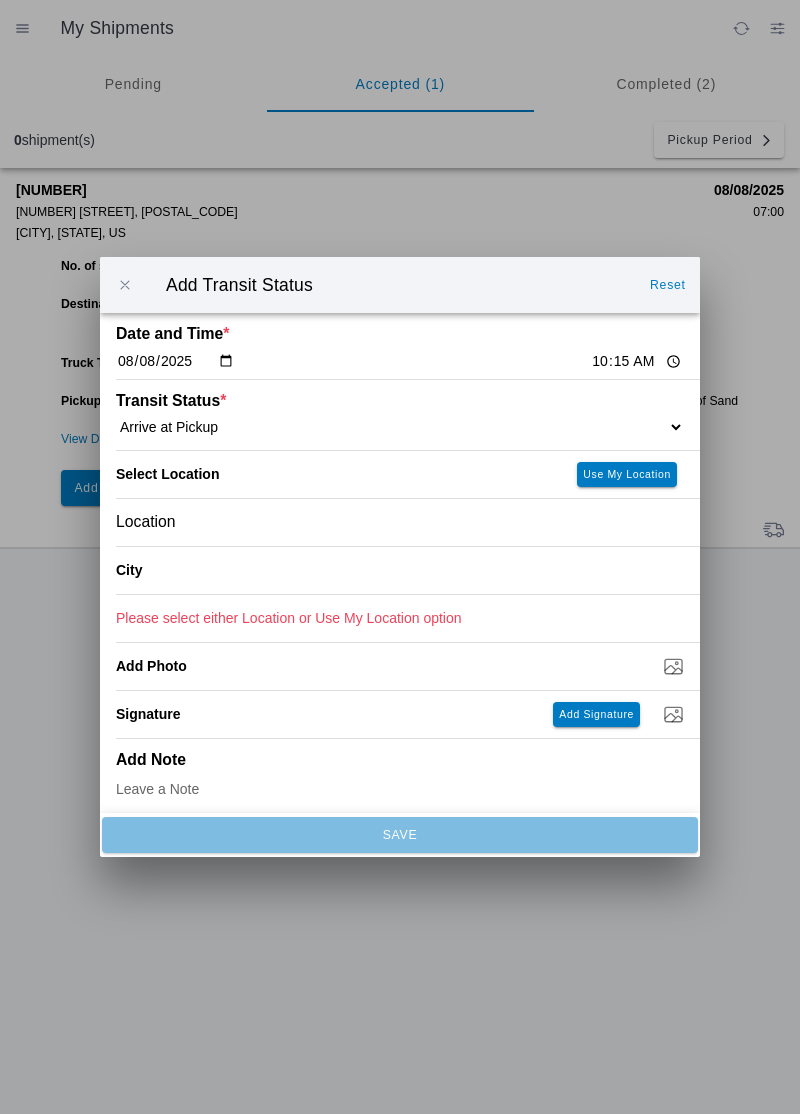 click on "Location" 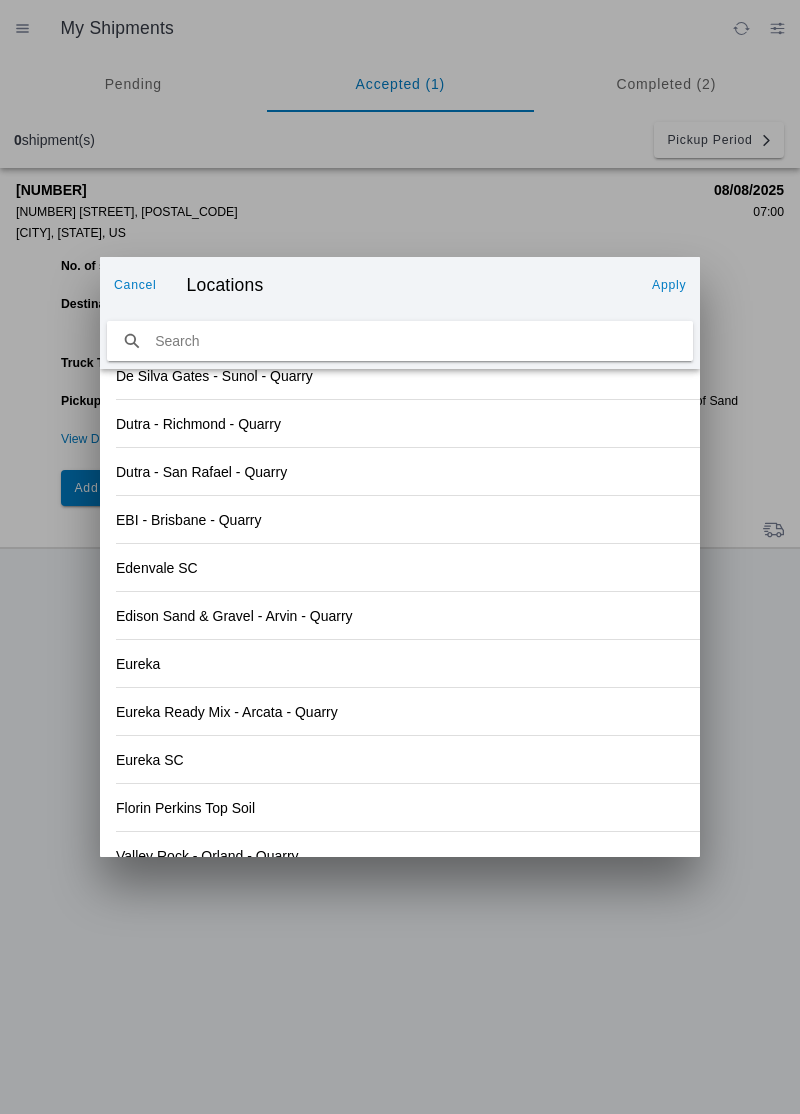 scroll, scrollTop: 2006, scrollLeft: 0, axis: vertical 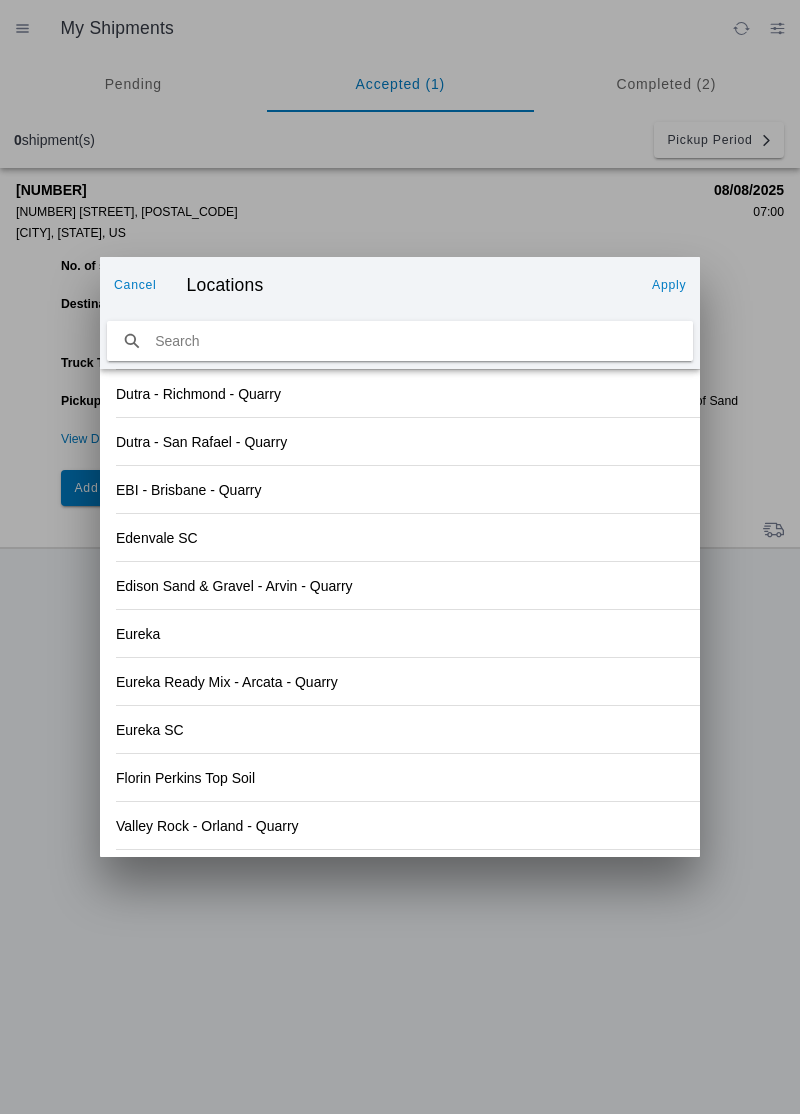 click on "Eureka" 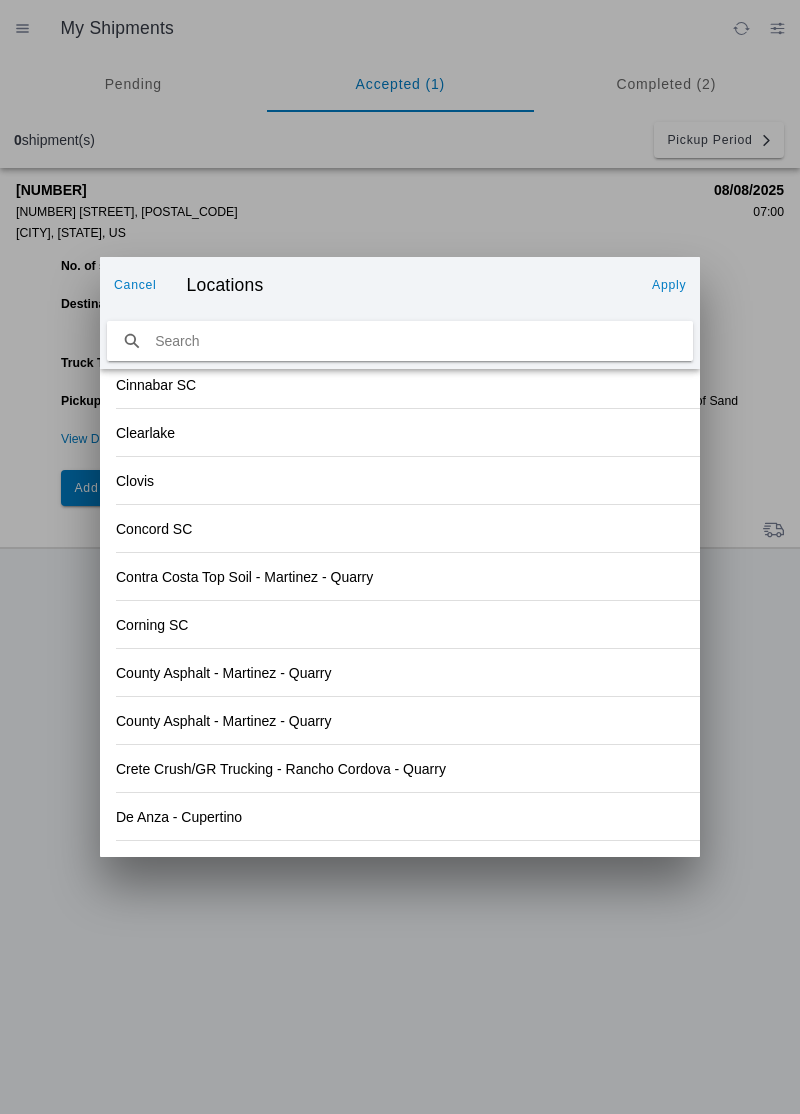 scroll, scrollTop: 2037, scrollLeft: 0, axis: vertical 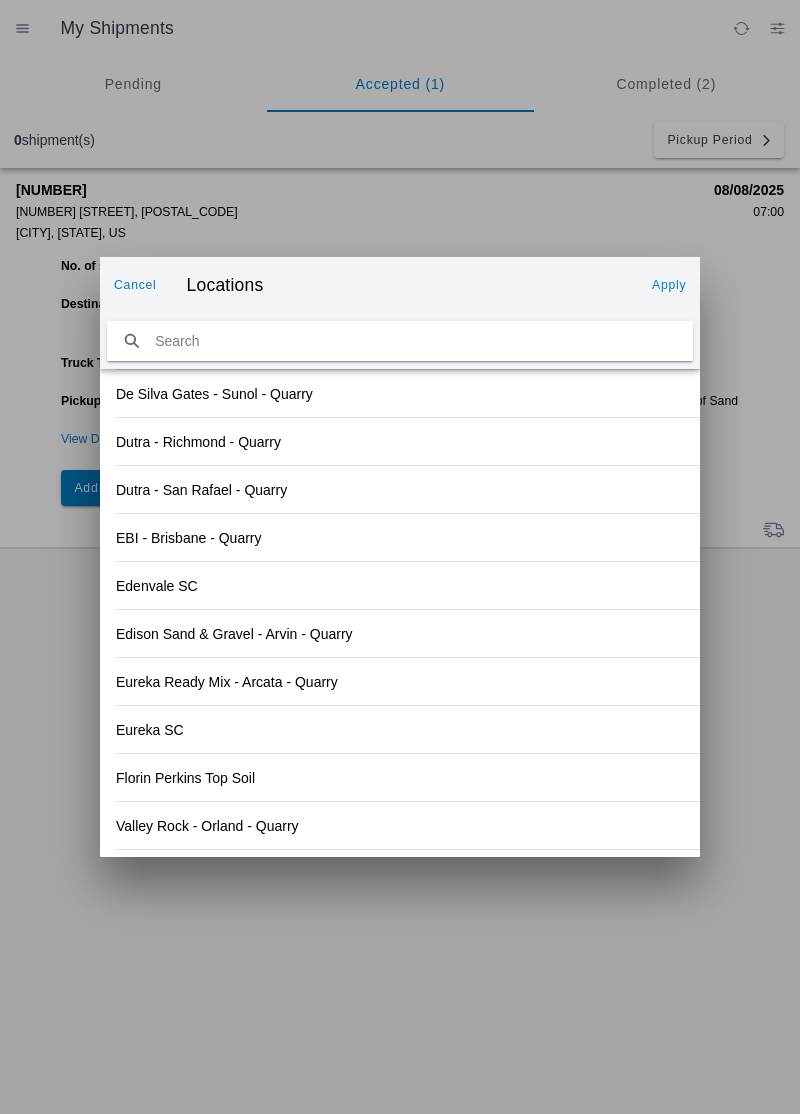 click at bounding box center (400, 341) 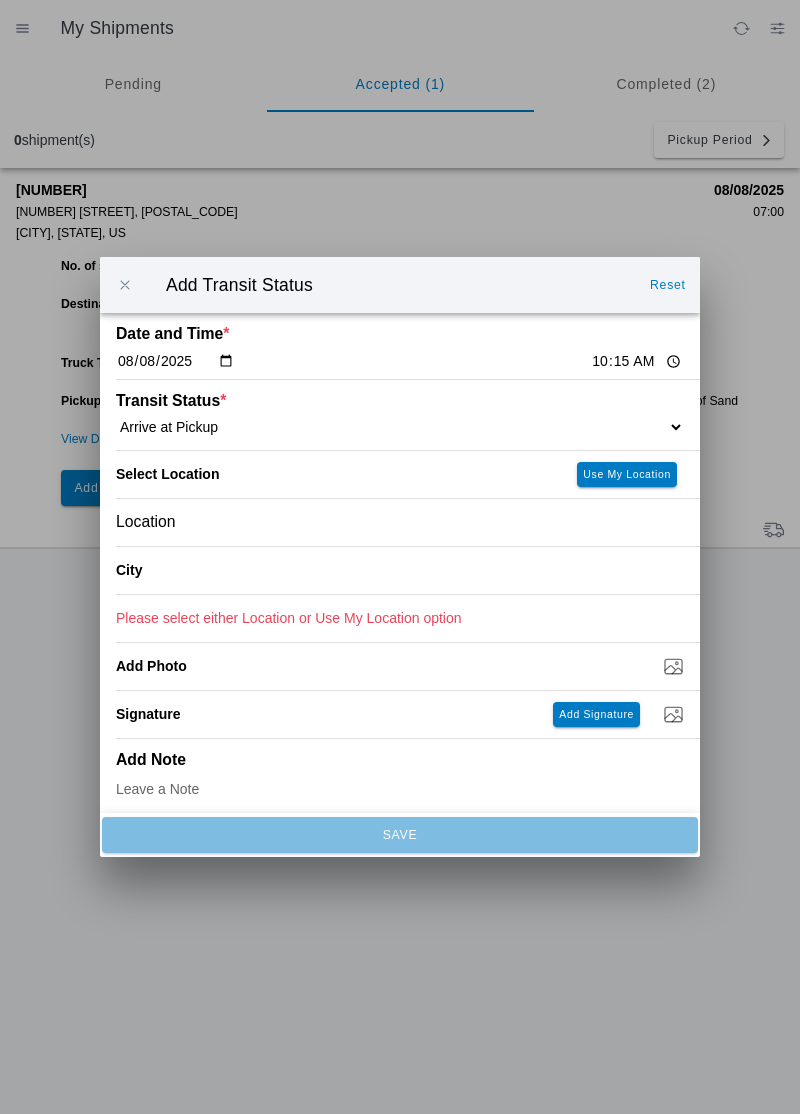 type on "Eureka" 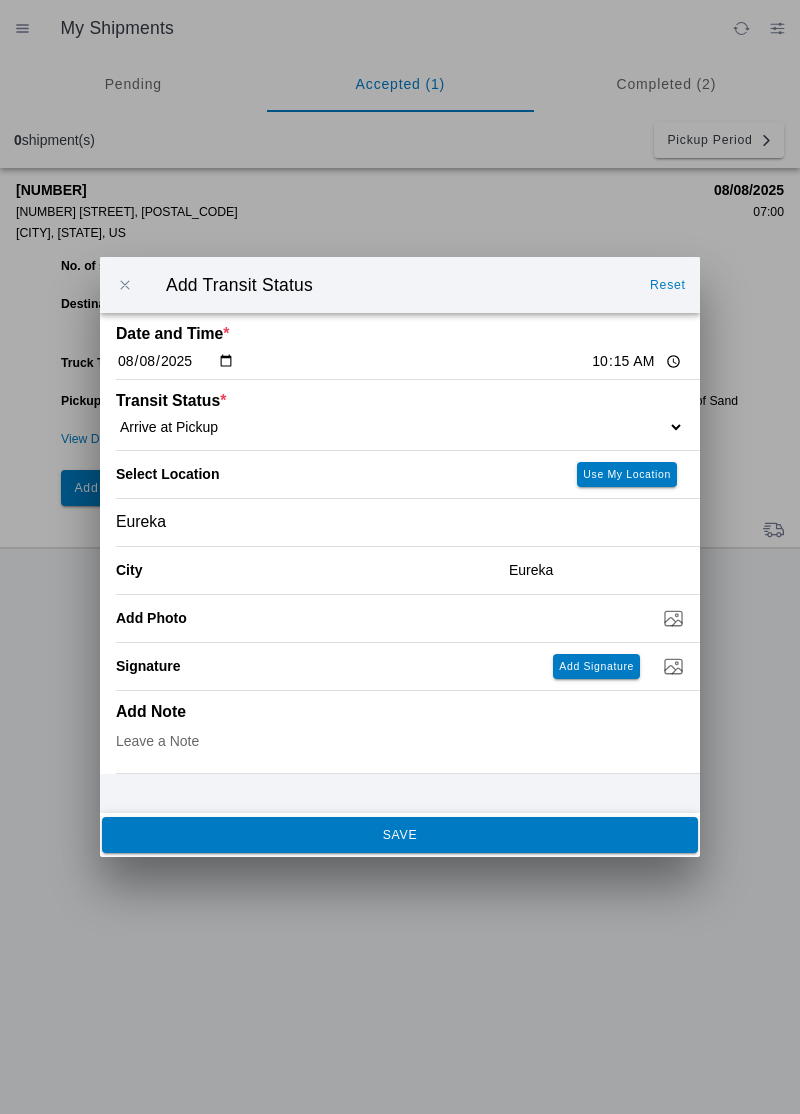 click on "Eureka" 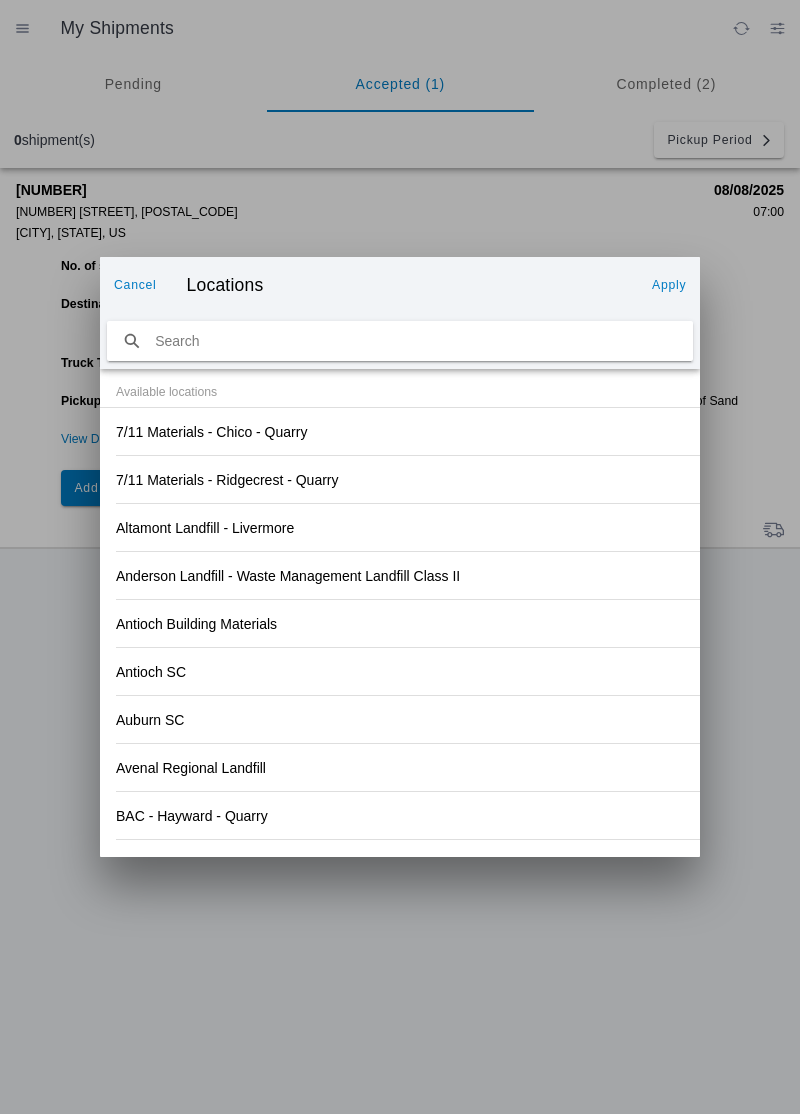 click on "Cancel" at bounding box center (135, 285) 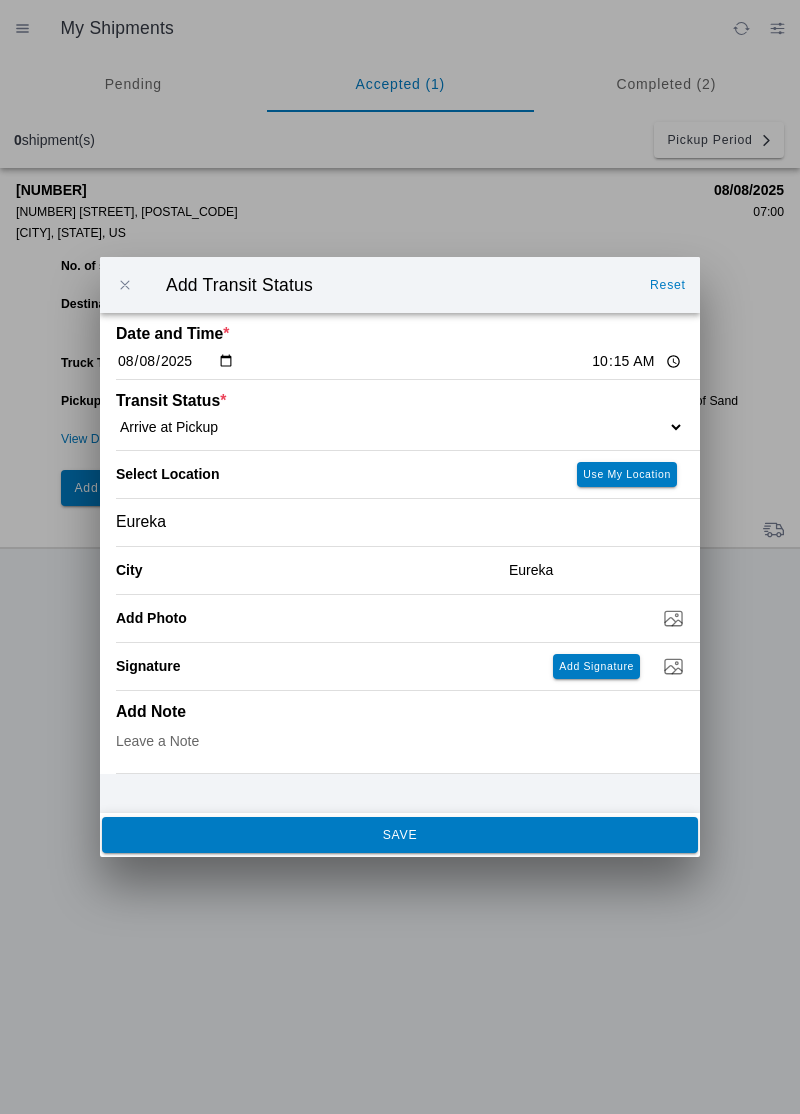 click on "Eureka" 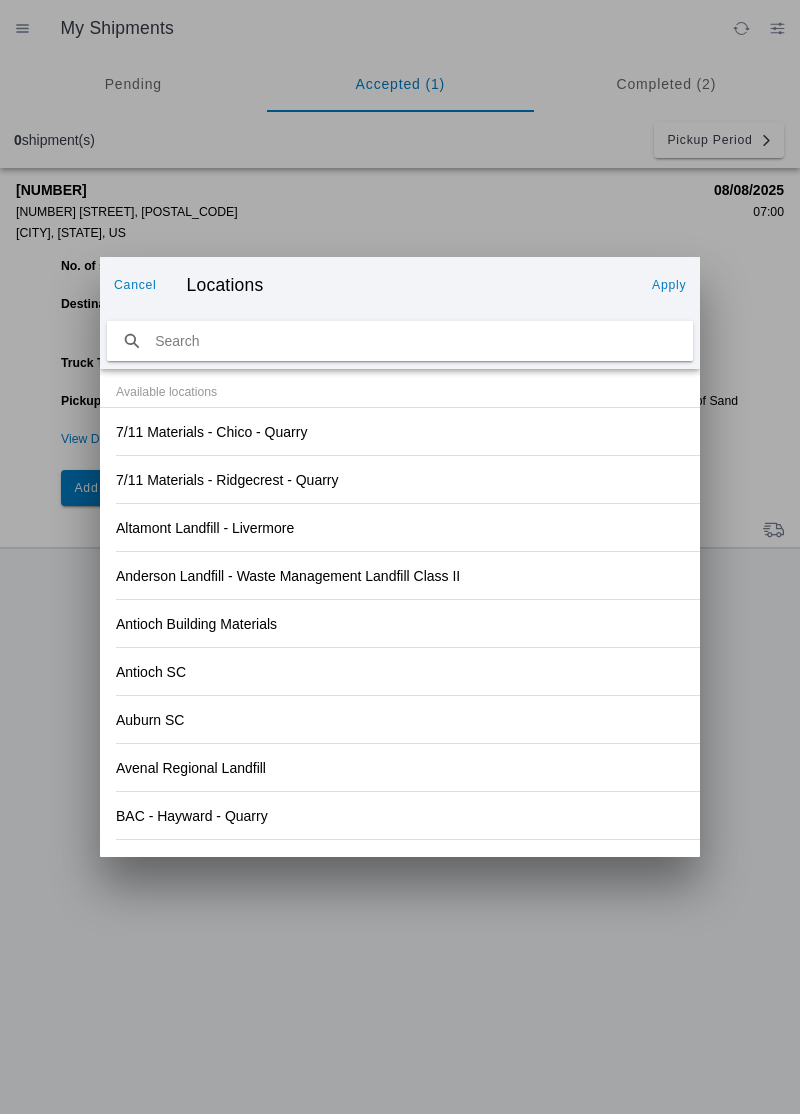 click on "Cancel" at bounding box center [0, 0] 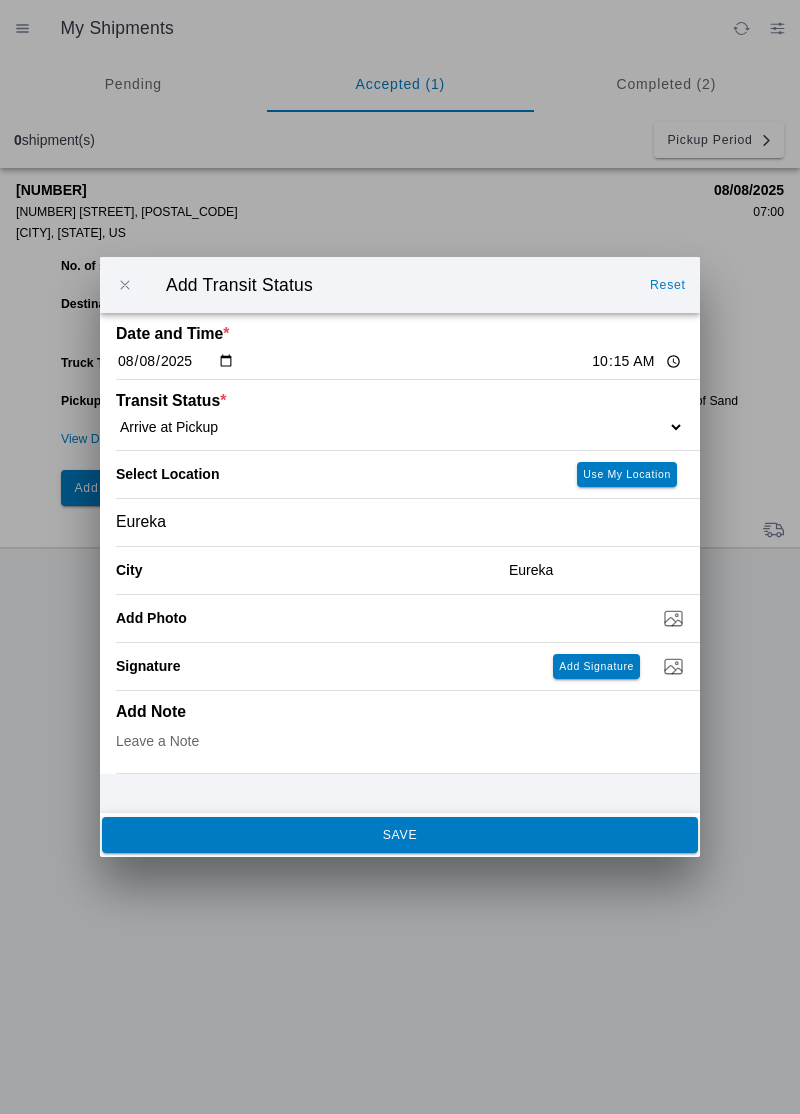 click at bounding box center (125, 285) 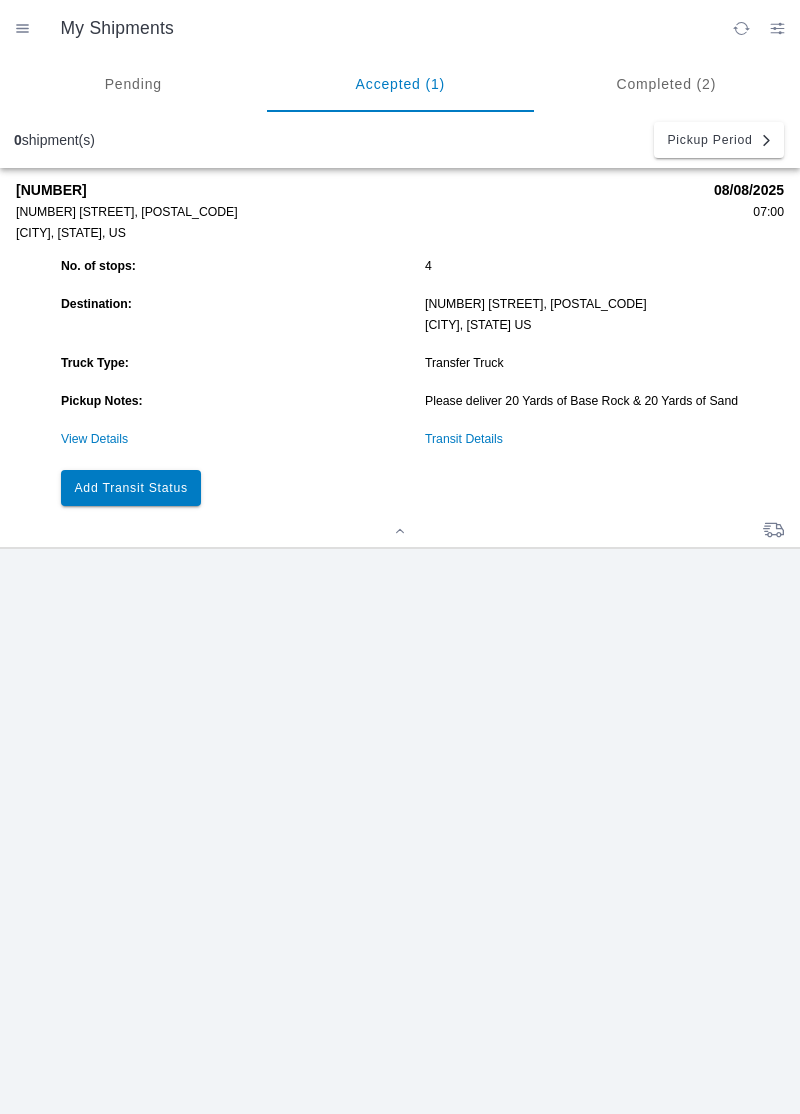 click on "Add Transit Status" 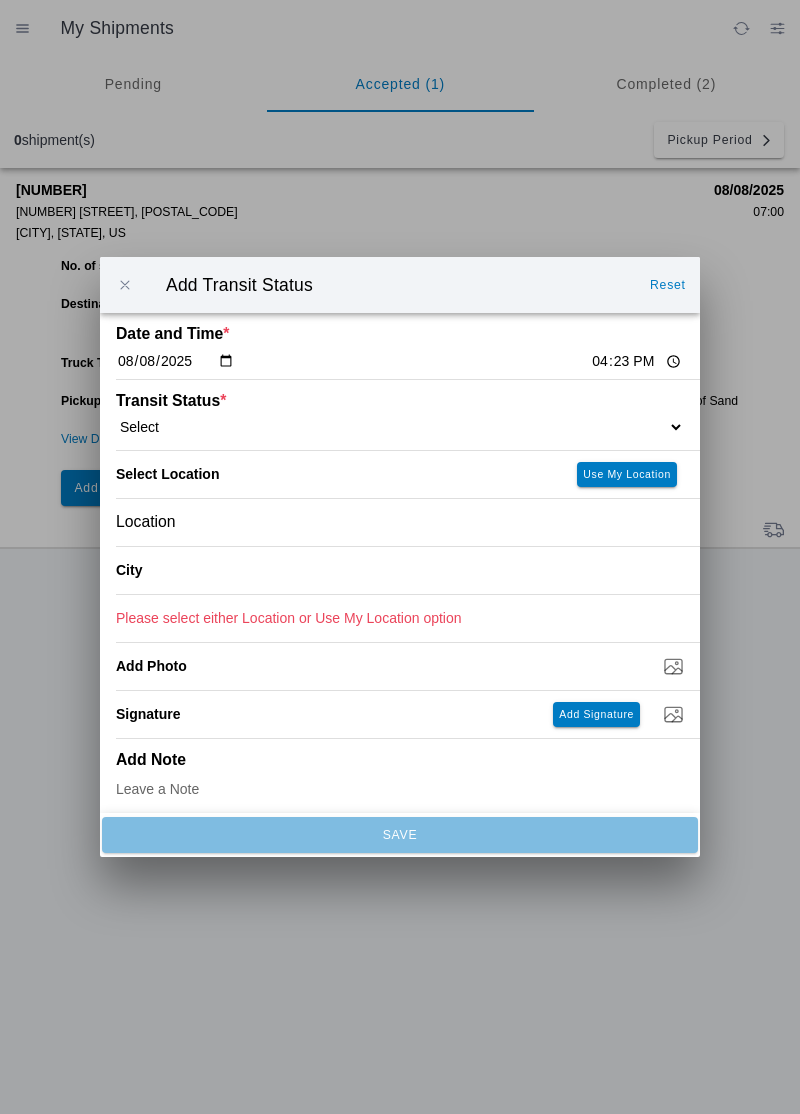 click on "16:23" 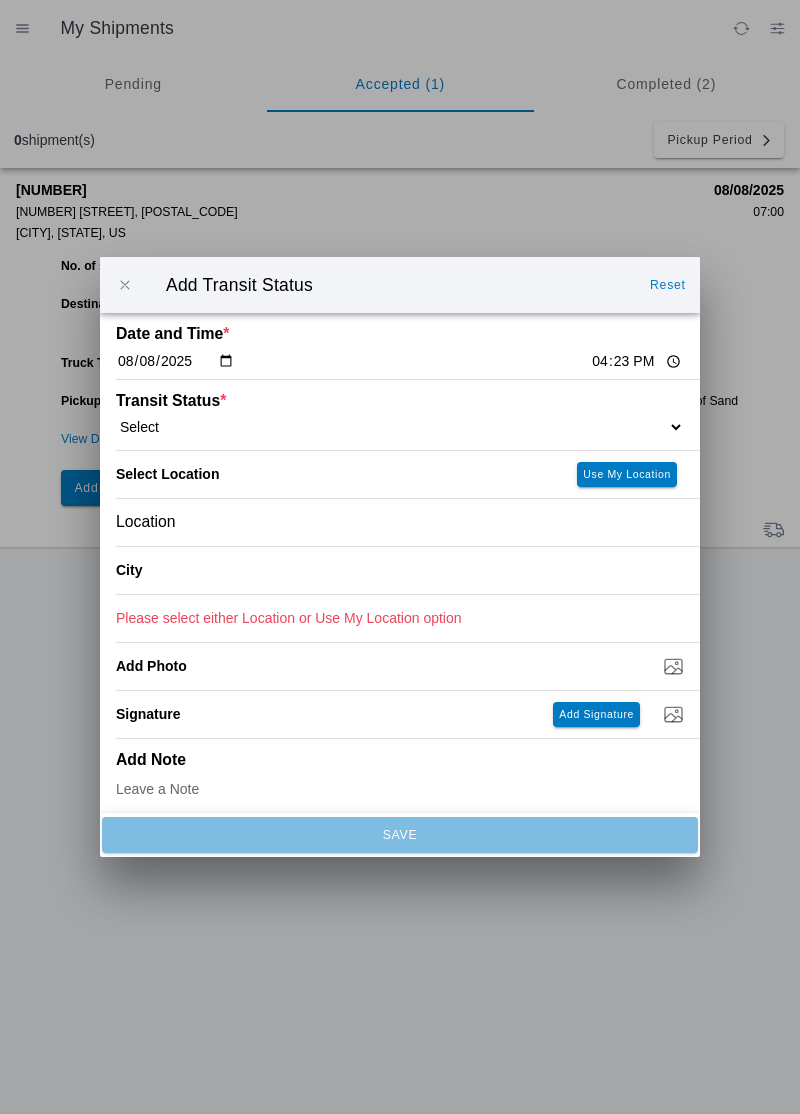 type on "10:15" 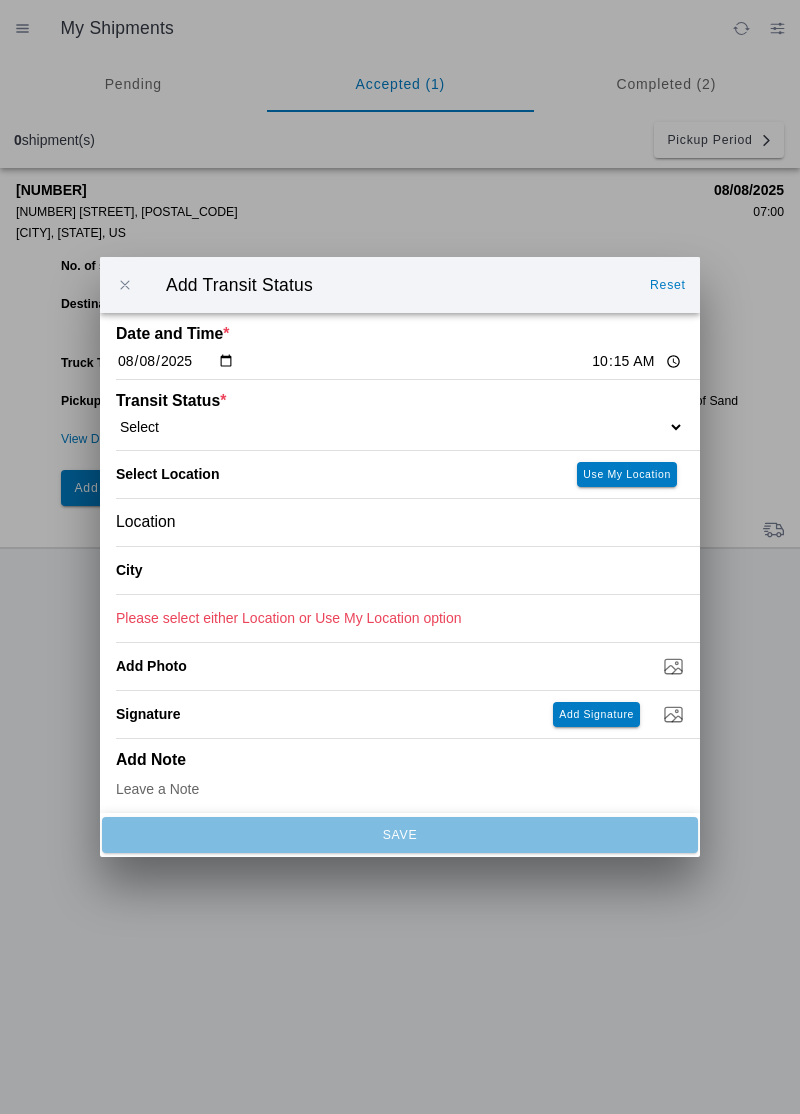 click on "Select  Arrive at Drop Off   Arrive at Pickup   Break Start   Break Stop   Depart Drop Off   Depart Pickup   Shift Complete" 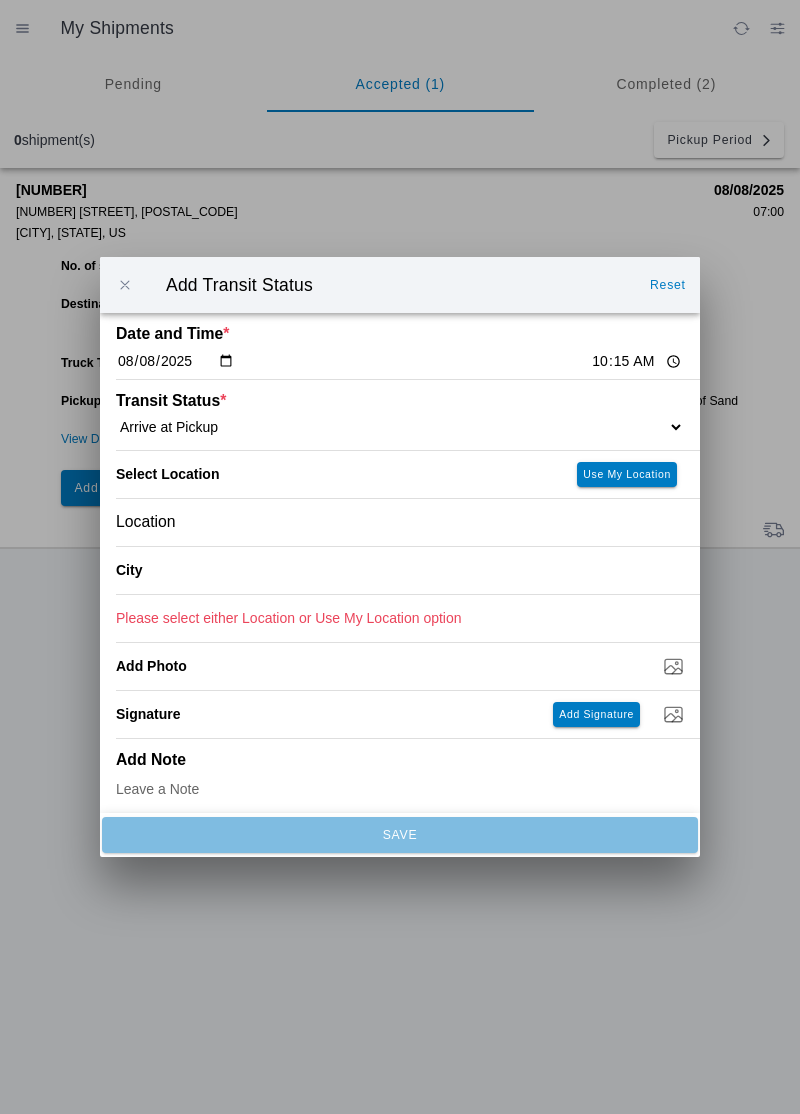 click on "City" 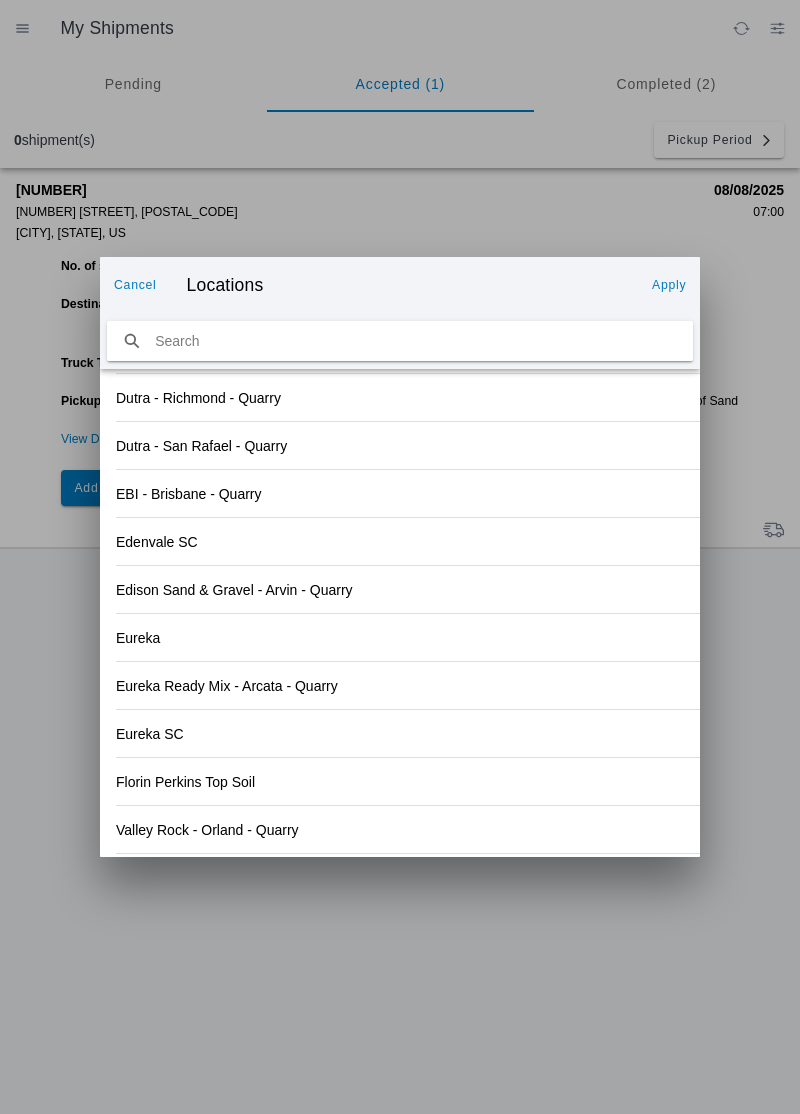 scroll, scrollTop: 2006, scrollLeft: 0, axis: vertical 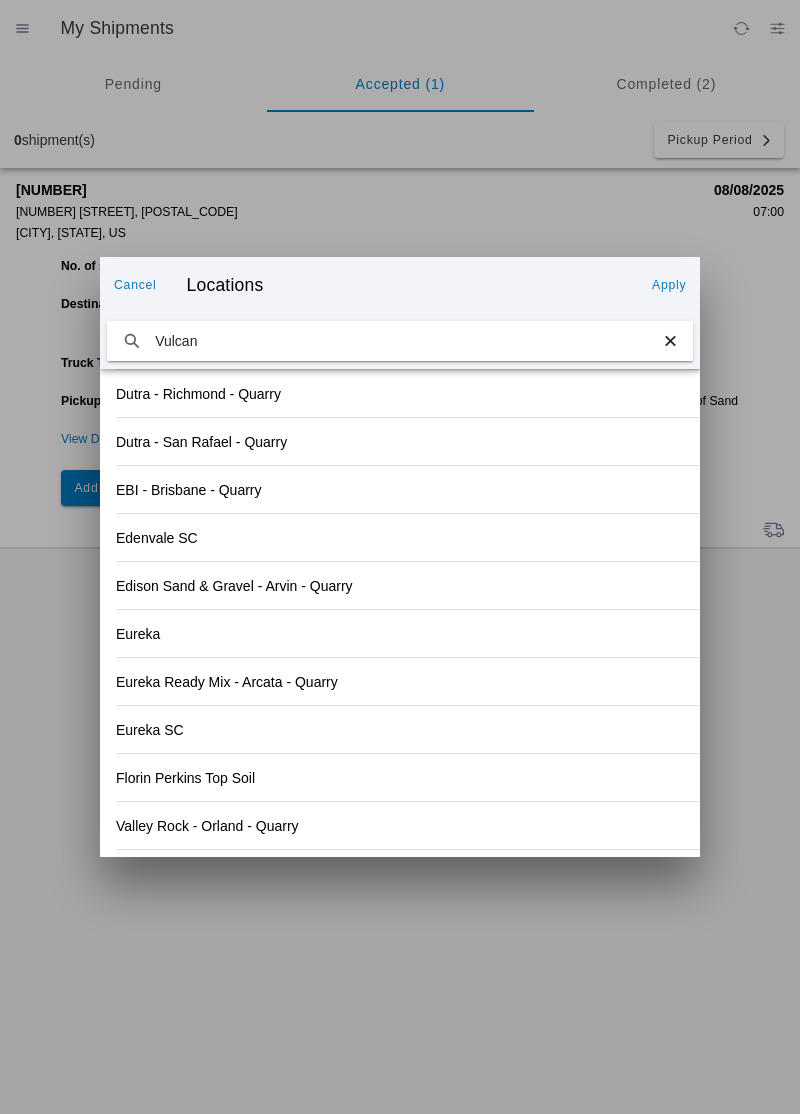 click on "Vulcan" at bounding box center [400, 341] 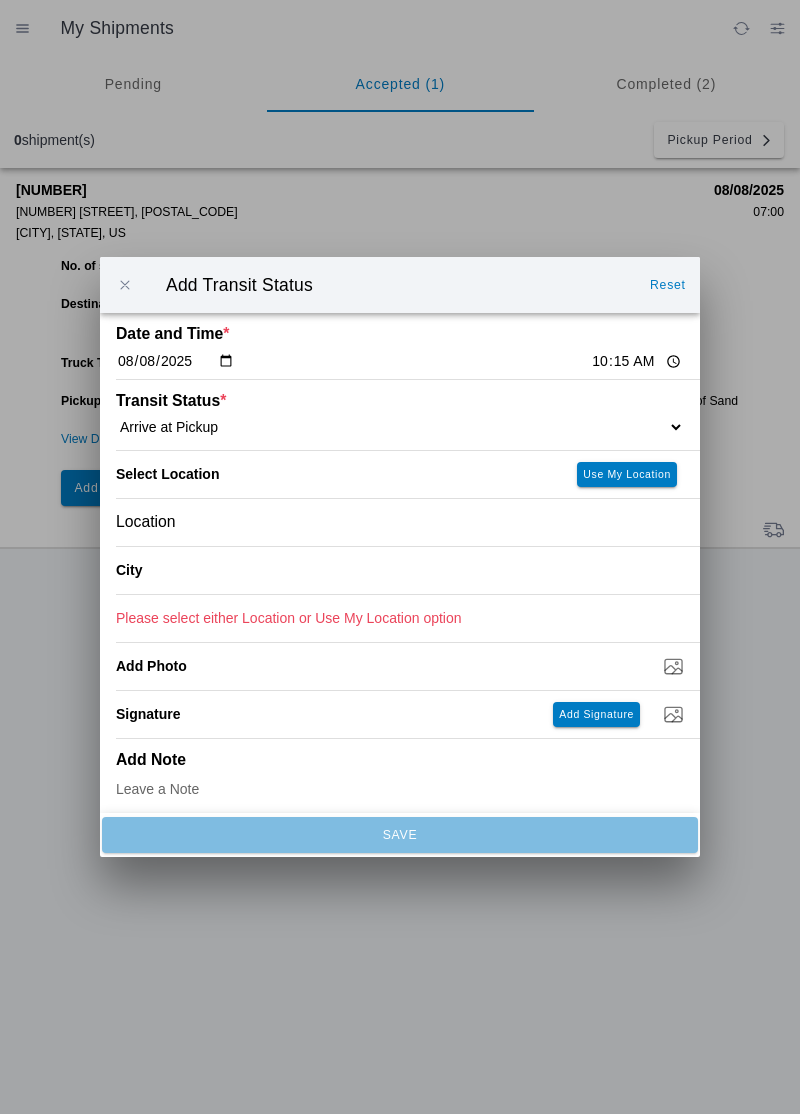 click on "Location" 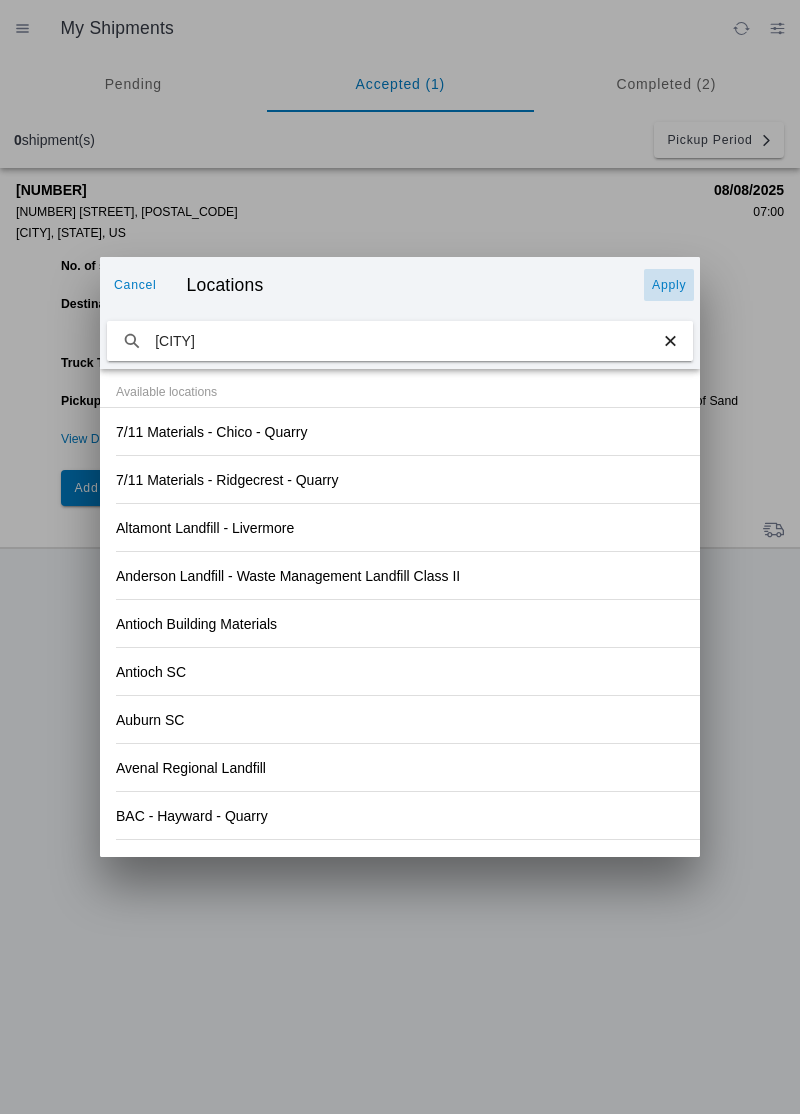 type on "[CITY]" 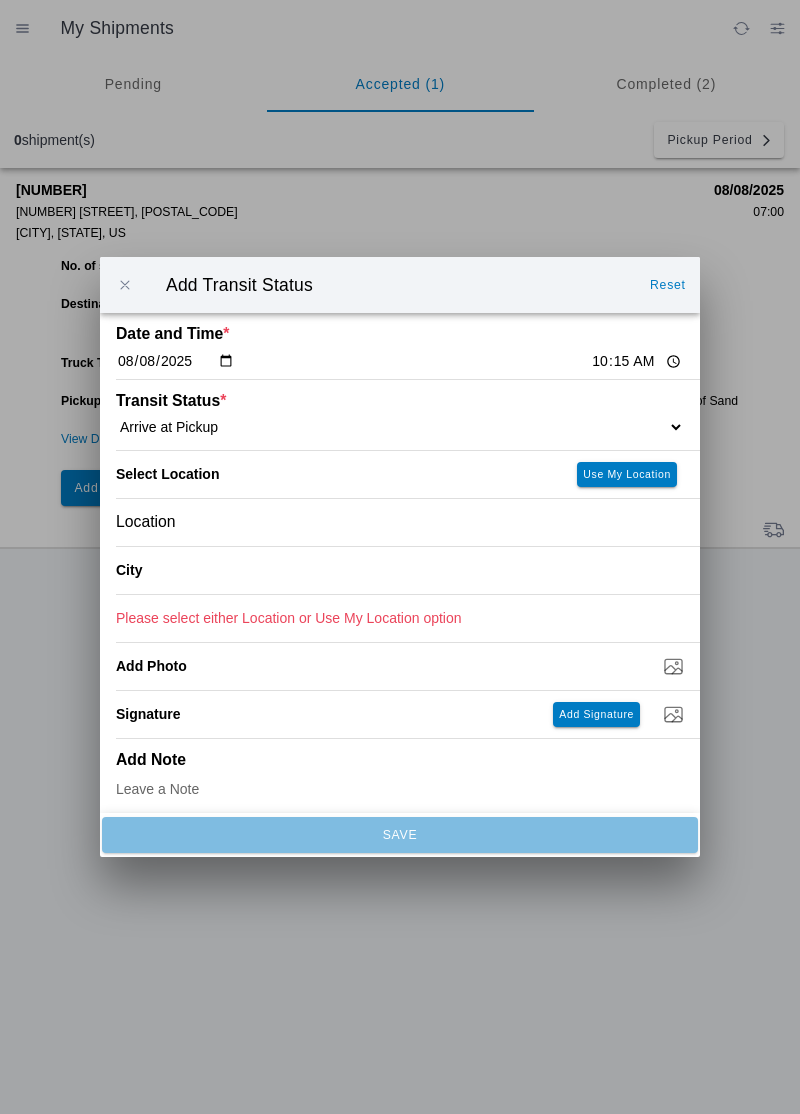 click on "City" 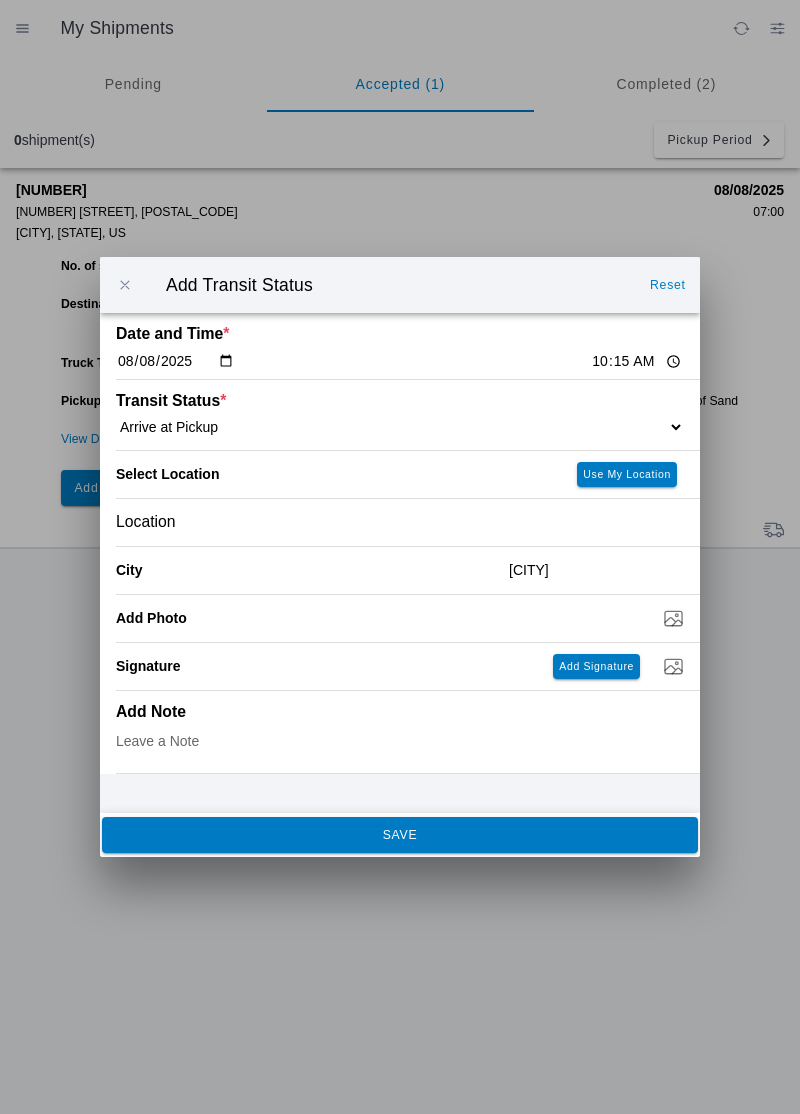 type on "[CITY]" 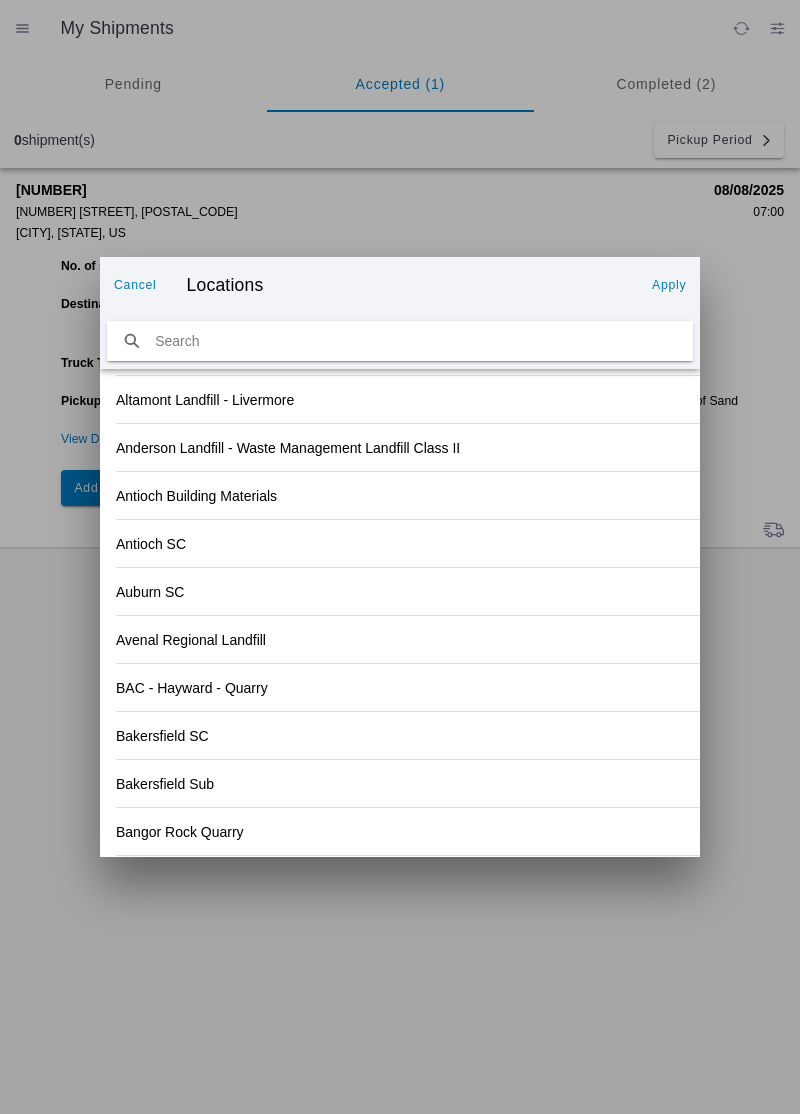 scroll, scrollTop: 0, scrollLeft: 0, axis: both 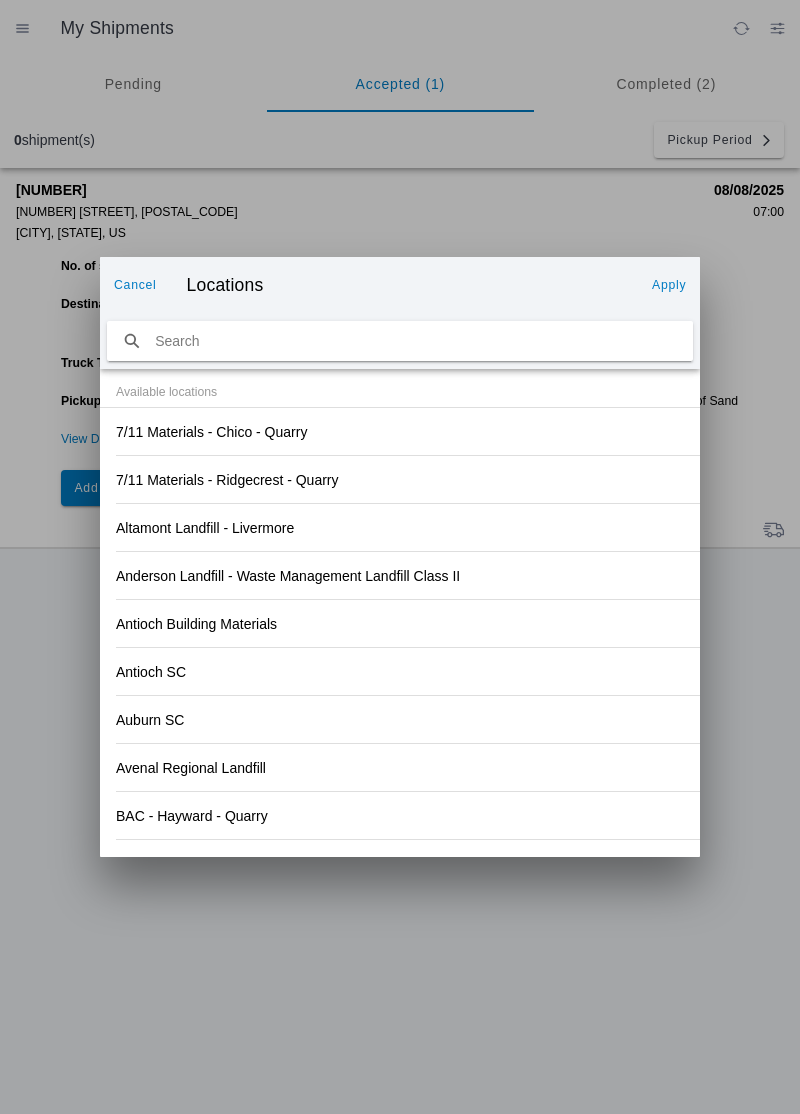 click on "Cancel" at bounding box center [0, 0] 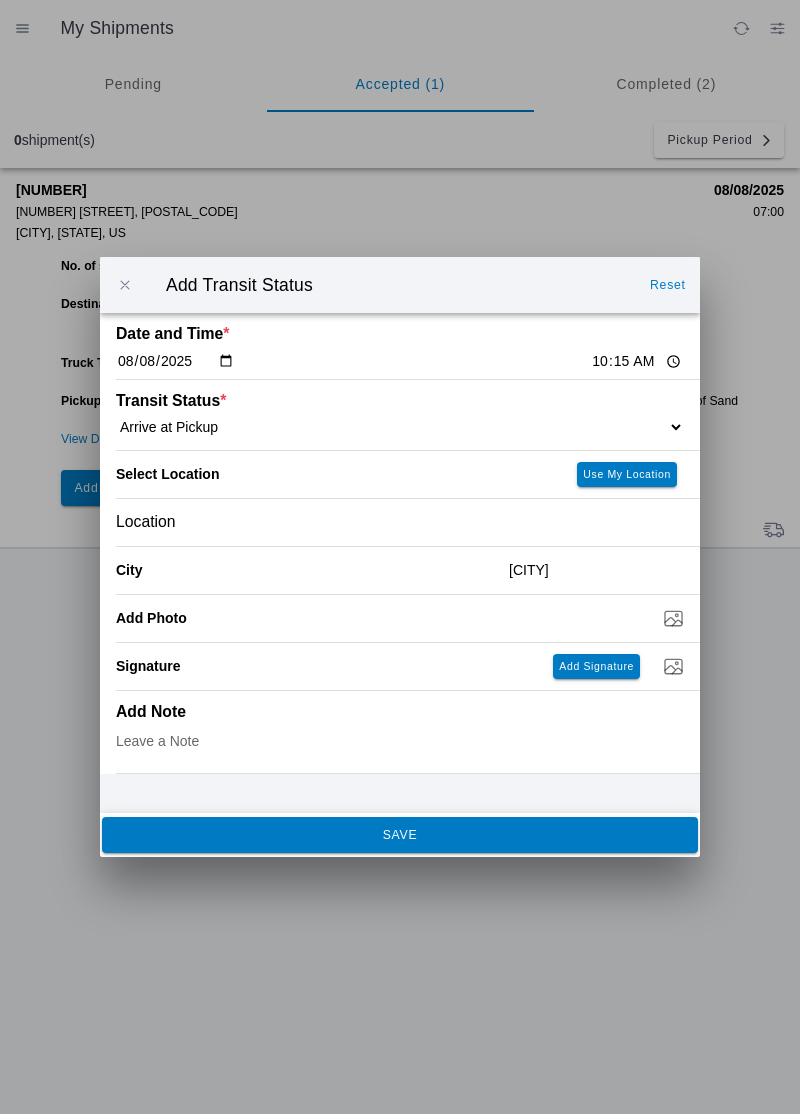 click on "SAVE" 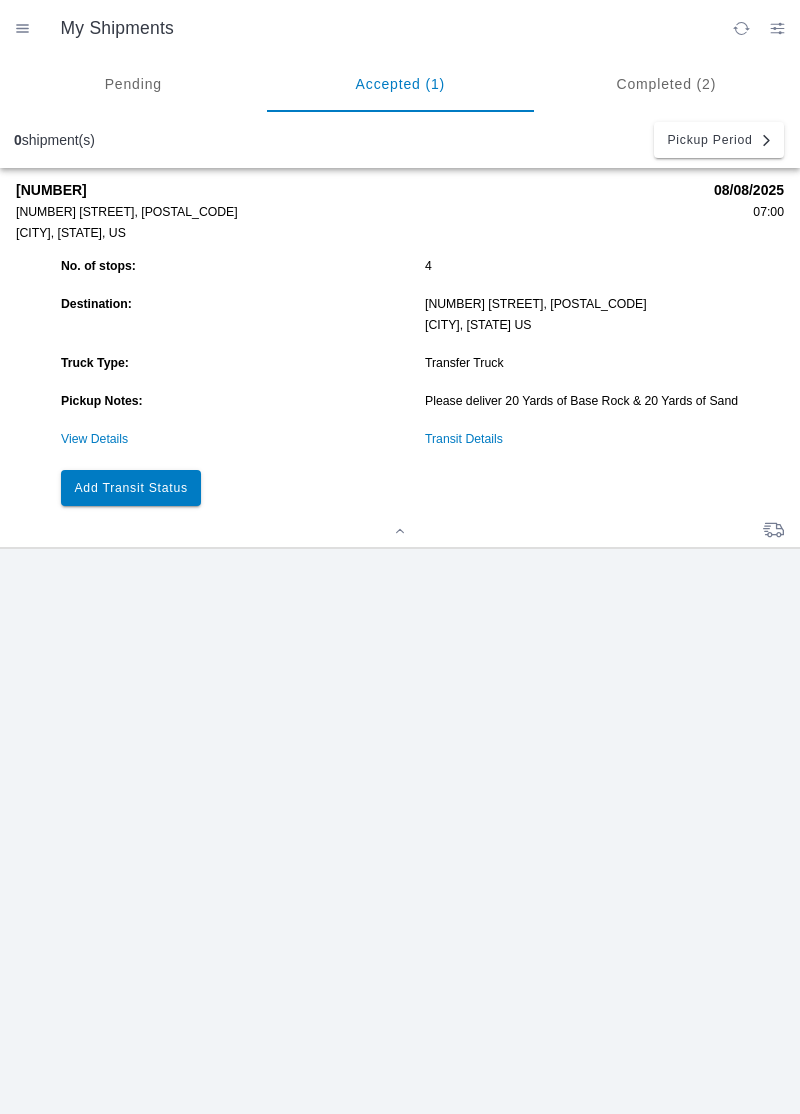 click on "Add Transit Status" 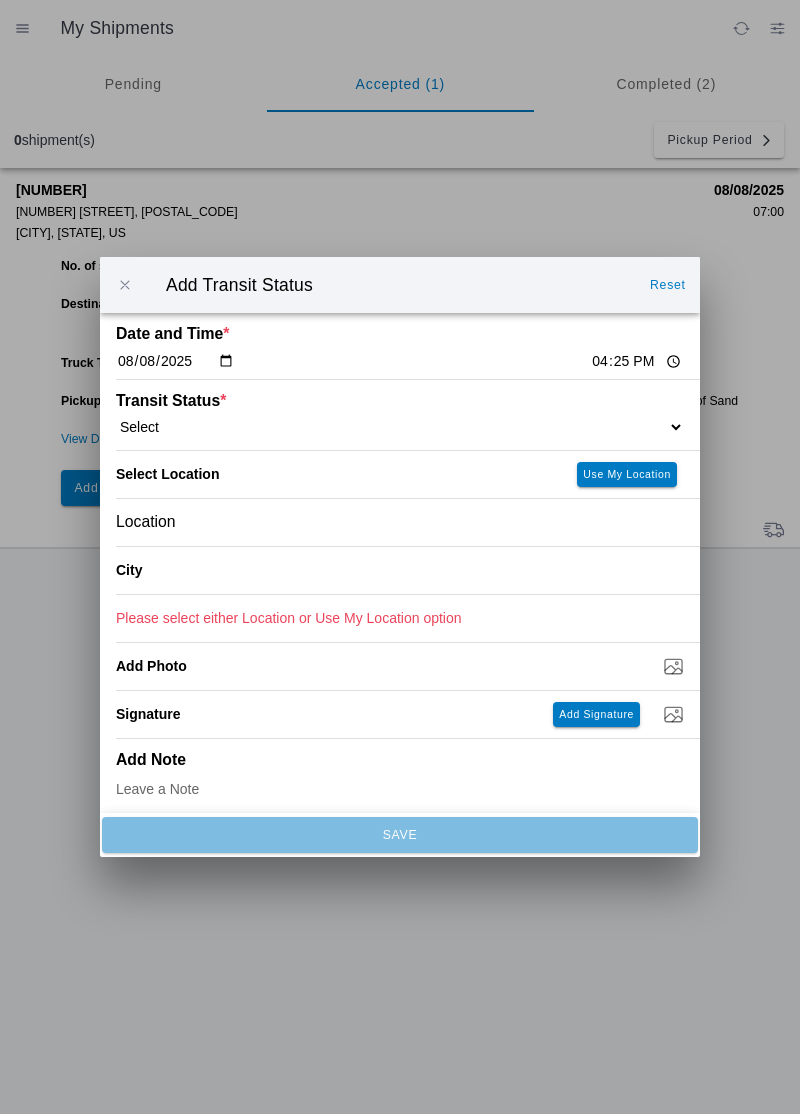click on "16:25" 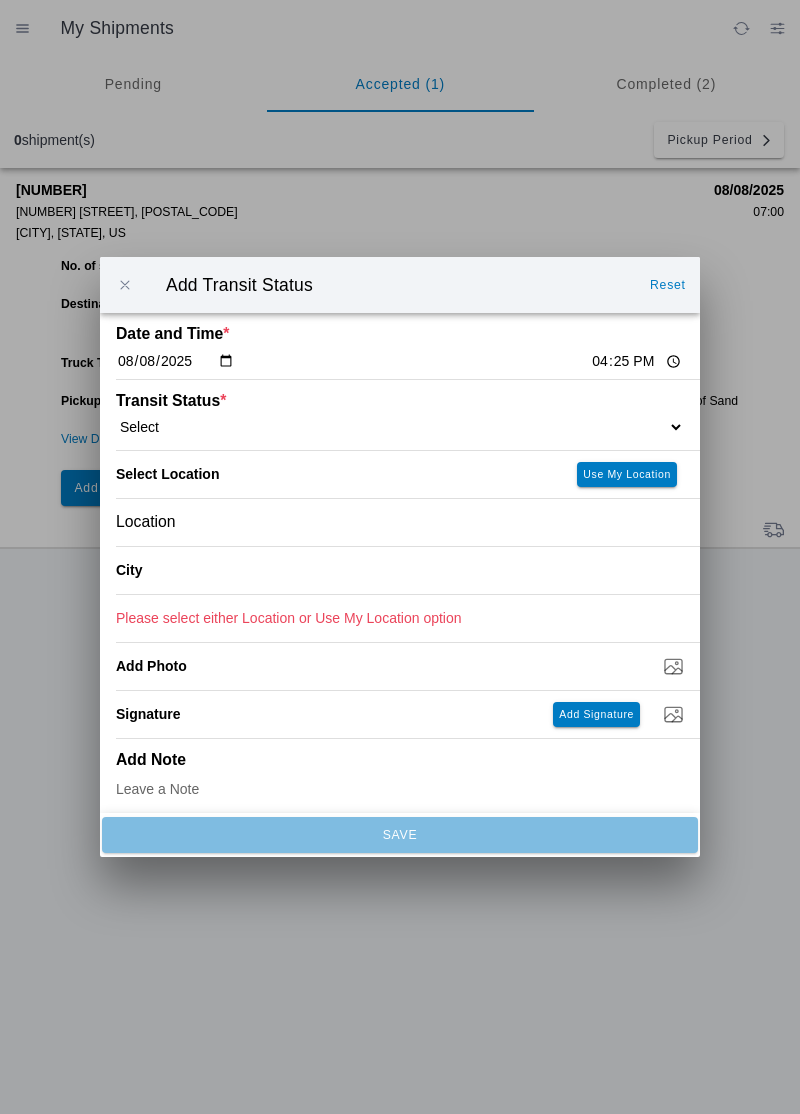 type on "10:25" 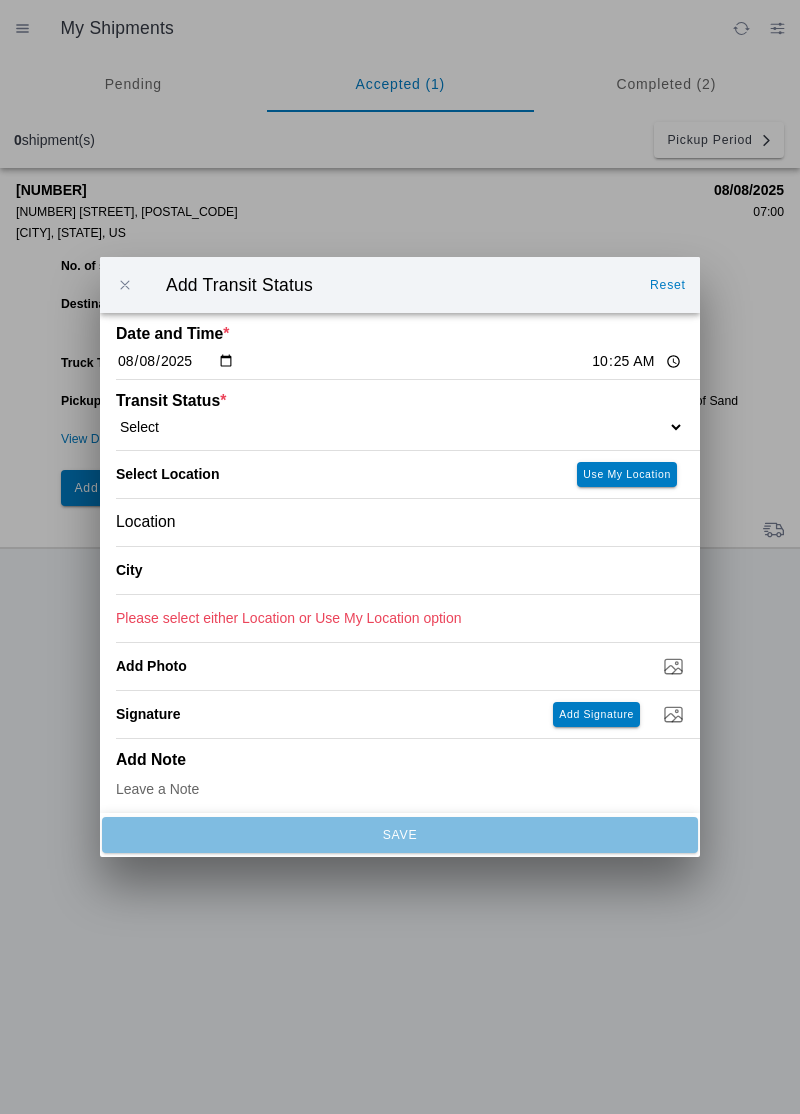 click on "Select  Arrive at Drop Off   Arrive at Pickup   Break Start   Break Stop   Depart Drop Off   Depart Pickup   Shift Complete" 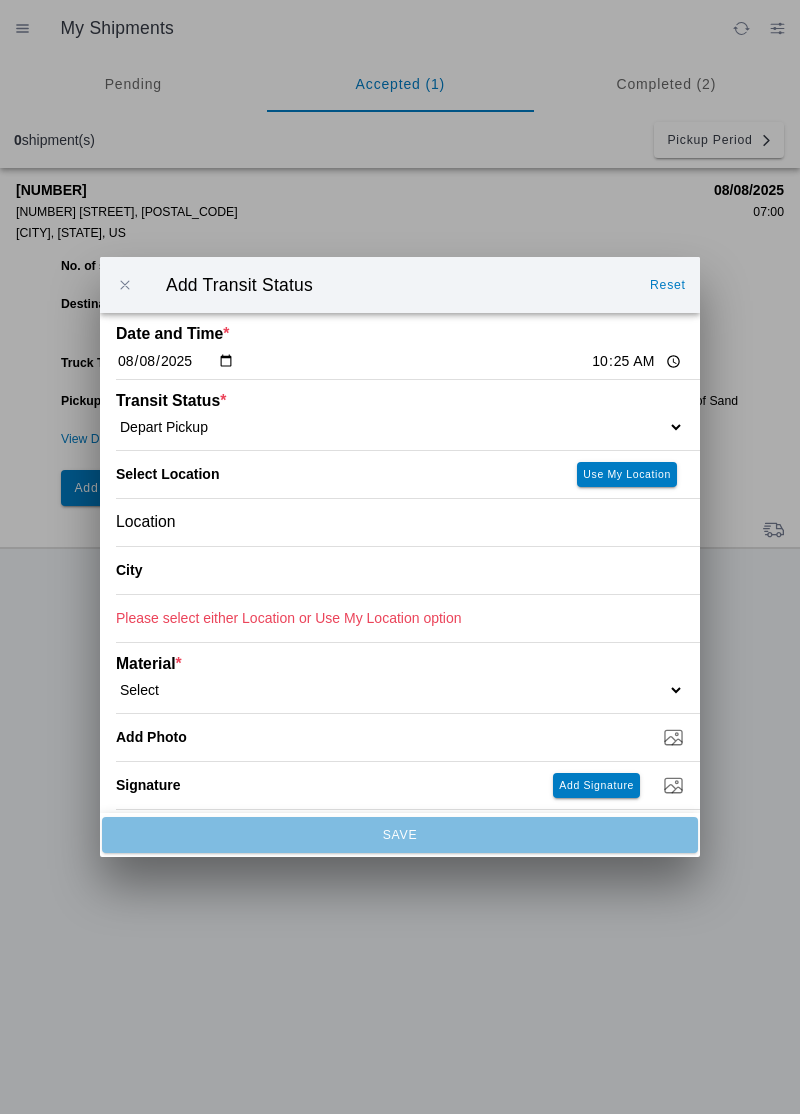 click on "City" 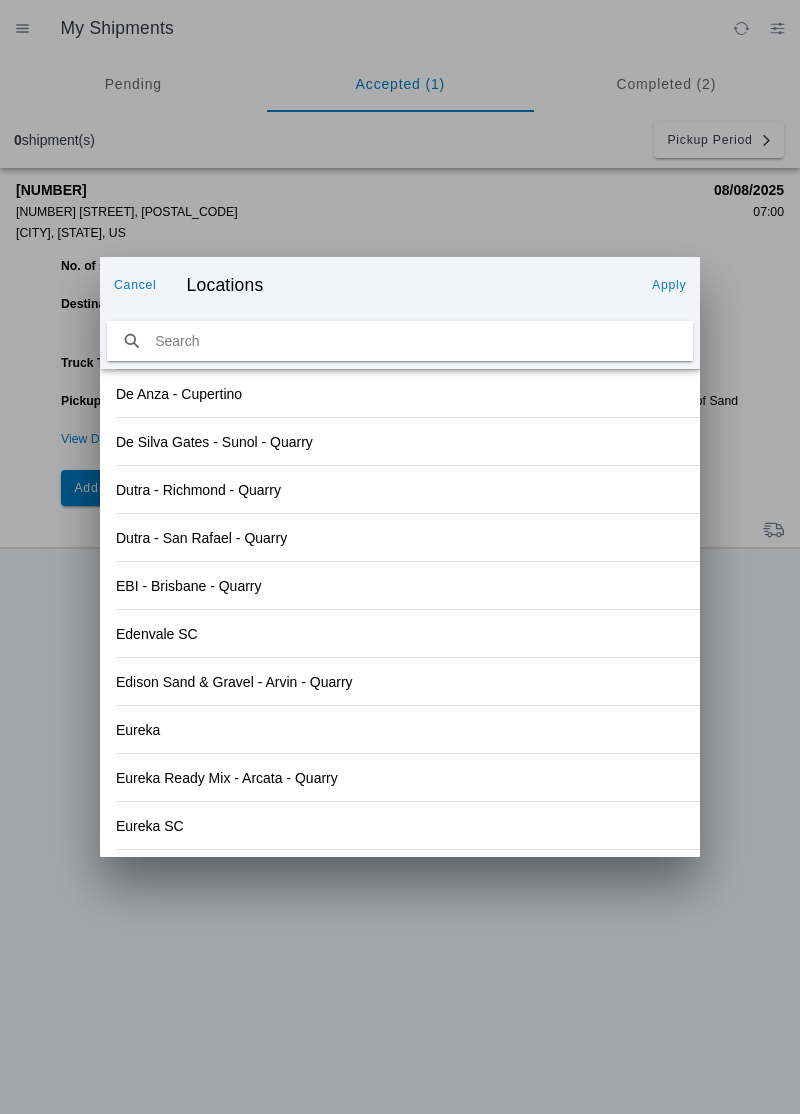 scroll, scrollTop: 2006, scrollLeft: 0, axis: vertical 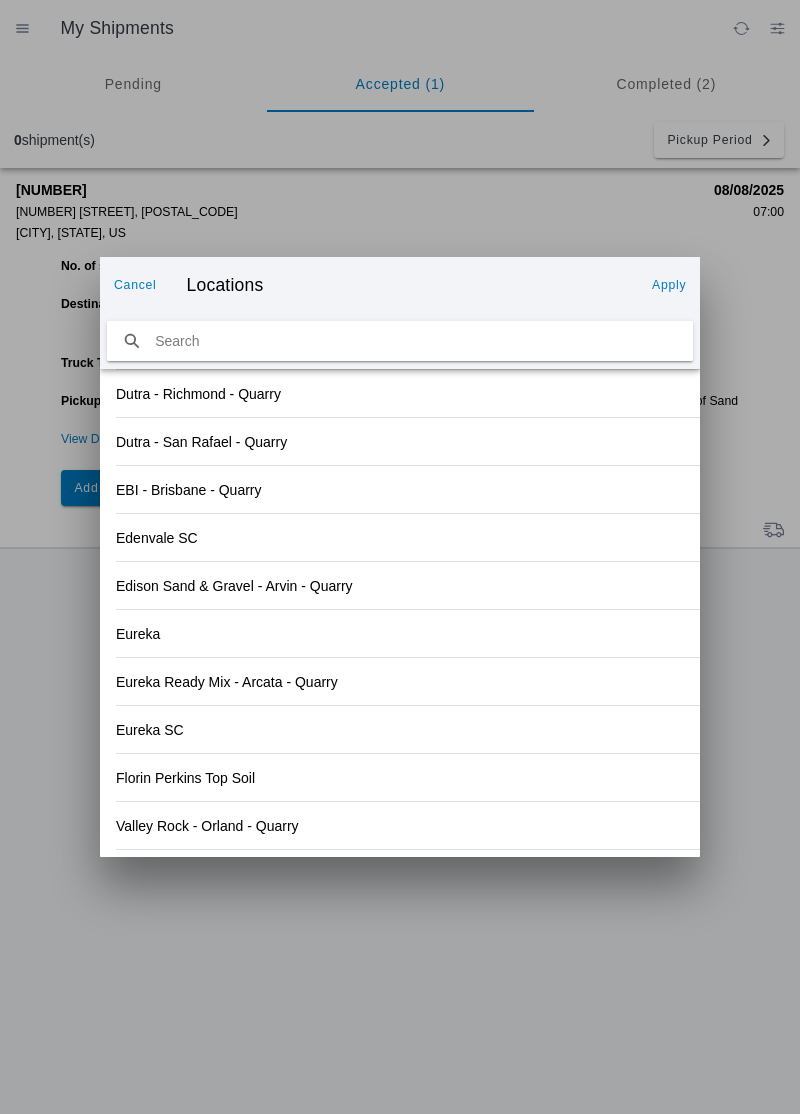 click on "Eureka" 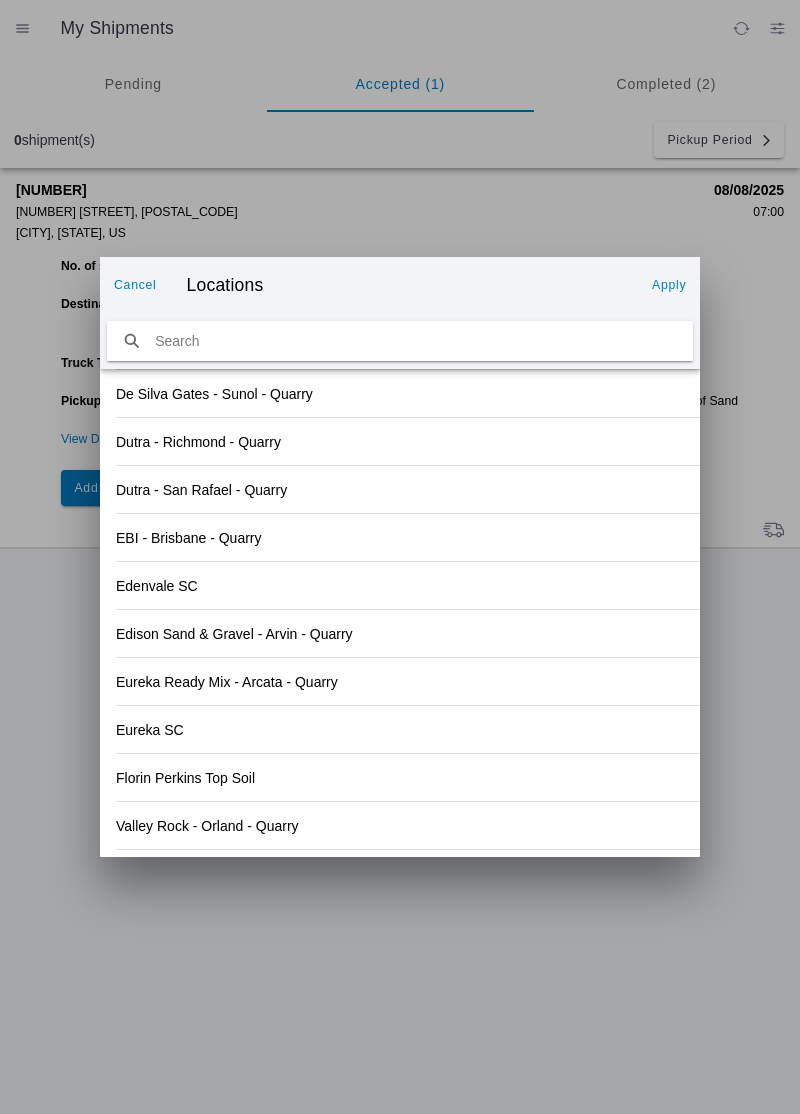 click at bounding box center [400, 341] 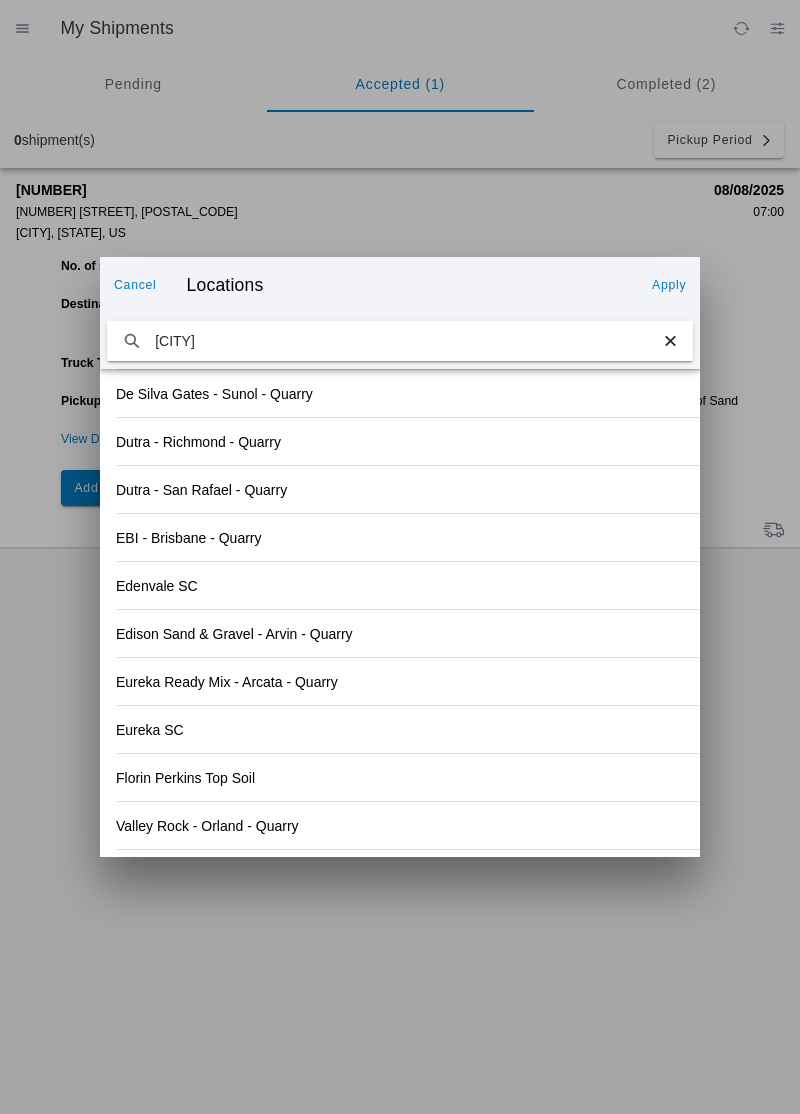 type on "[CITY]" 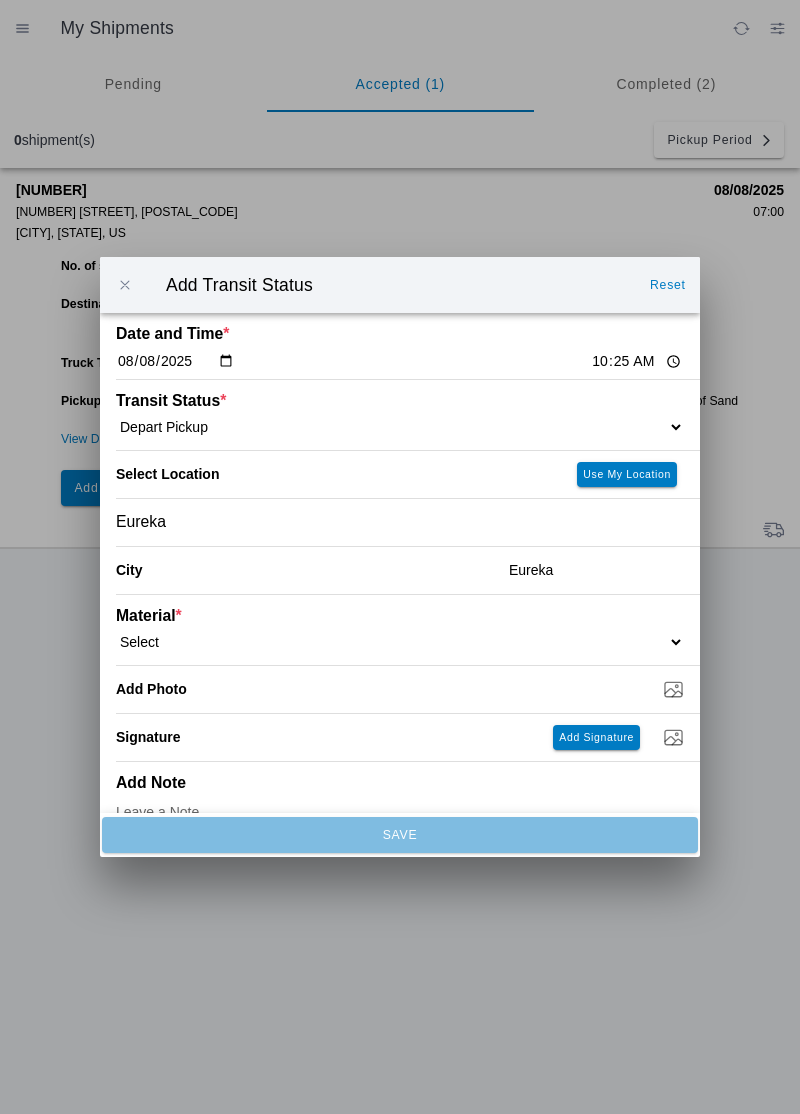 click on "Eureka" 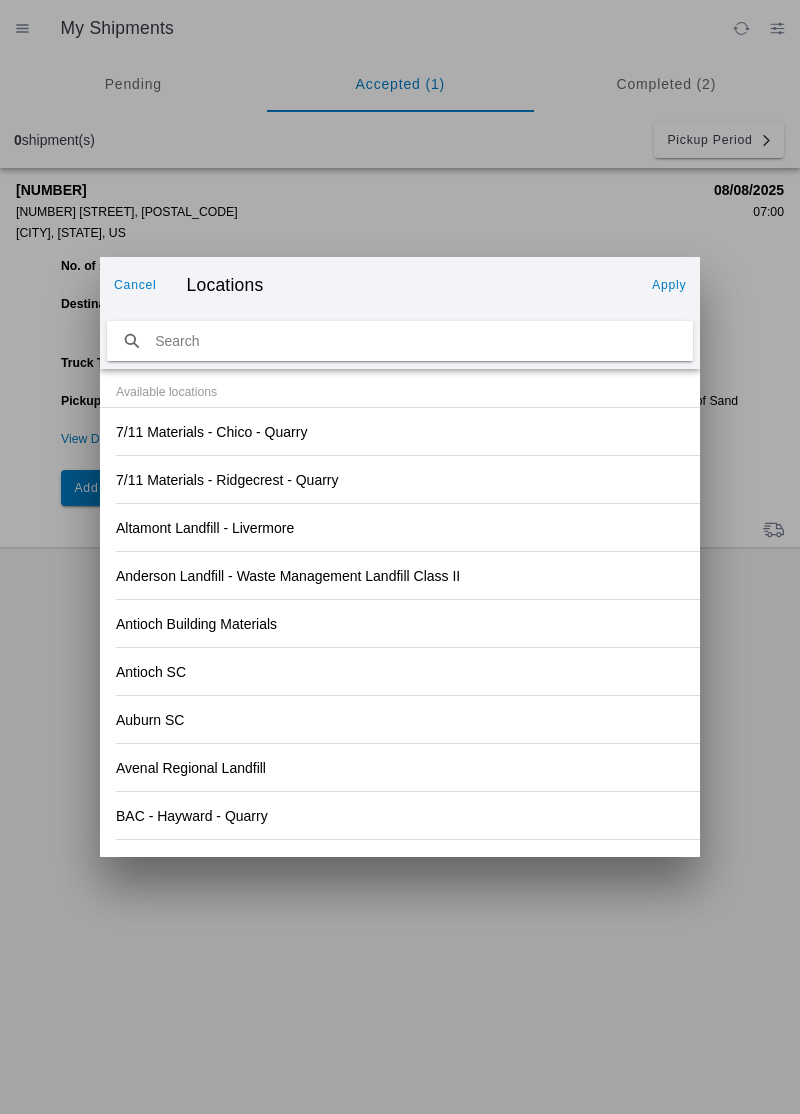 click on "Cancel" at bounding box center [135, 285] 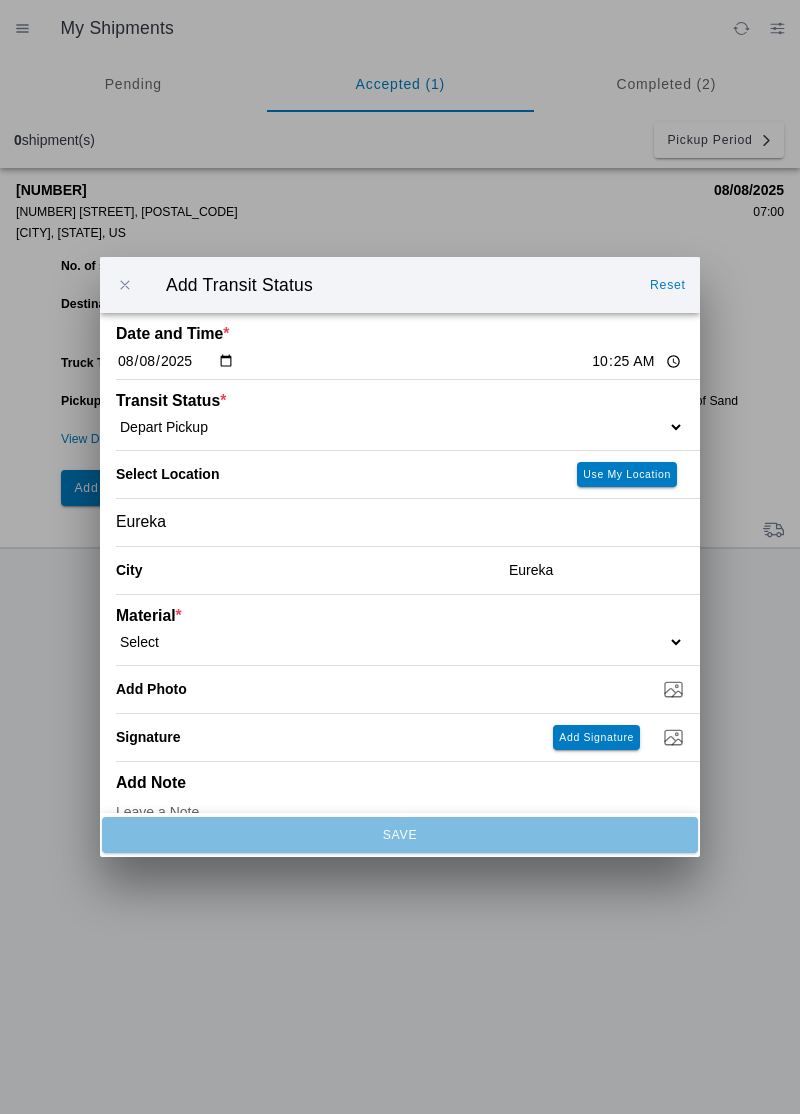click on "City" 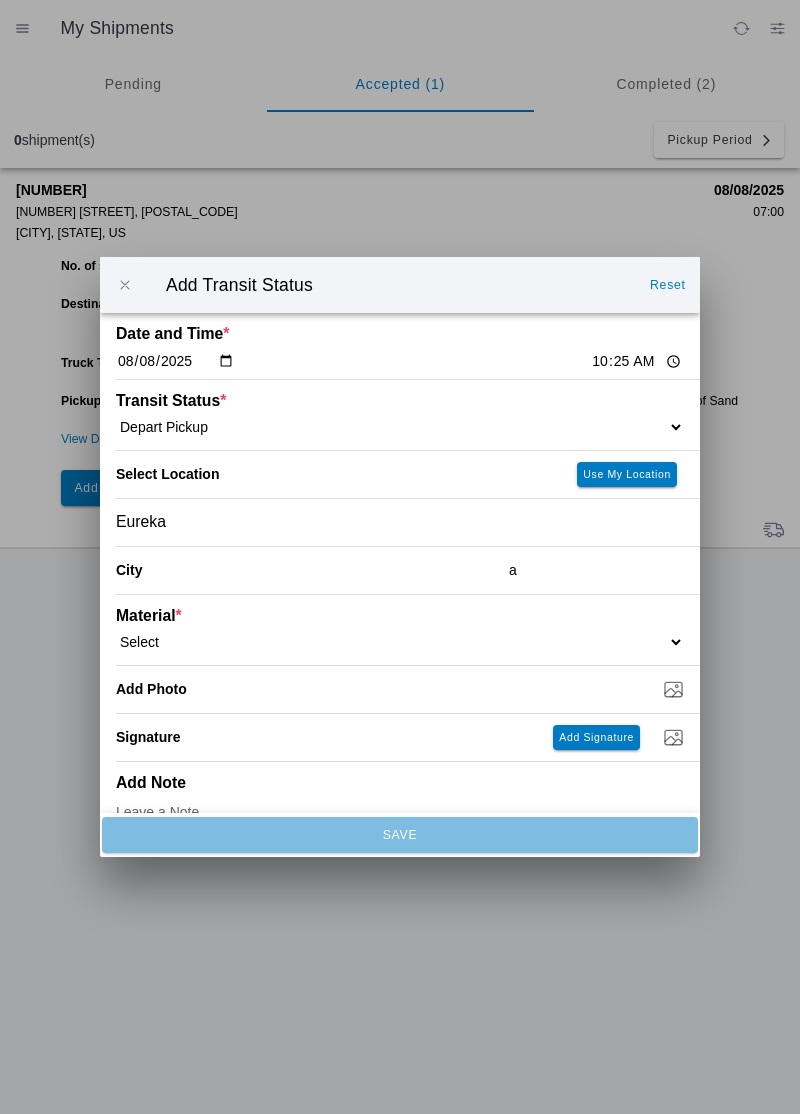 click on "City" 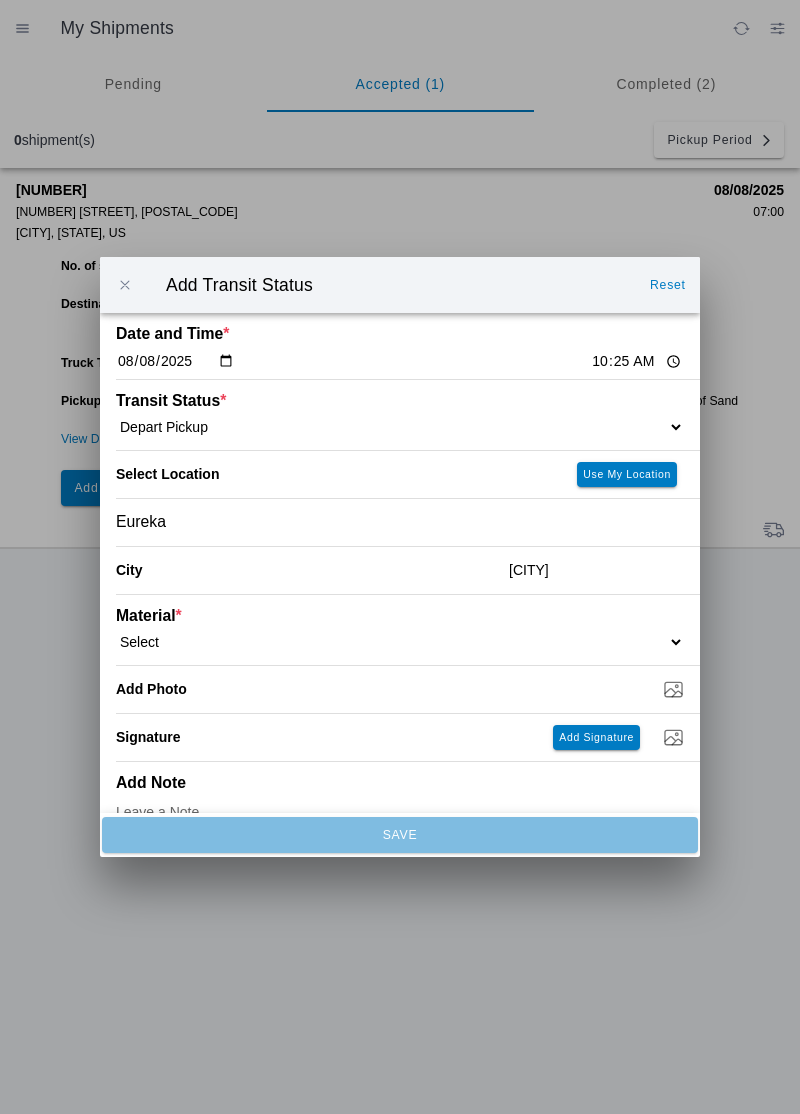 type on "[CITY]" 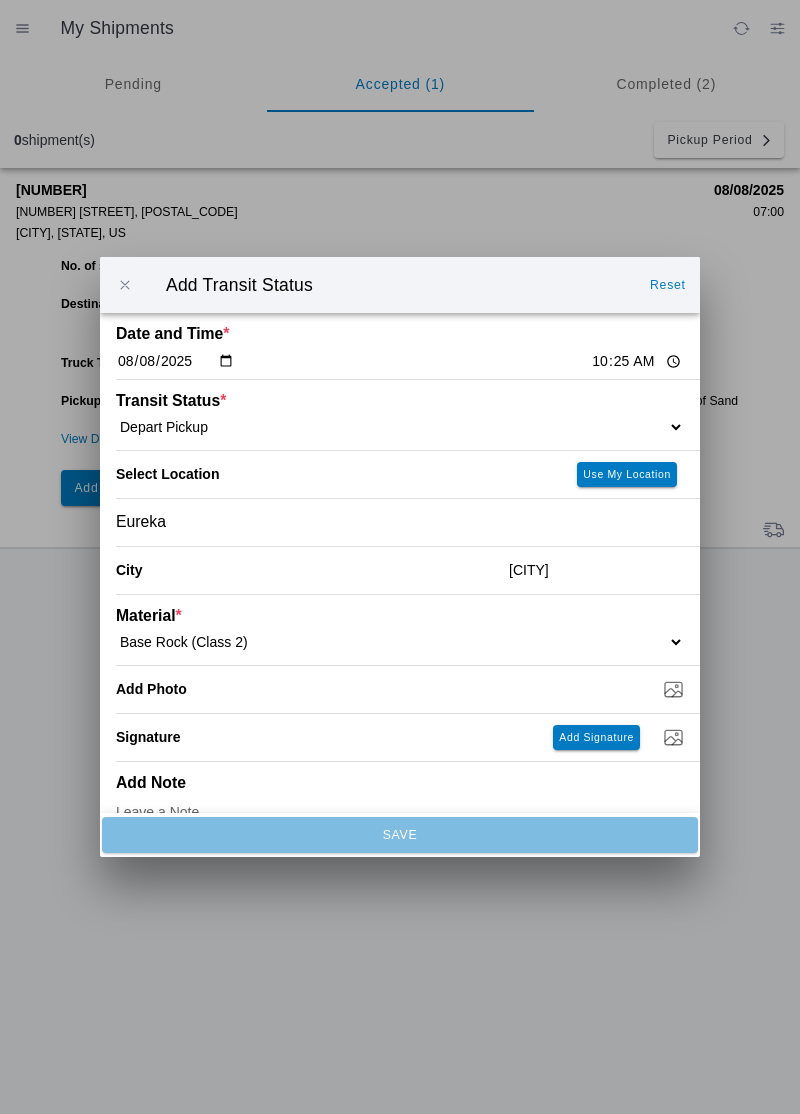 select on "708651" 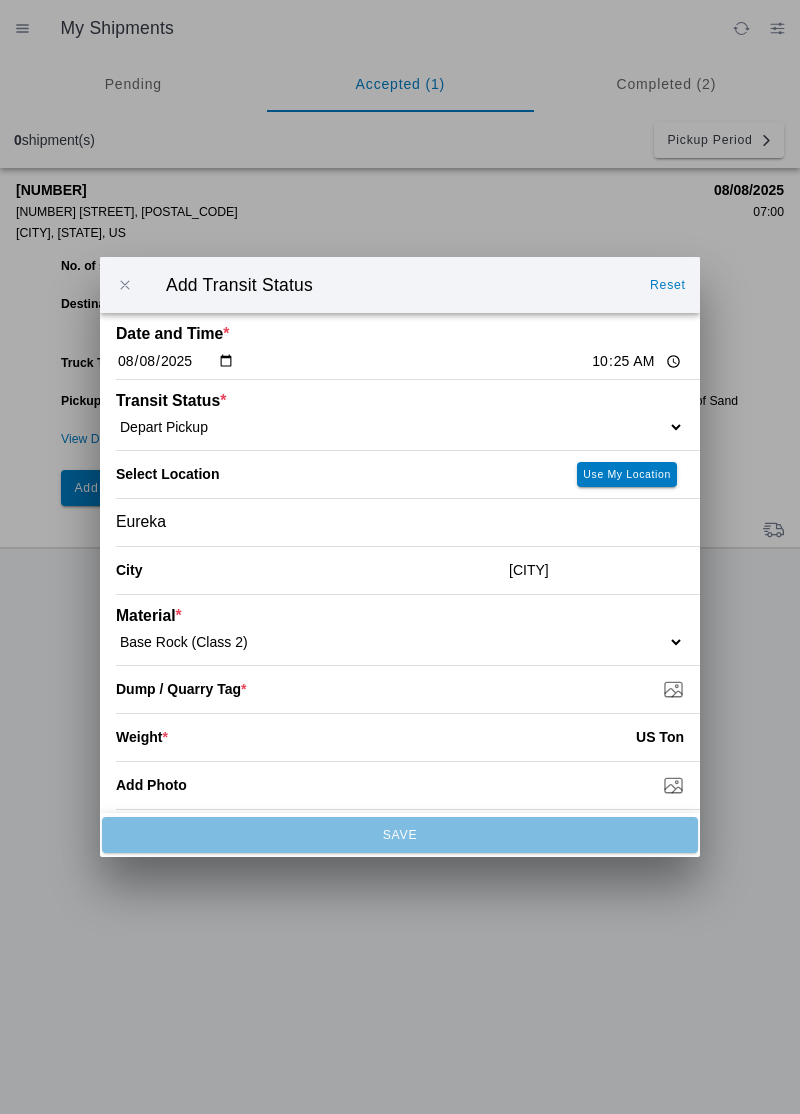 click on "Eureka" 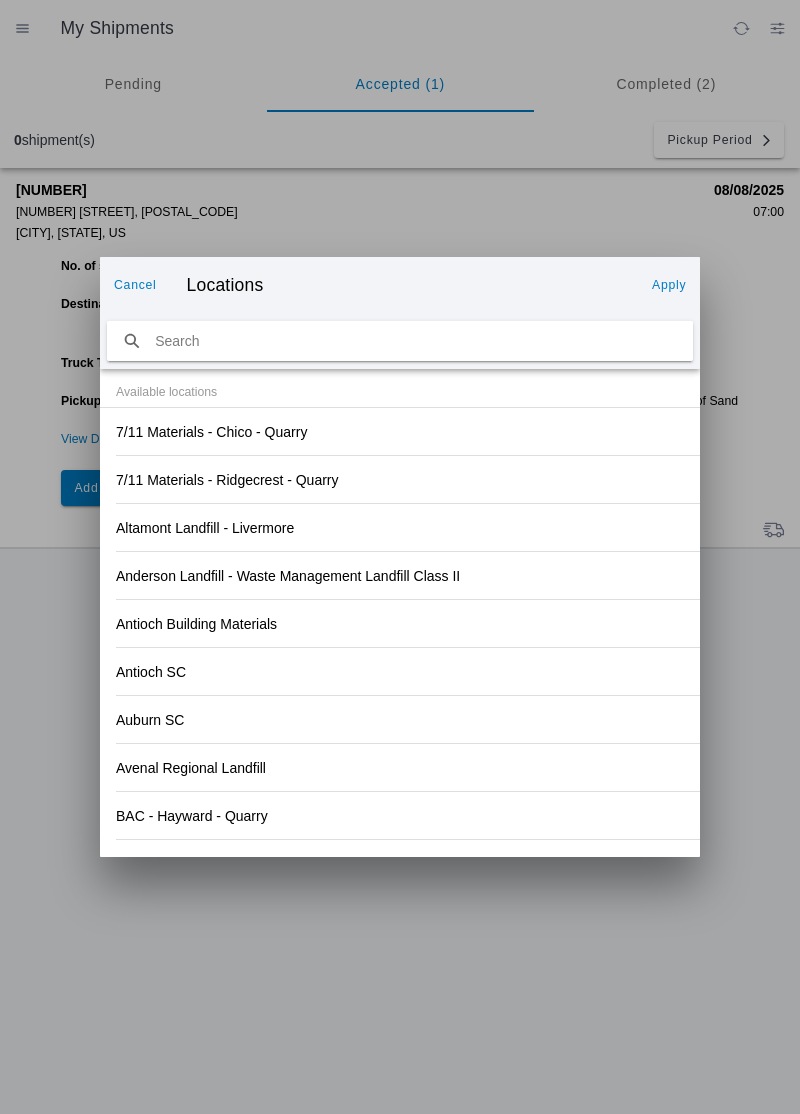 click on "Cancel" at bounding box center (135, 285) 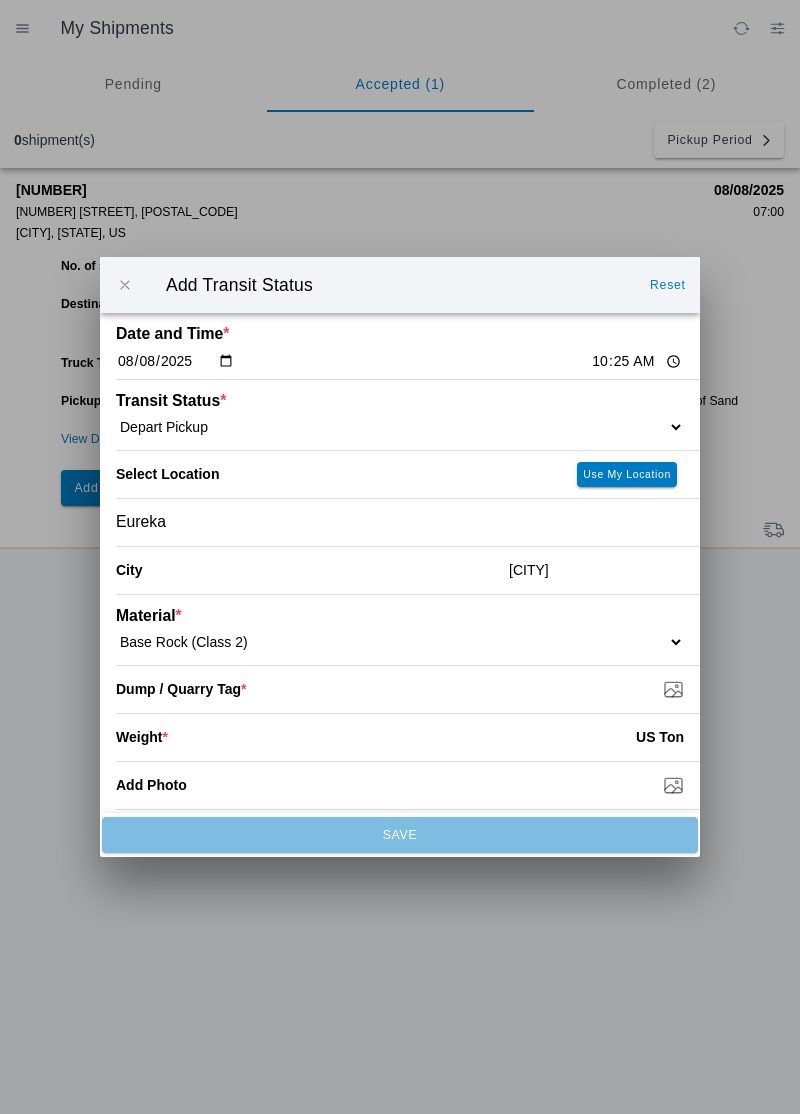 click on "Dump / Quarry Tag  *" at bounding box center [408, 689] 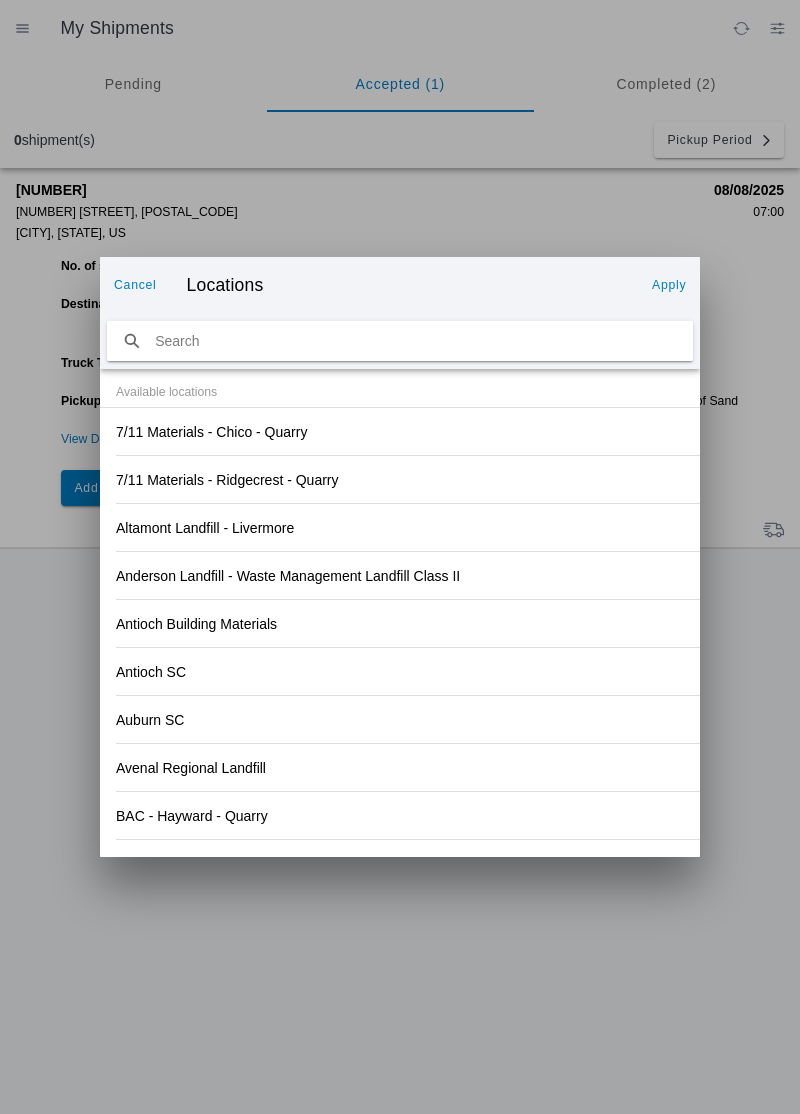 click on "Cancel" at bounding box center (0, 0) 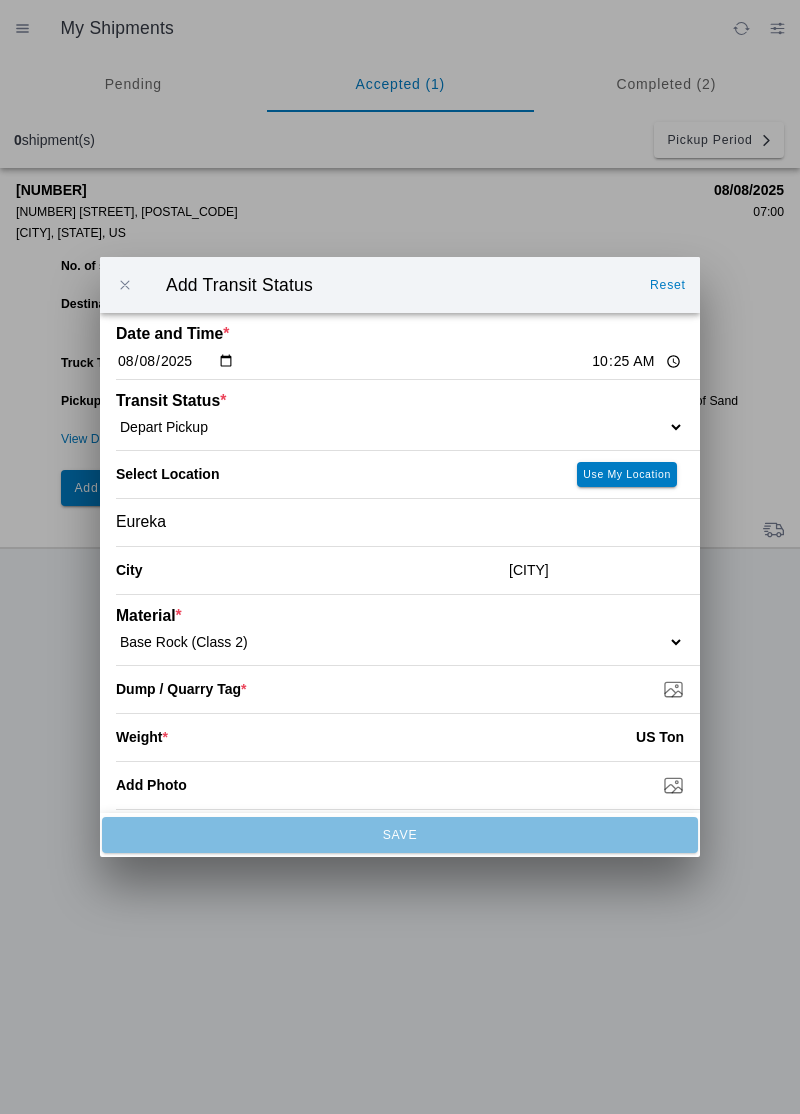 click on "Eureka" 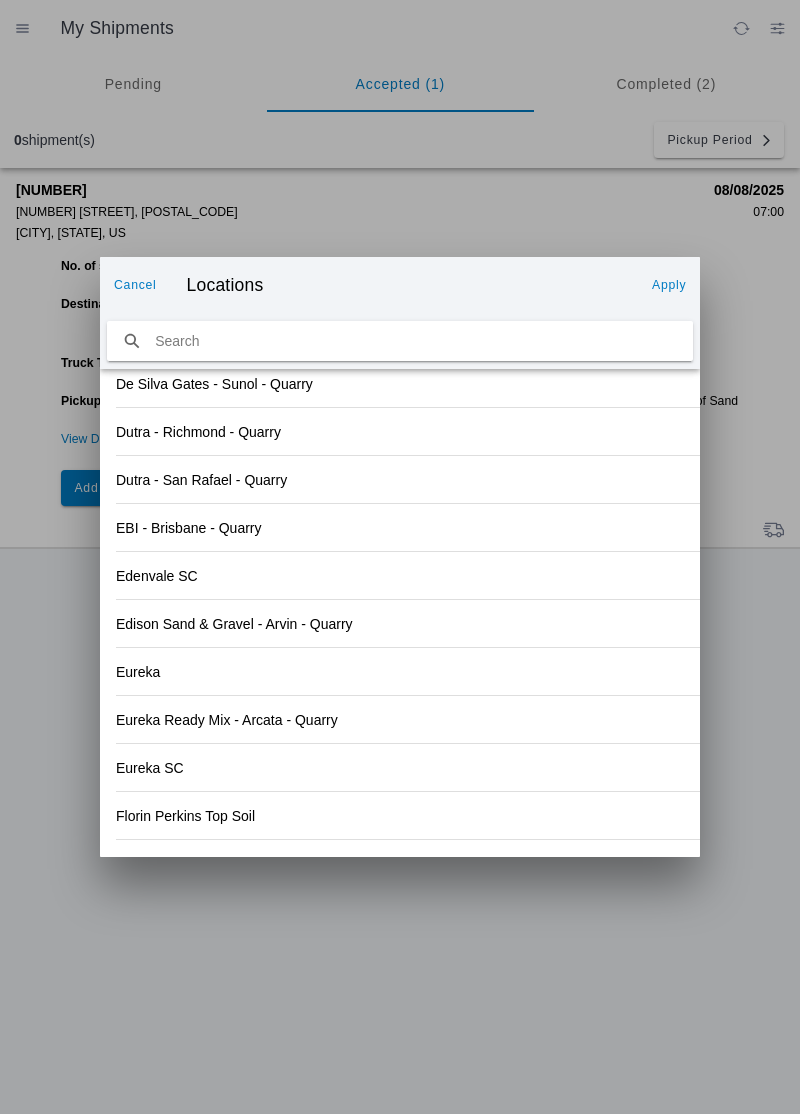 scroll, scrollTop: 2006, scrollLeft: 0, axis: vertical 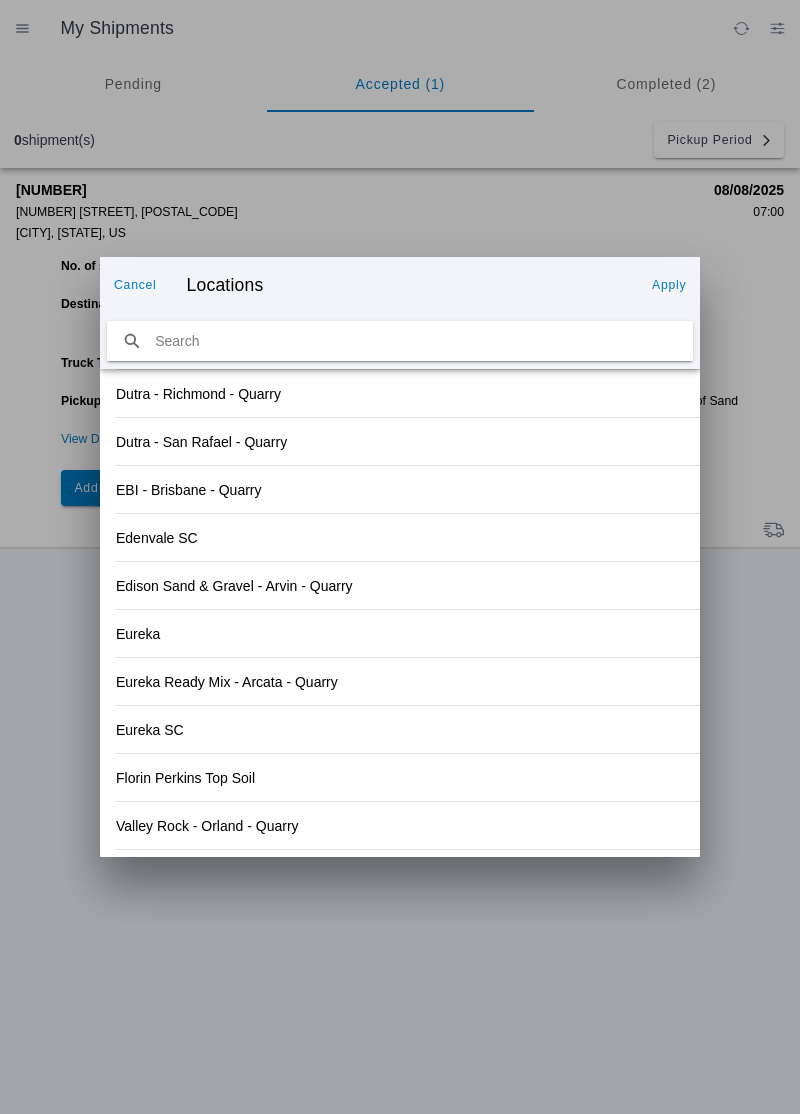 click on "Eureka" 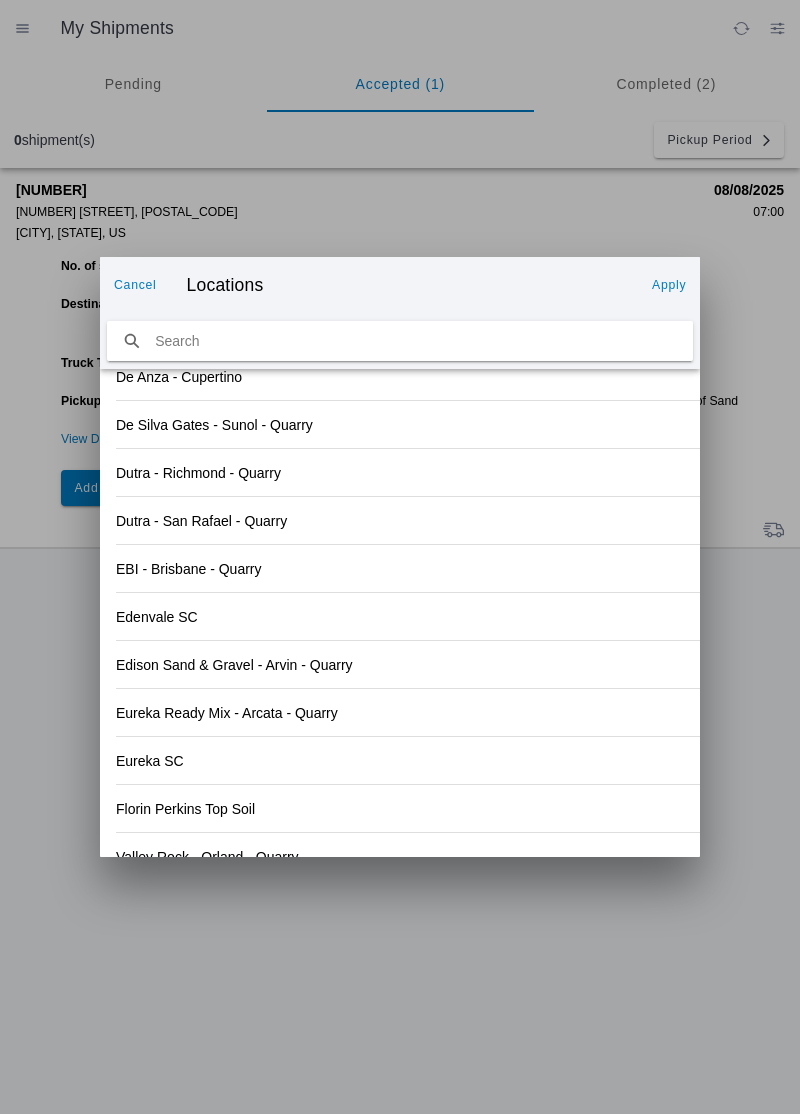 scroll, scrollTop: 2037, scrollLeft: 0, axis: vertical 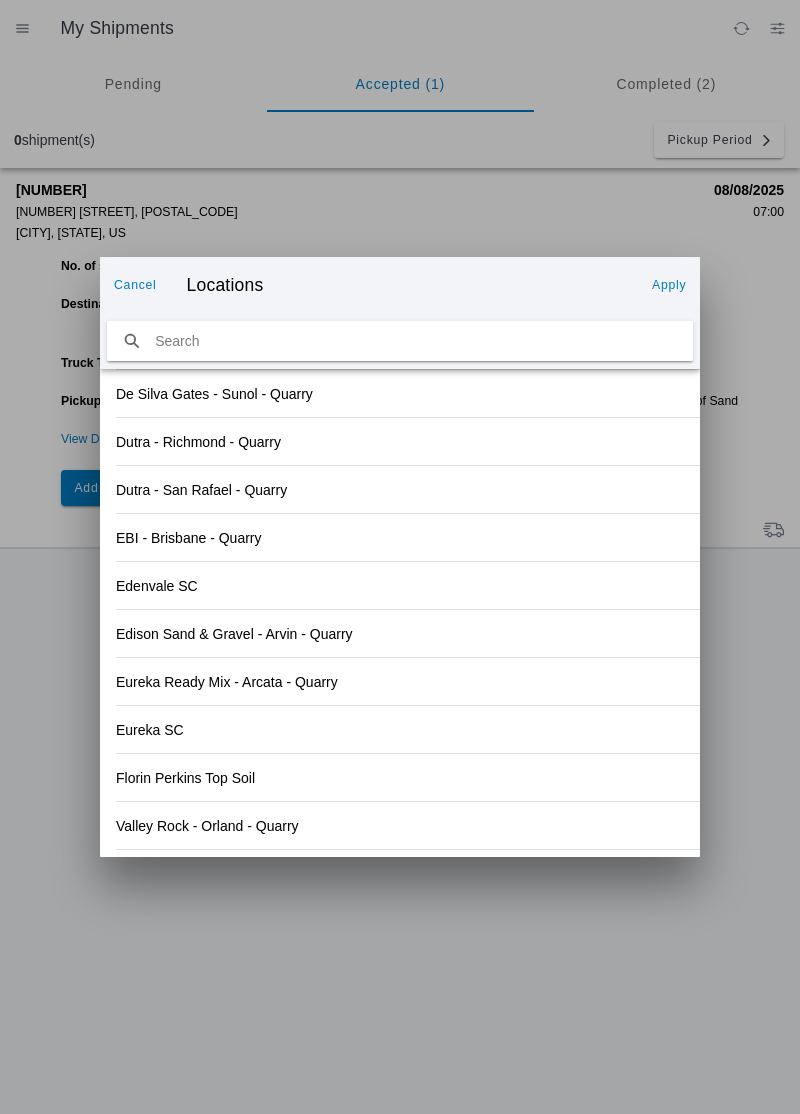 click on "Cancel" at bounding box center [0, 0] 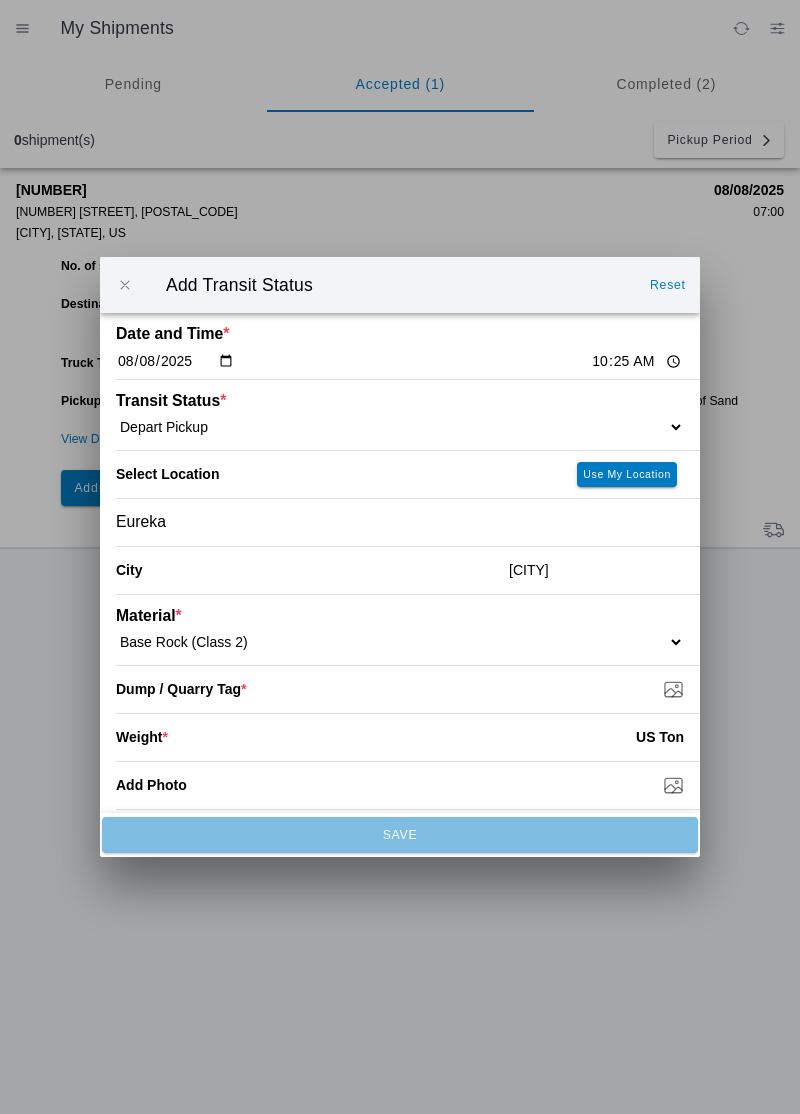 click on "Eureka" 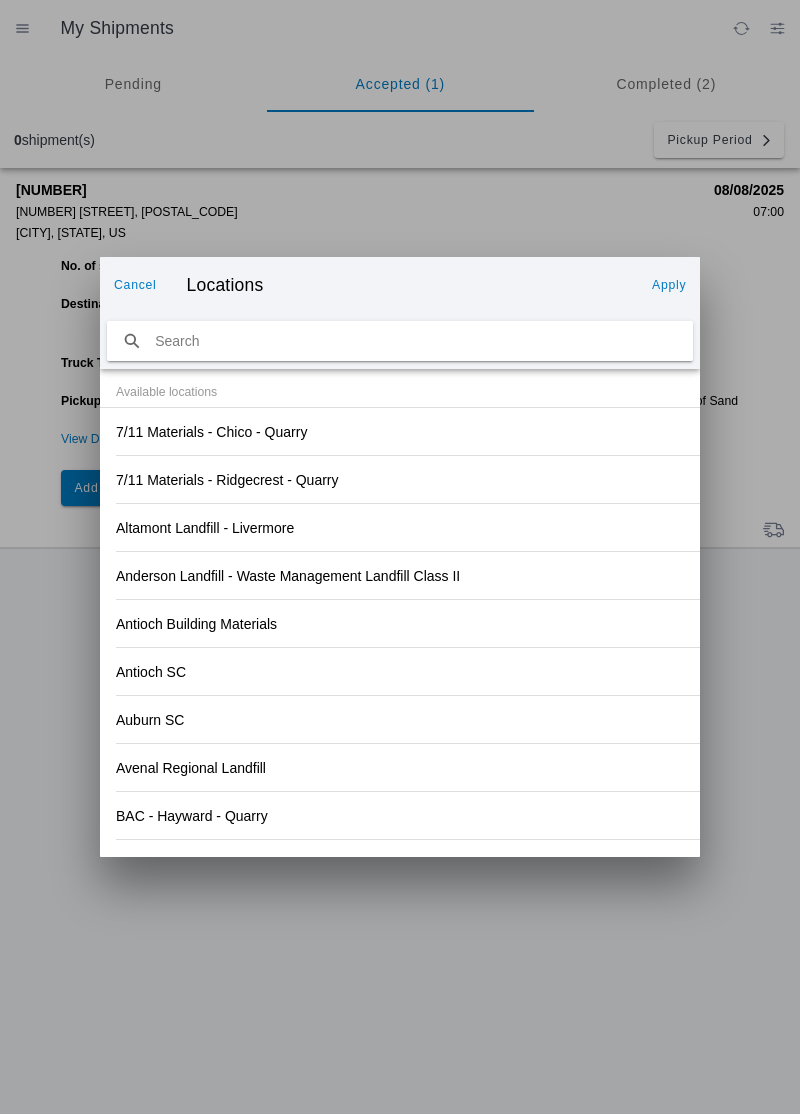 click on "Cancel" at bounding box center (135, 285) 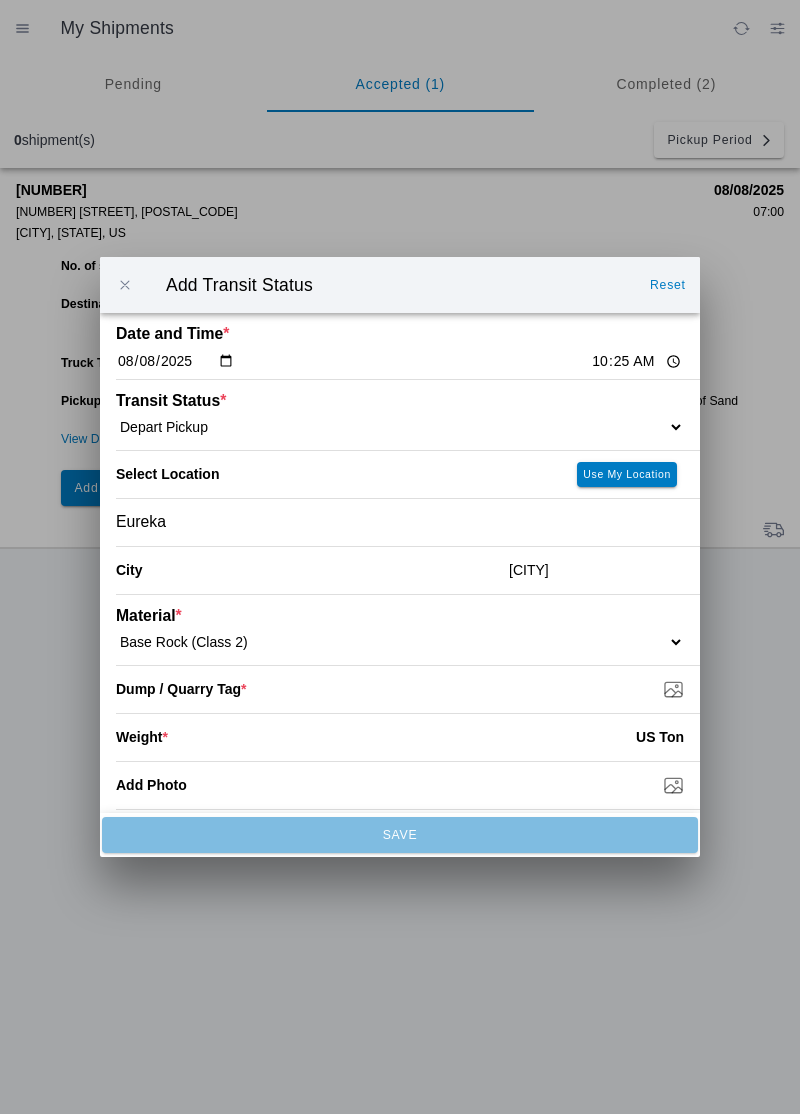 click on "Select  1" x 3" Rock   1" x 4" Rock   2" x 4" Rock   Asphalt Cold Patch   Backfill Spec Lapis Sand (EMS 4123)   Backfill Spec Sand (EMS 4123)   Base Rock (Class 2)   Broken Concrete/Asphalt   C-Ballast   Crushed Base Rock (3/4")   D-Ballast   Drain Rock (1.5")   Drain Rock (3/4")   Dry Spoils   Oversized Concrete/Asphalt   Palletized EZ Street   Premium Asphalt Cold Patch   Recycled Base Rock (Class 2)   Rip Rap   Top Soil" 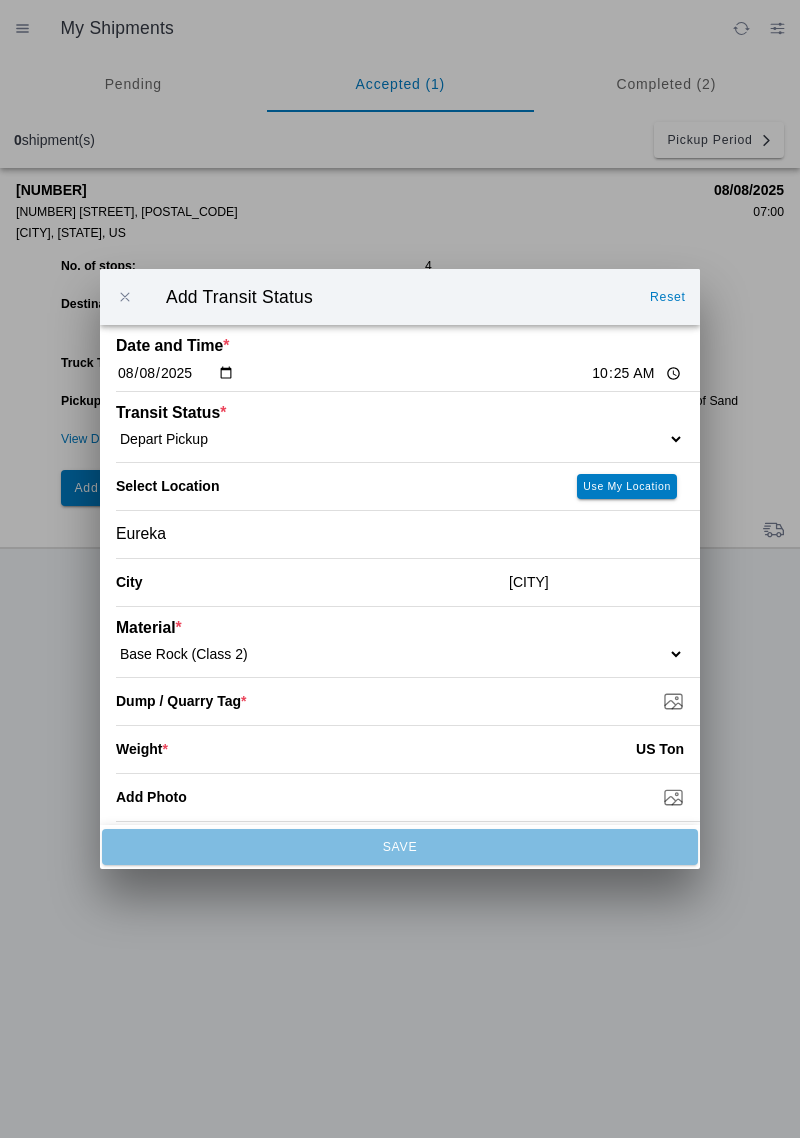 type on "C:\fakepath\17546957112347780561650266740018.jpg" 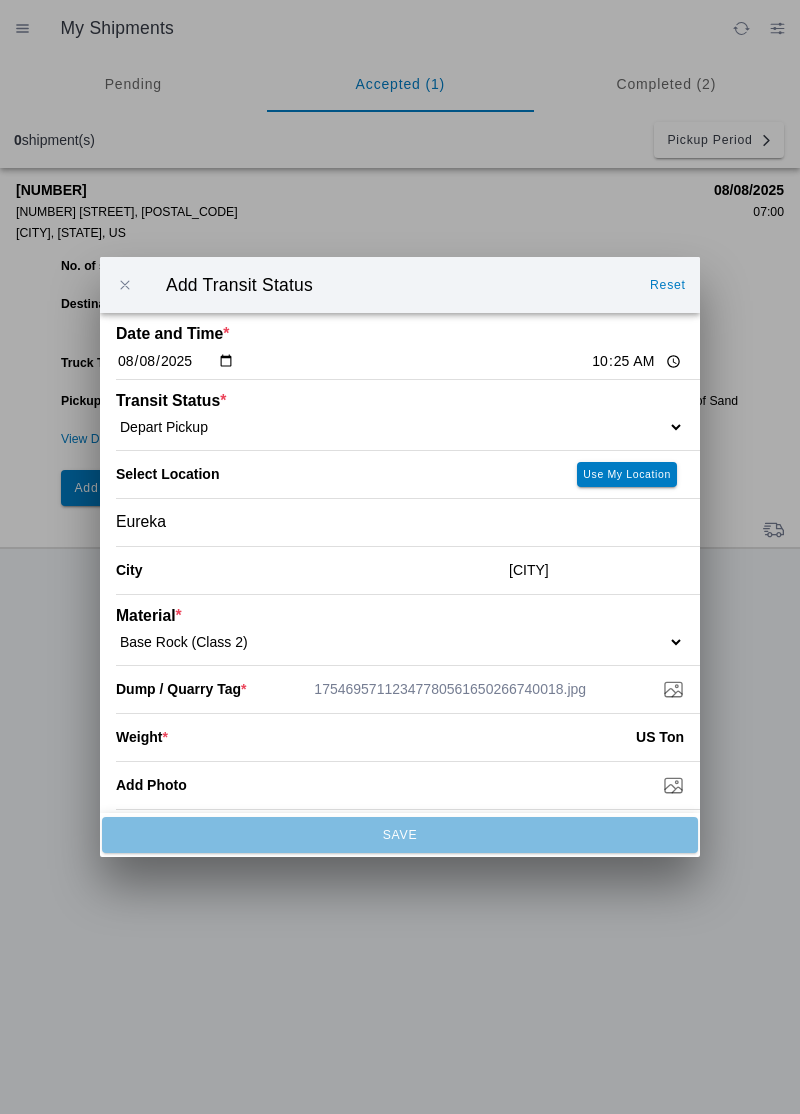 click 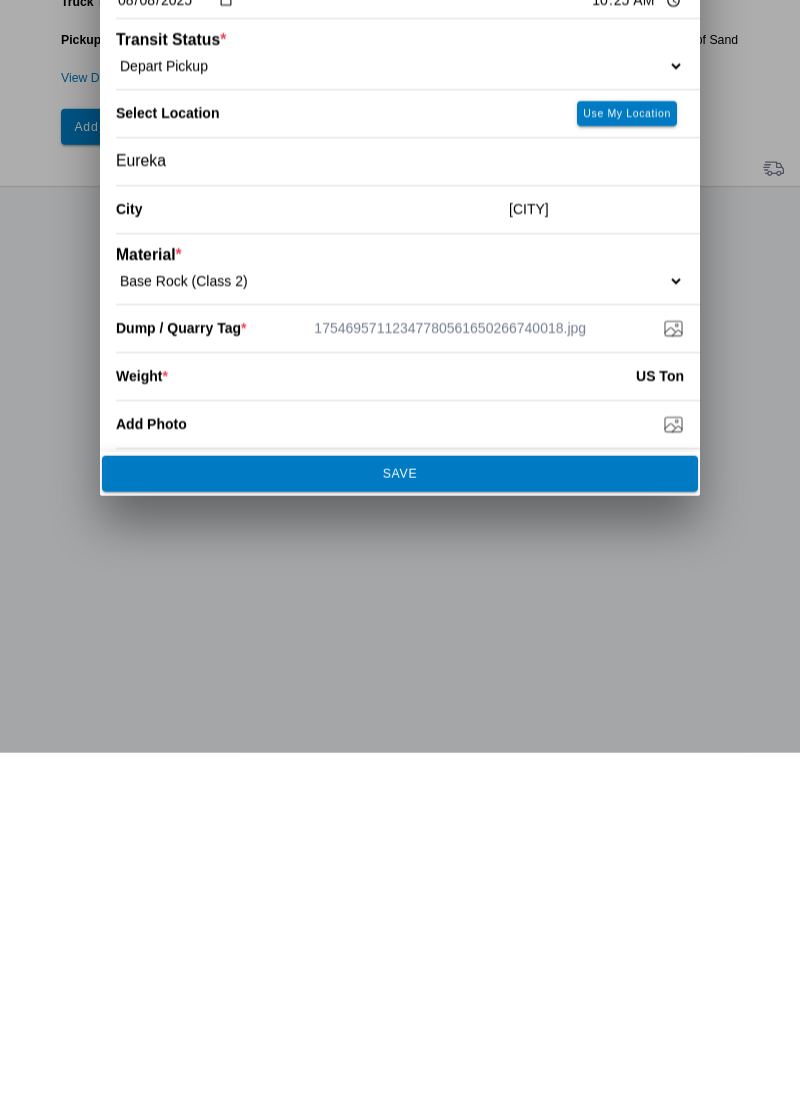 type on "[PRICE]" 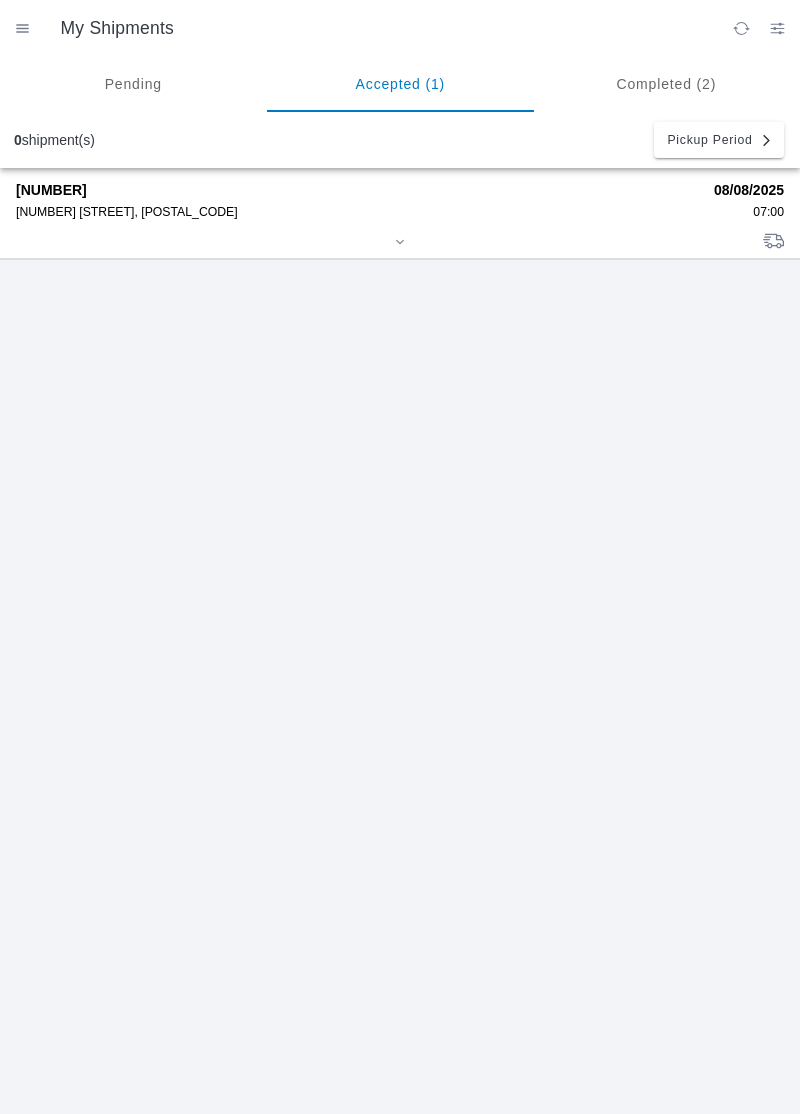 click on "[NUMBER]" 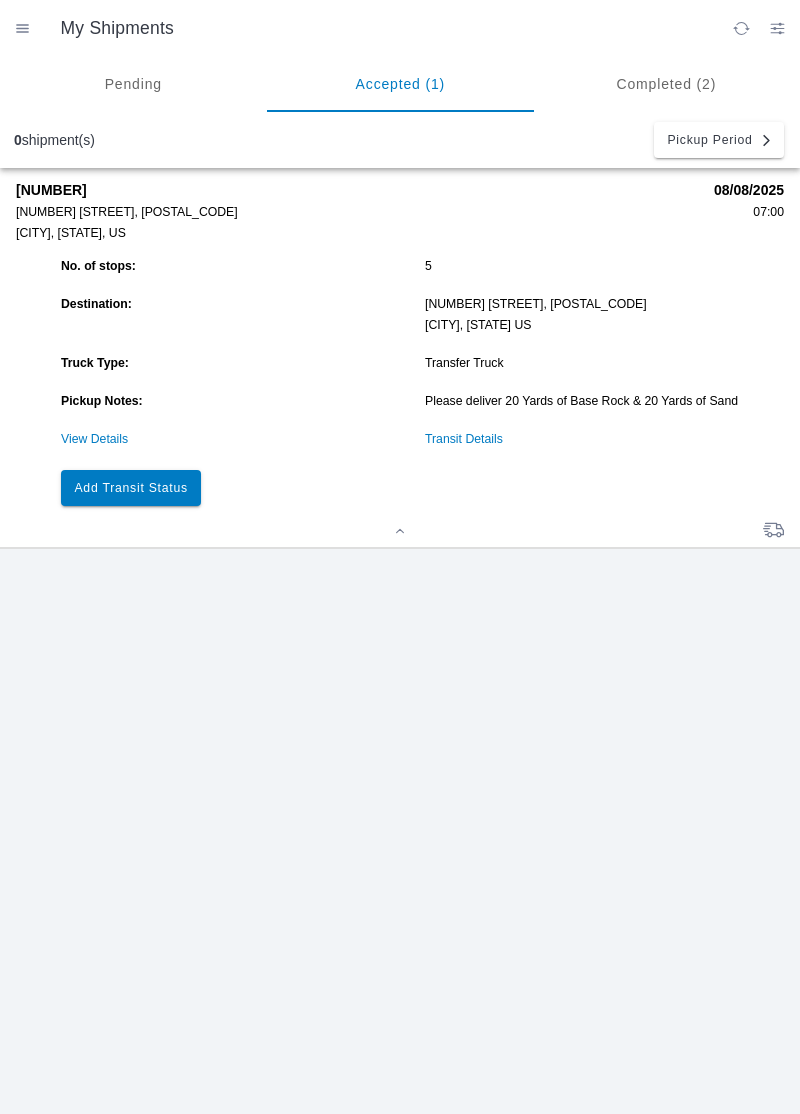 click on "Add Transit Status" 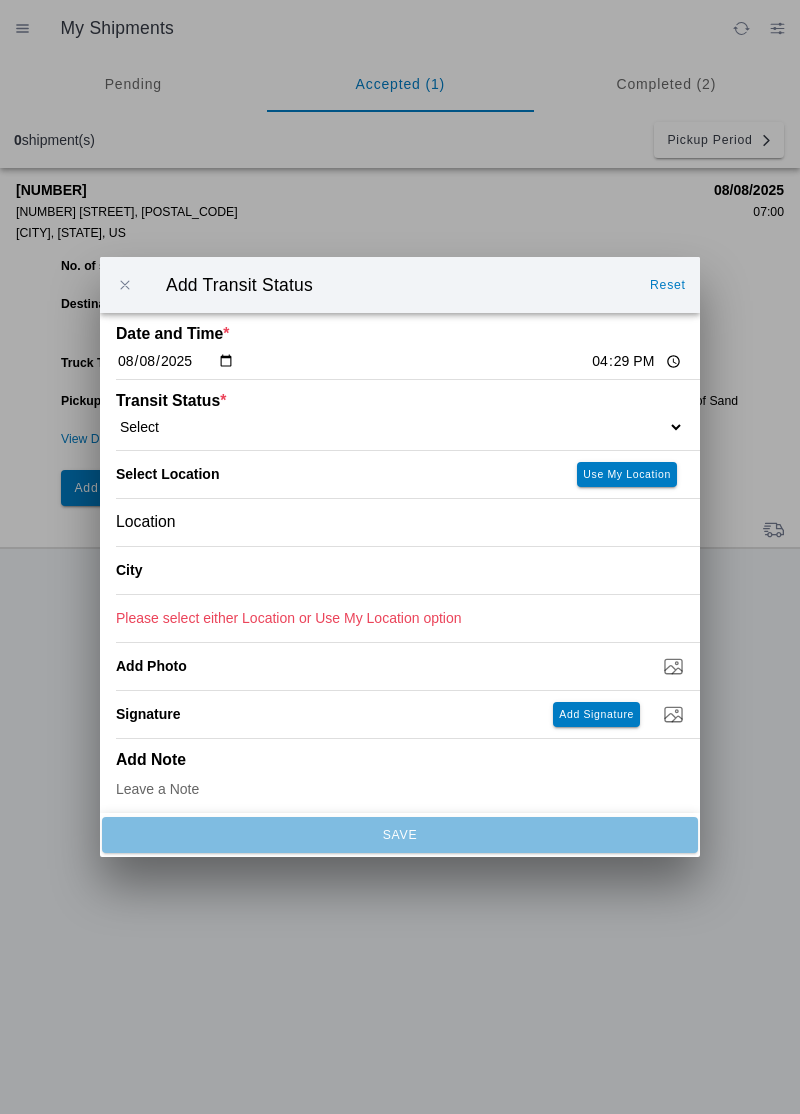 click on "16:29" 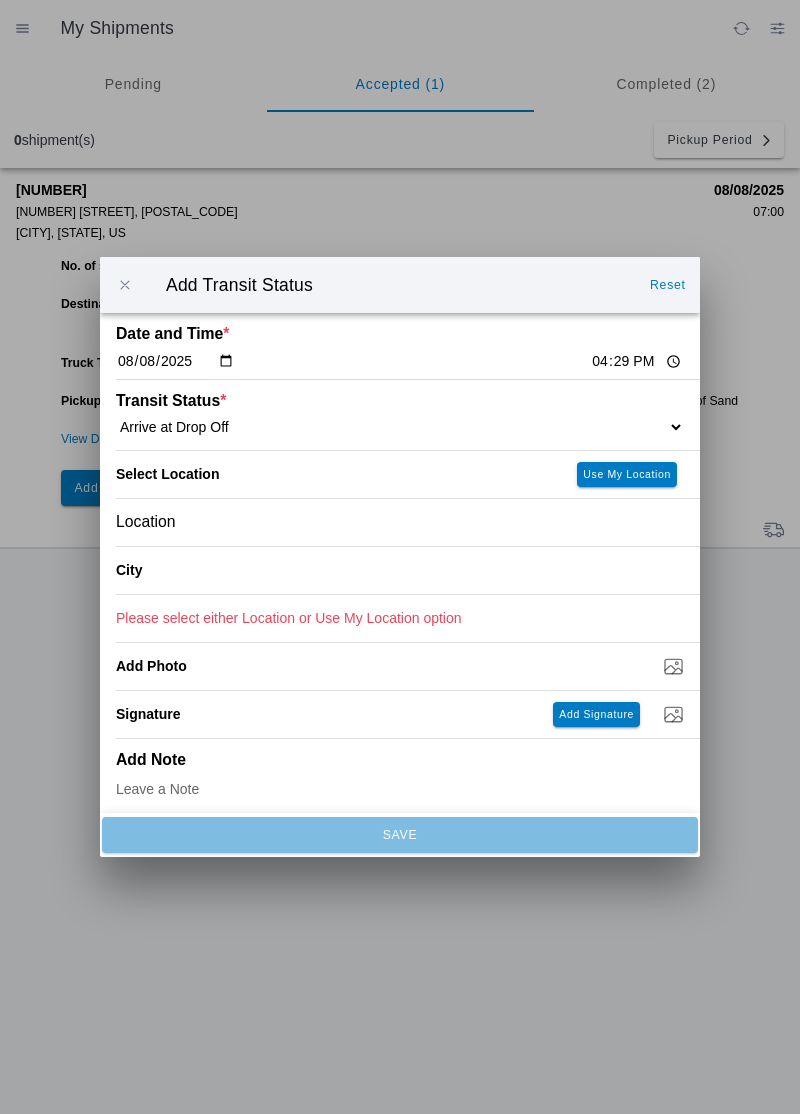 select on "ARVDLVLOC" 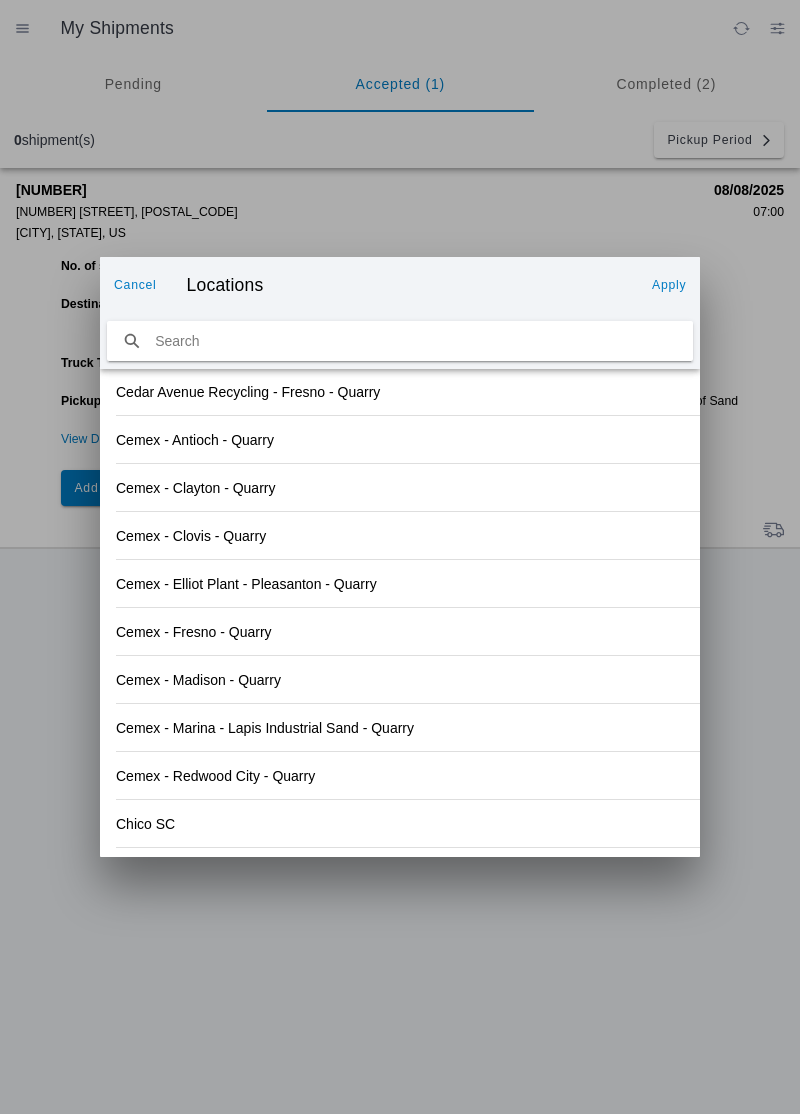 scroll, scrollTop: 1004, scrollLeft: 0, axis: vertical 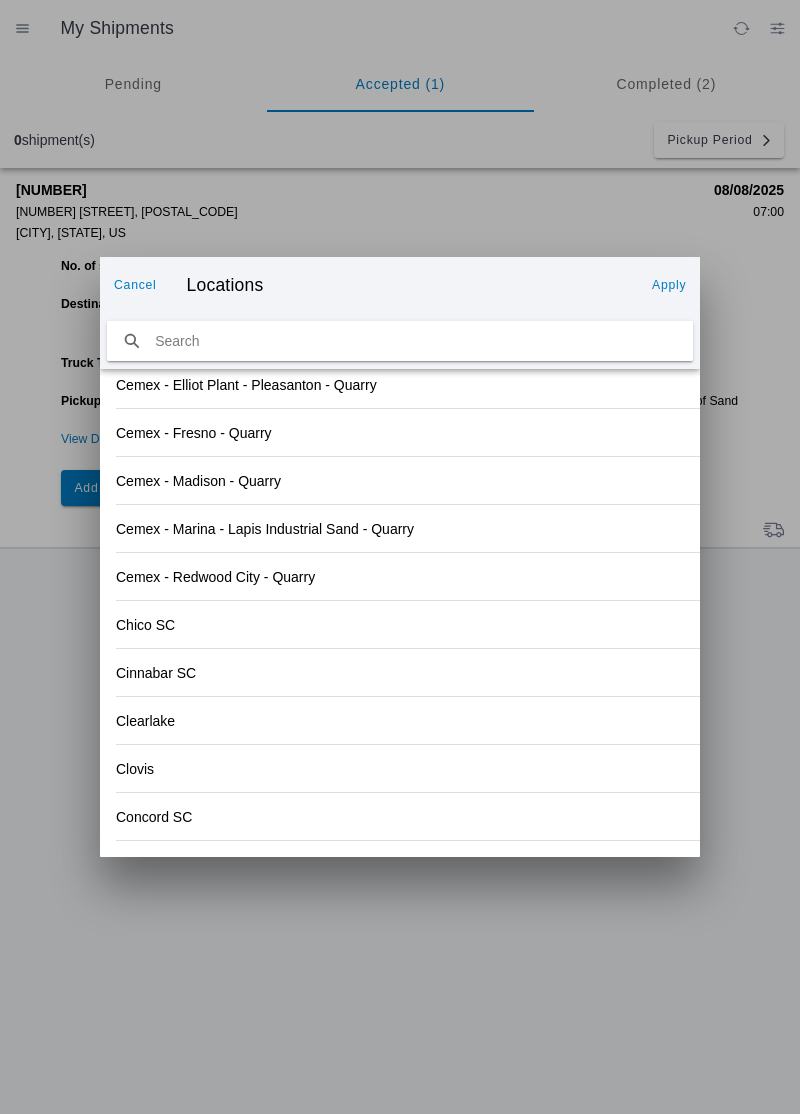 click on "Chico SC" 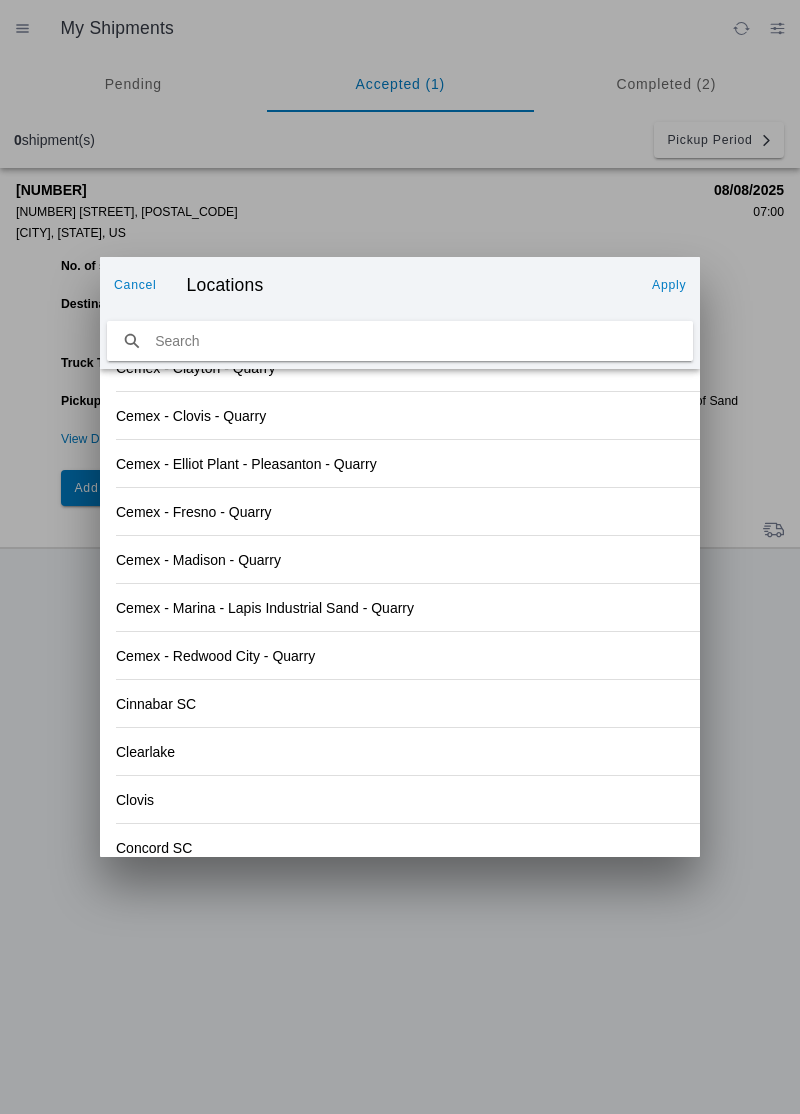 scroll, scrollTop: 1278, scrollLeft: 0, axis: vertical 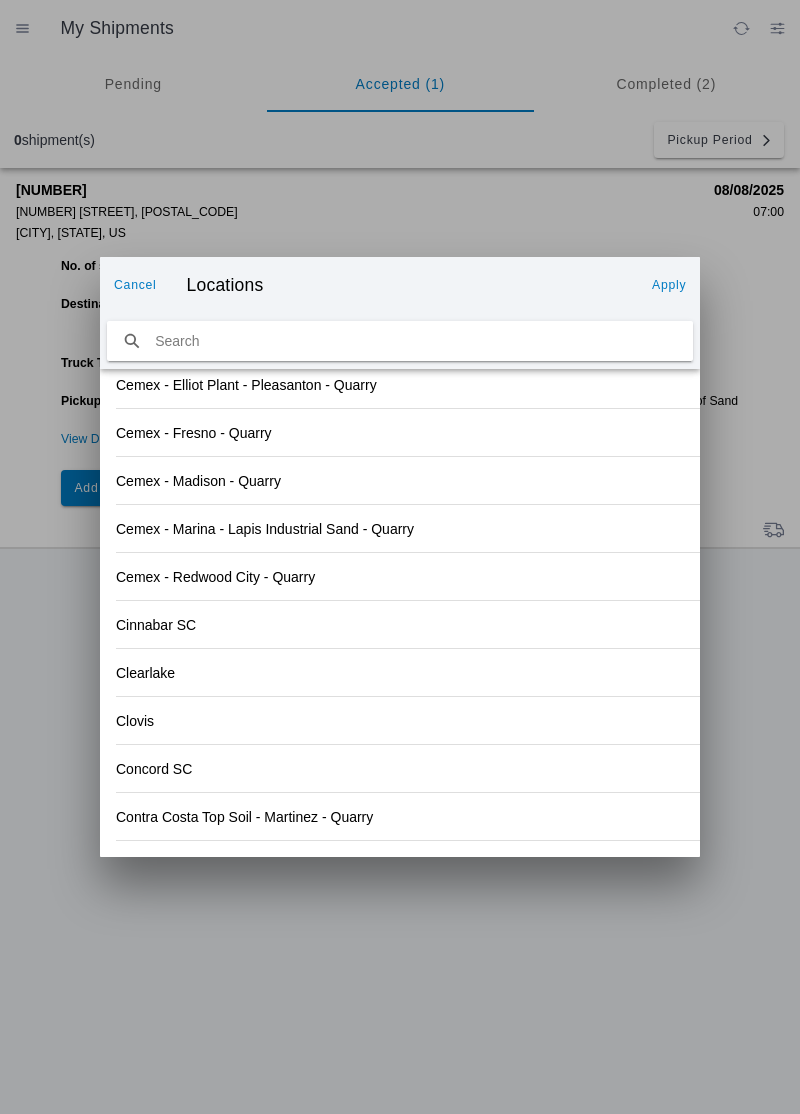 click on "Apply" 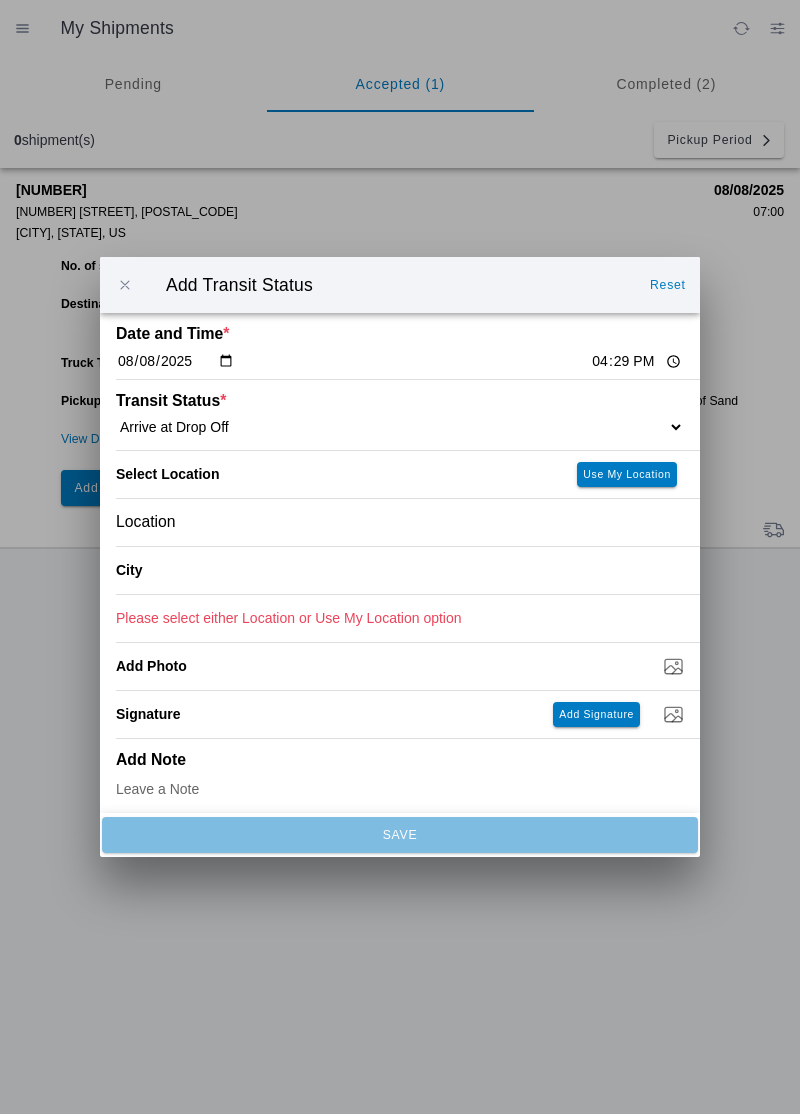 type on "[CITY]" 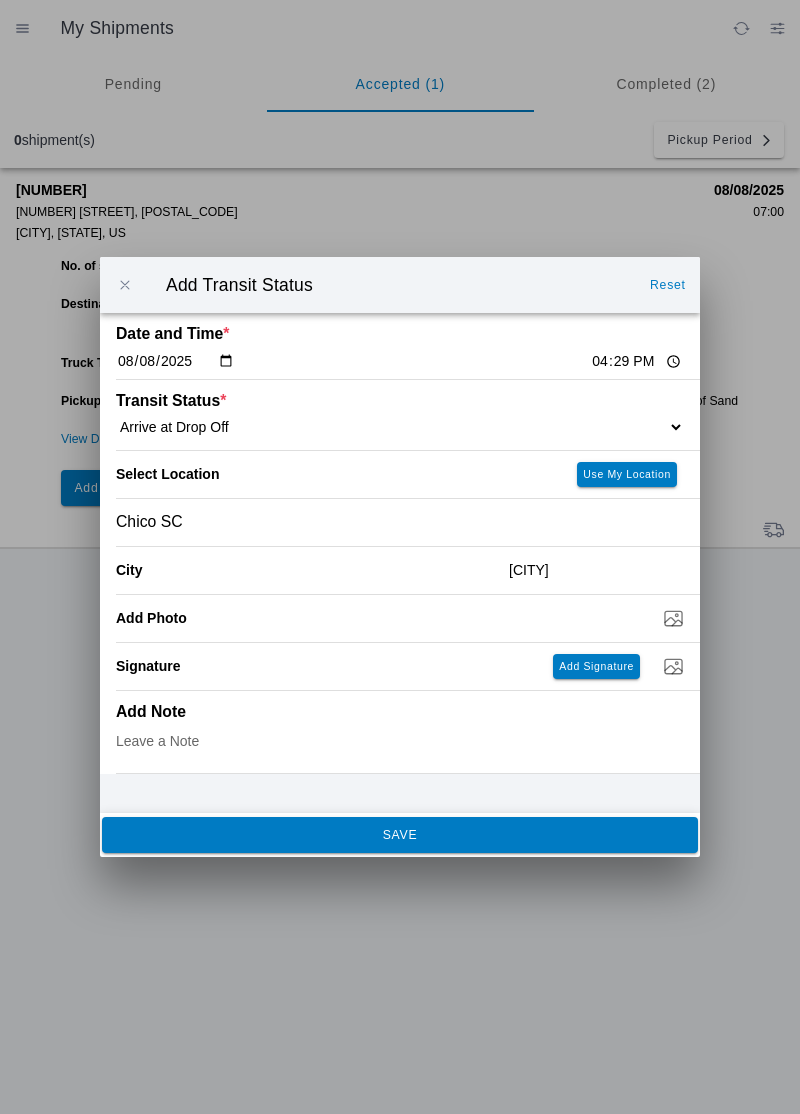 click on "SAVE" 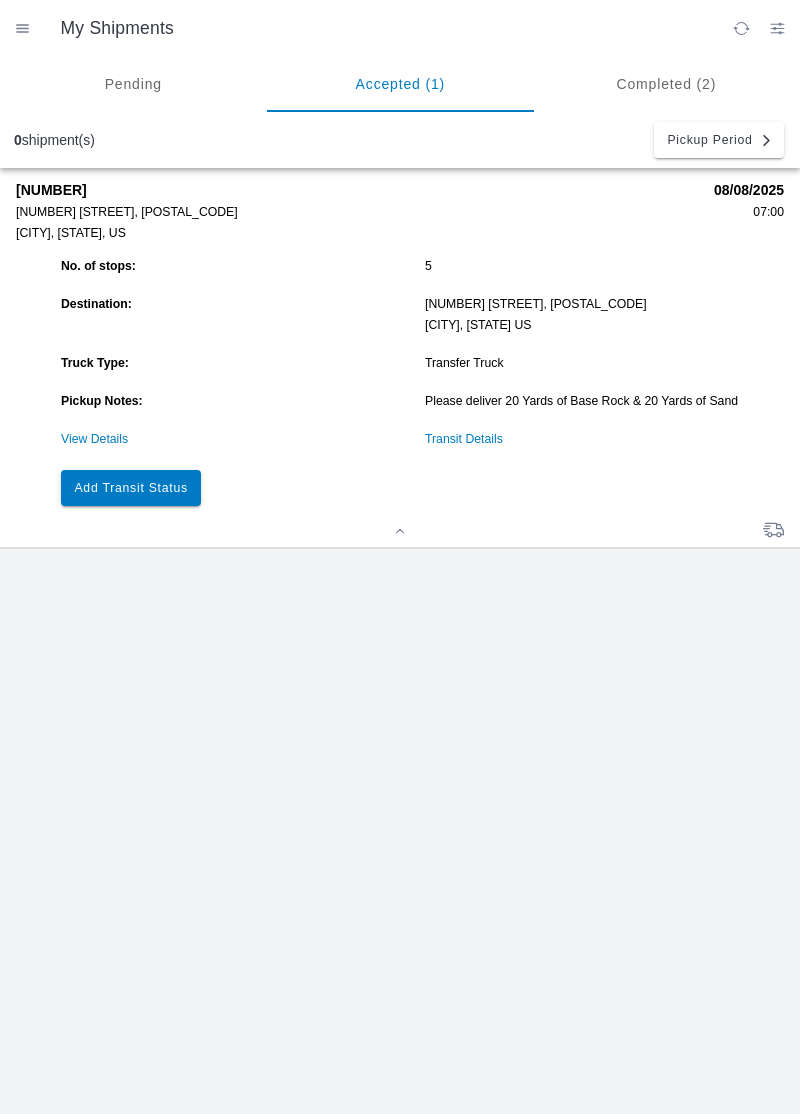 click on "Add Transit Status" 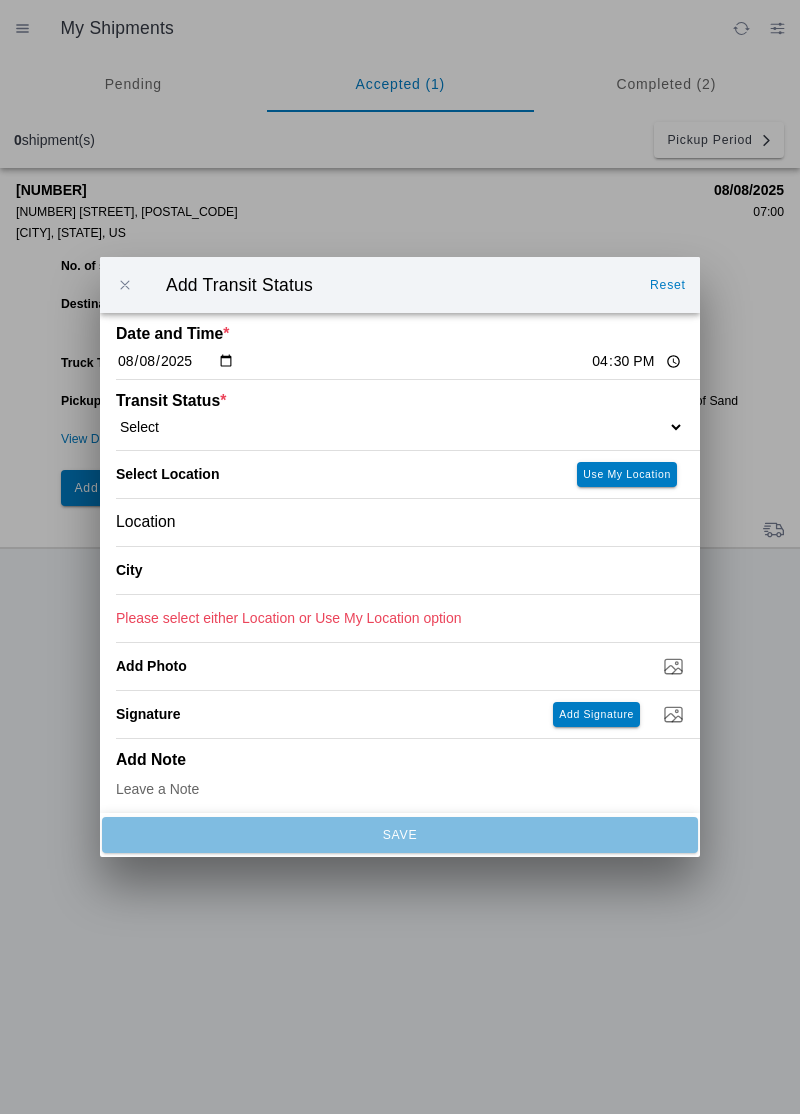 click on "16:30" 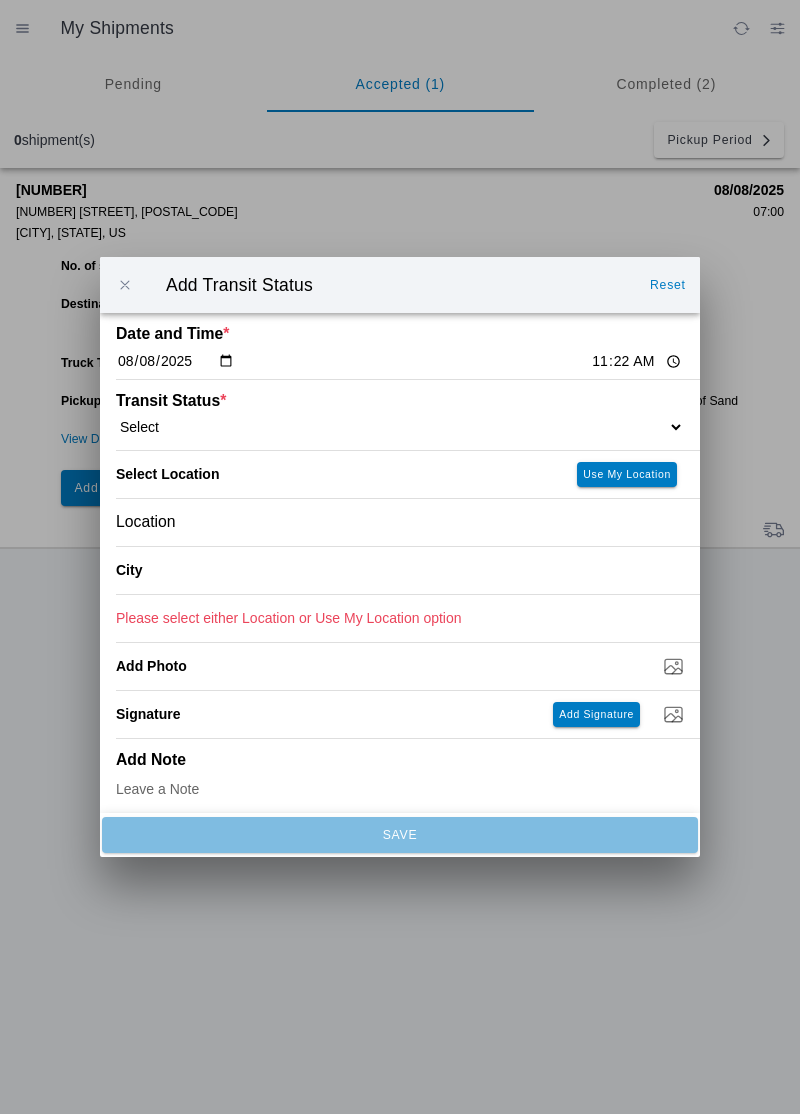 click on "Select  Arrive at Drop Off   Arrive at Pickup   Break Start   Break Stop   Depart Drop Off   Depart Pickup   Shift Complete" 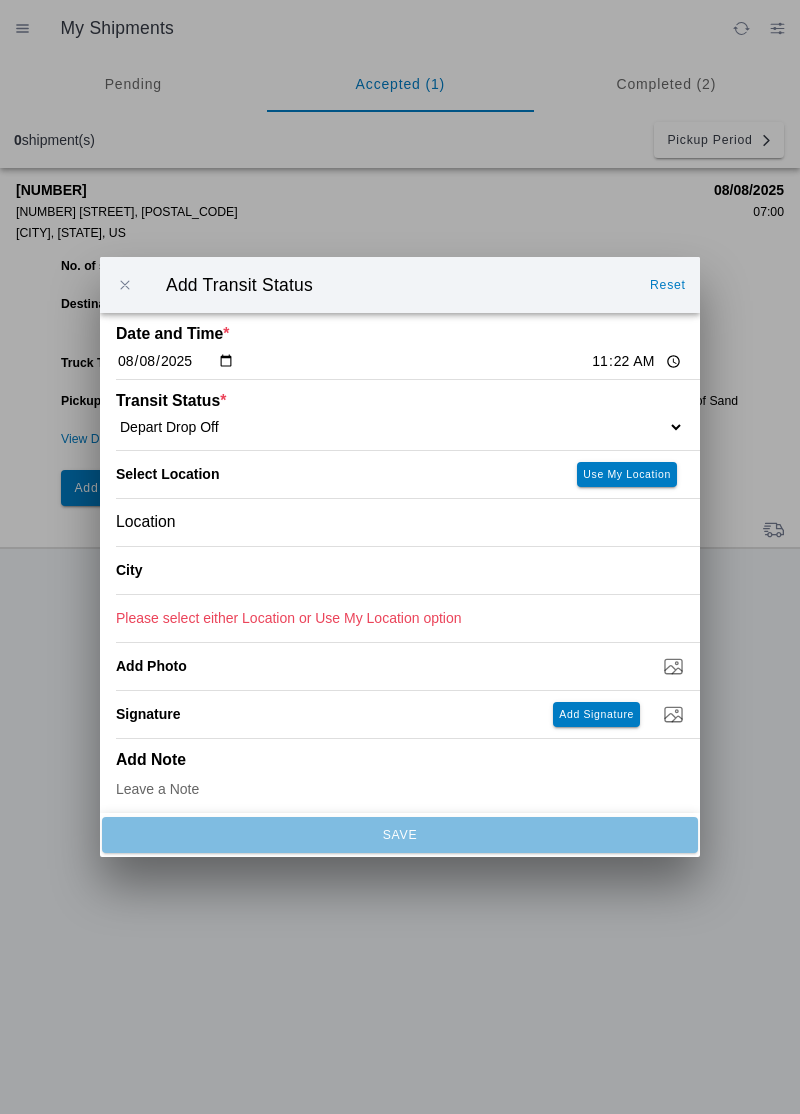 select on "DPTDLVLOC" 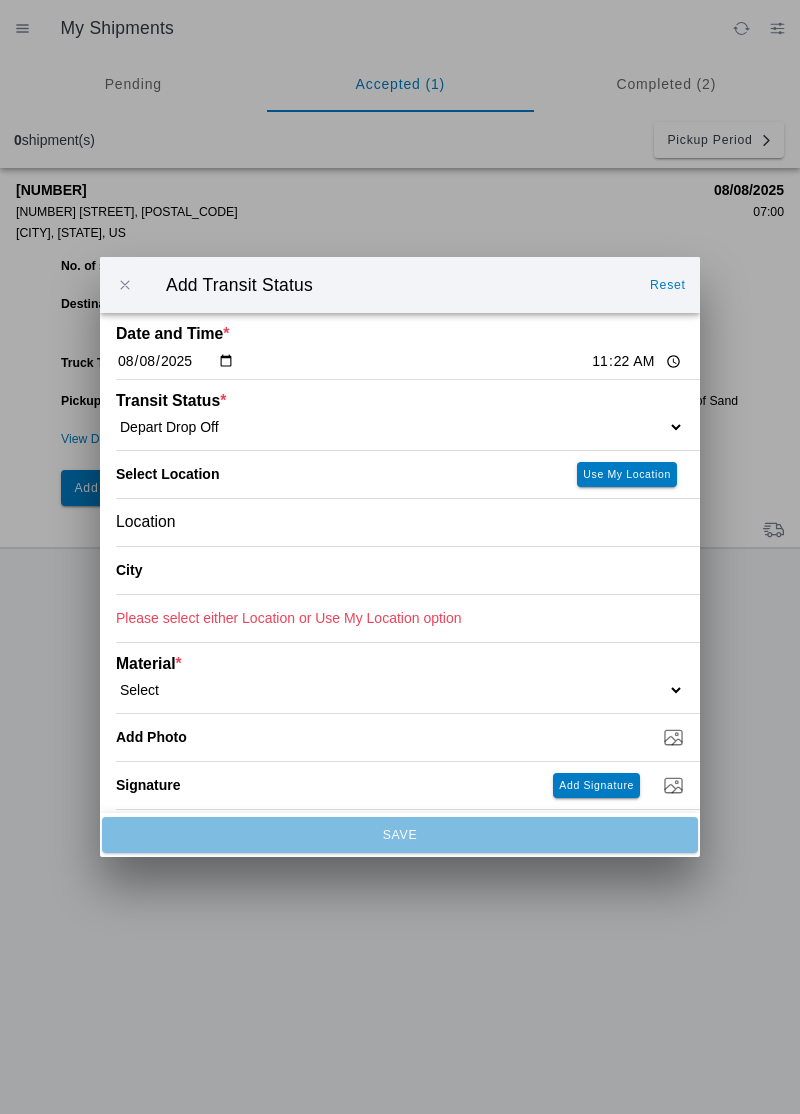 click on "Location" 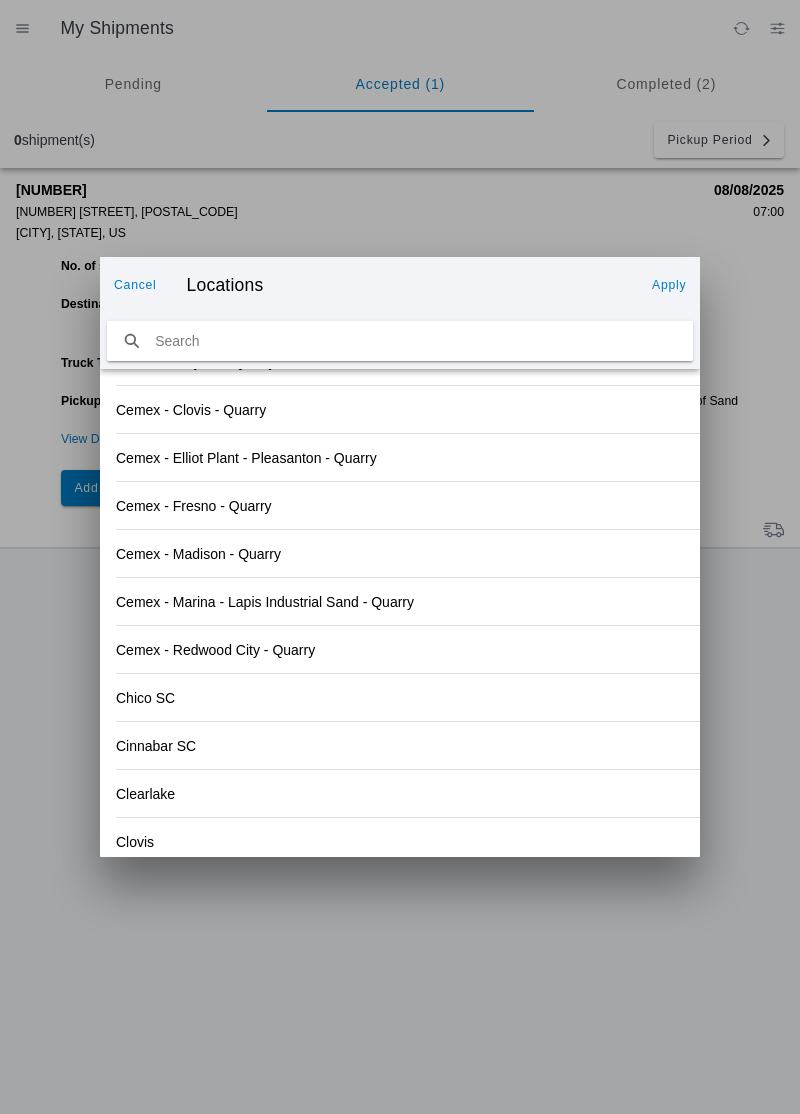 scroll, scrollTop: 1123, scrollLeft: 0, axis: vertical 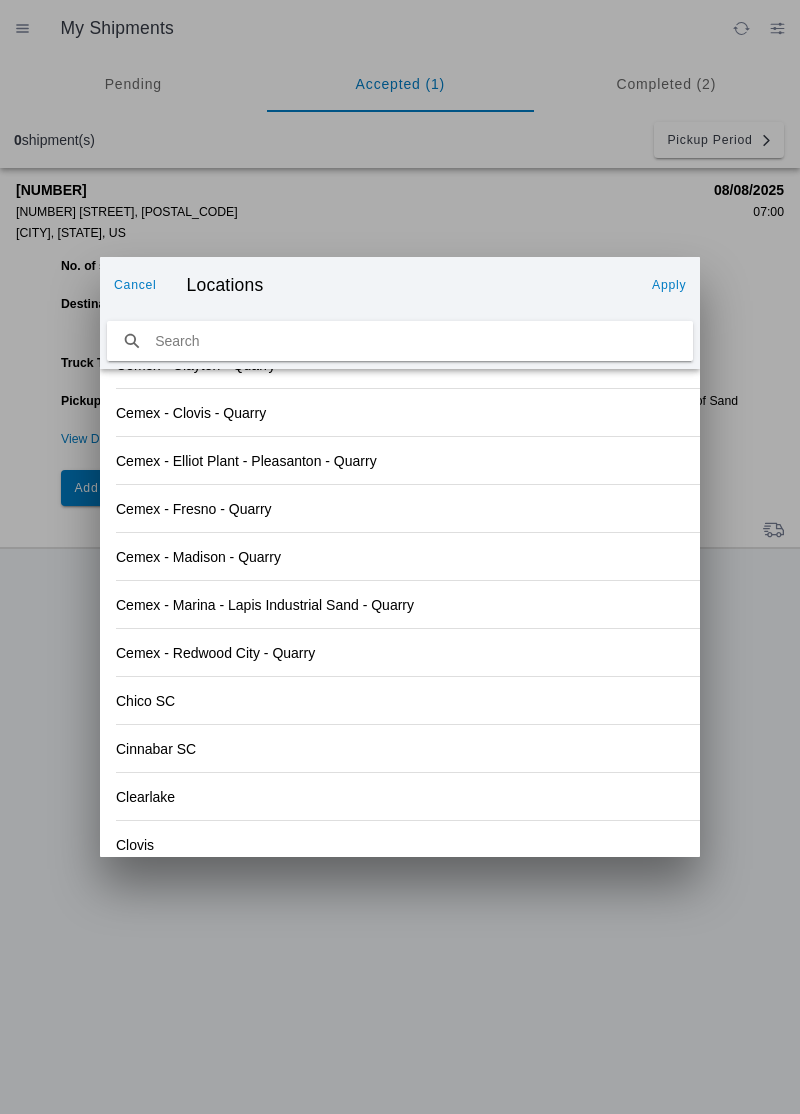click on "Apply" 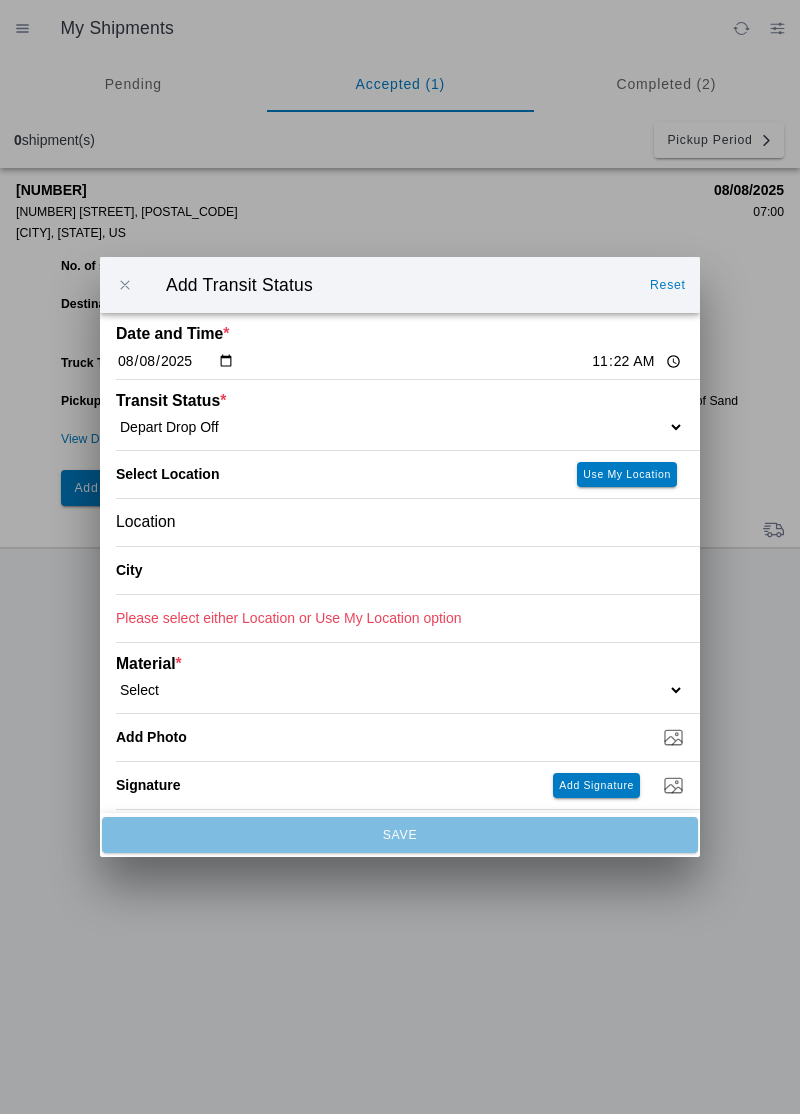 click on "Location" 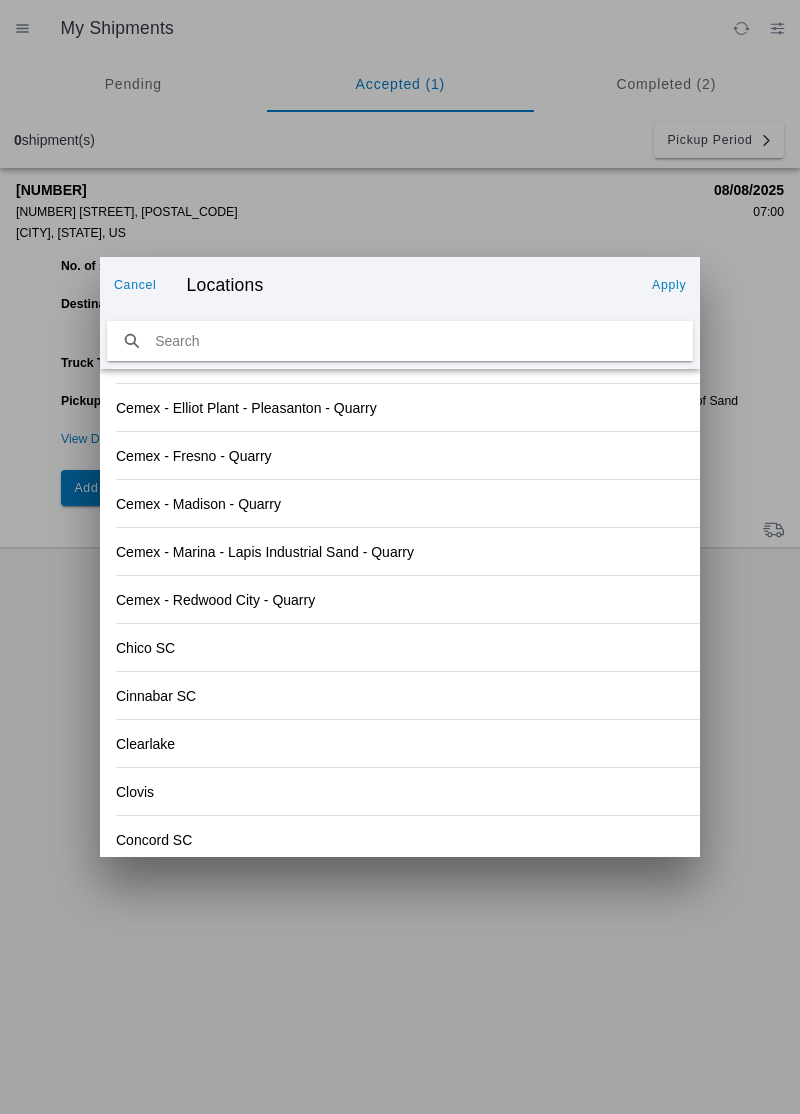 click on "Chico SC" 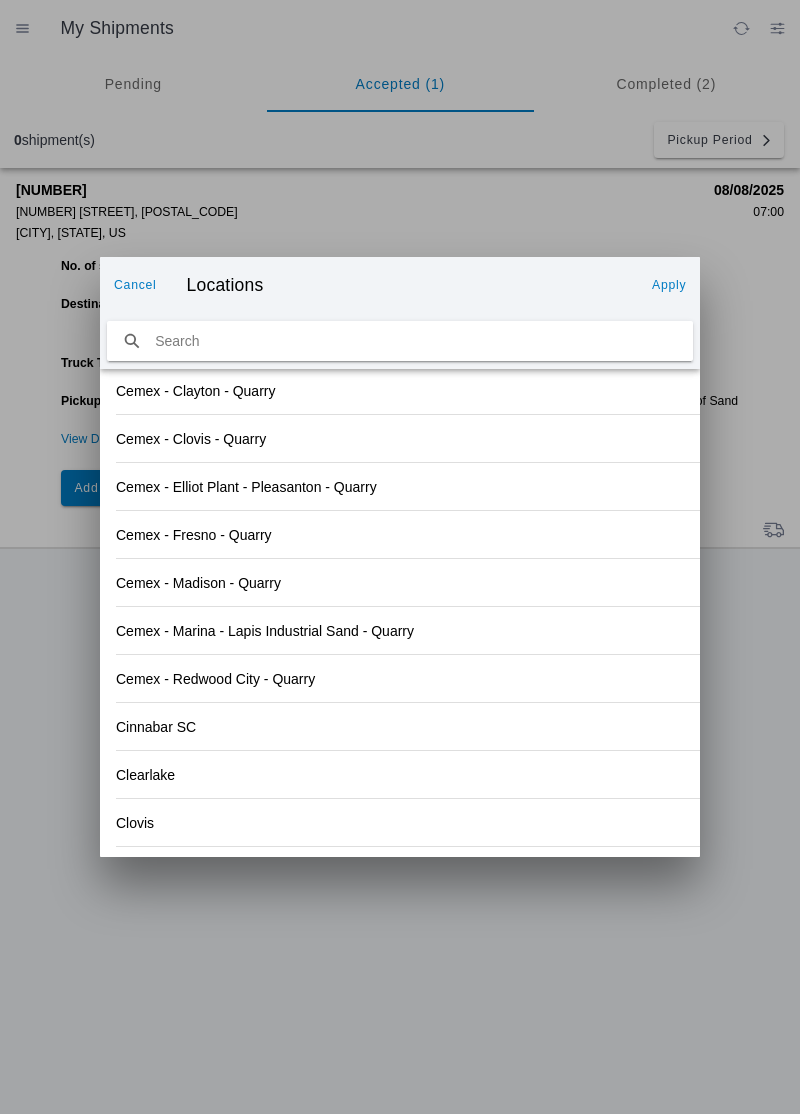 scroll, scrollTop: 1255, scrollLeft: 0, axis: vertical 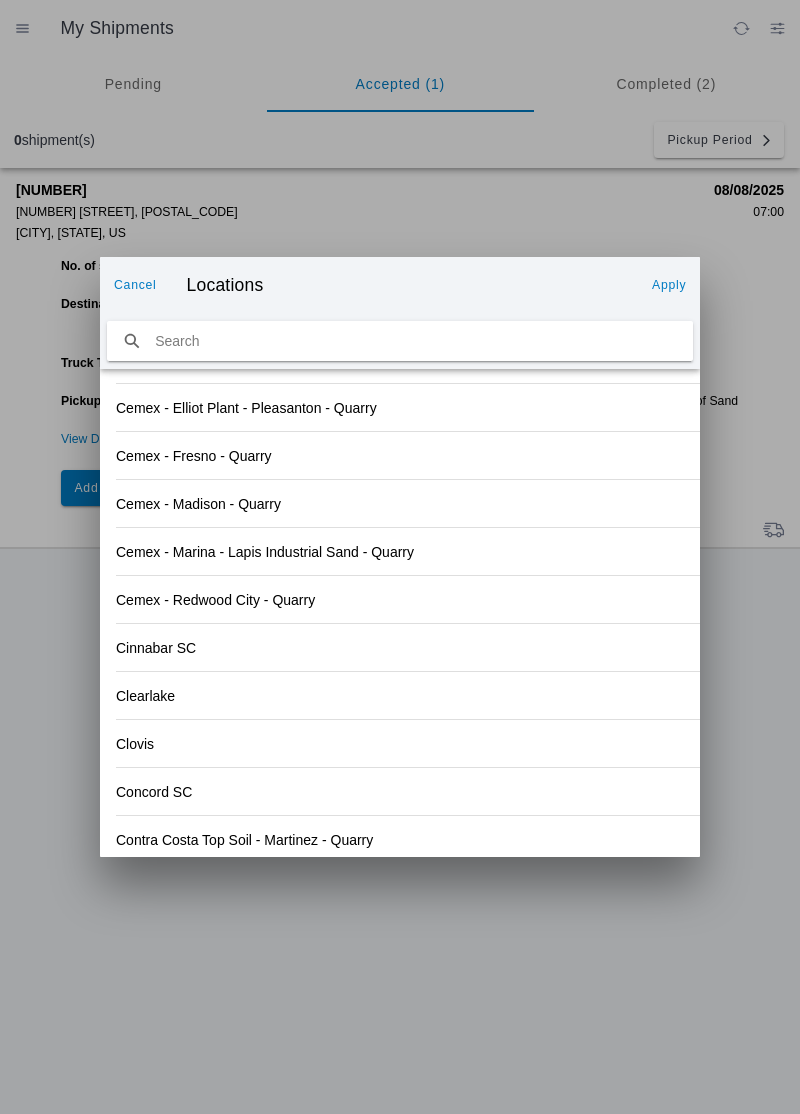 click on "Apply" 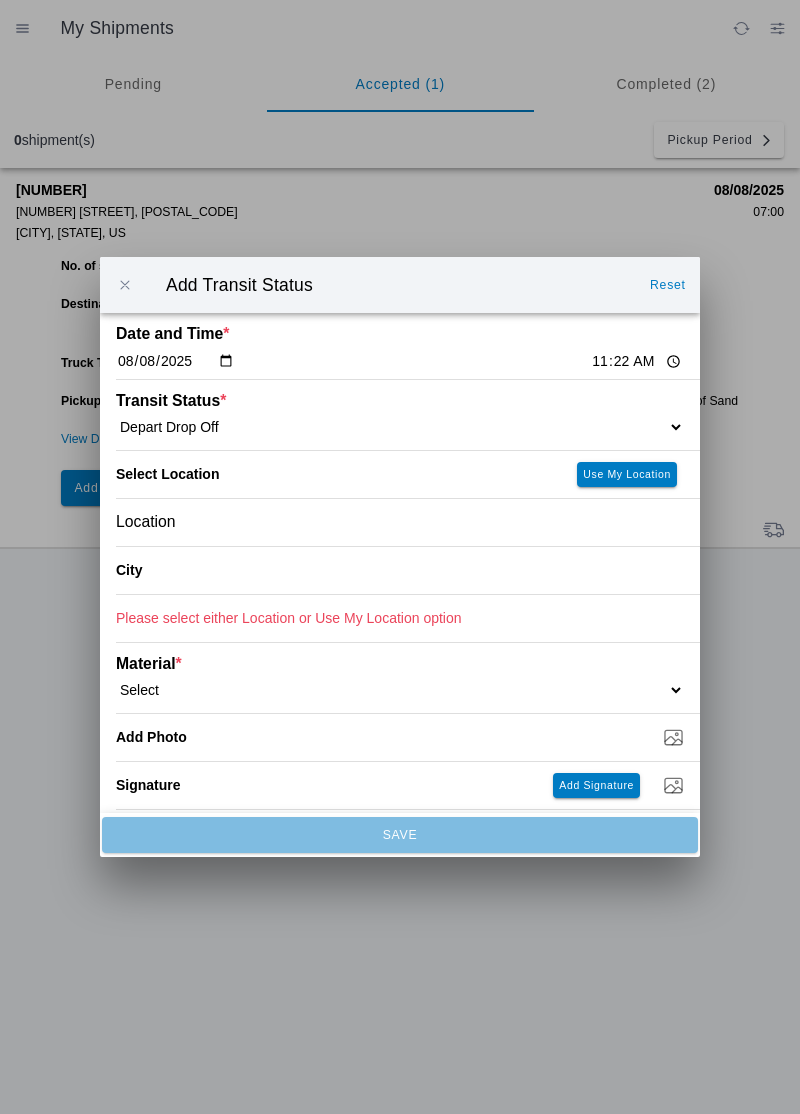 type on "[CITY]" 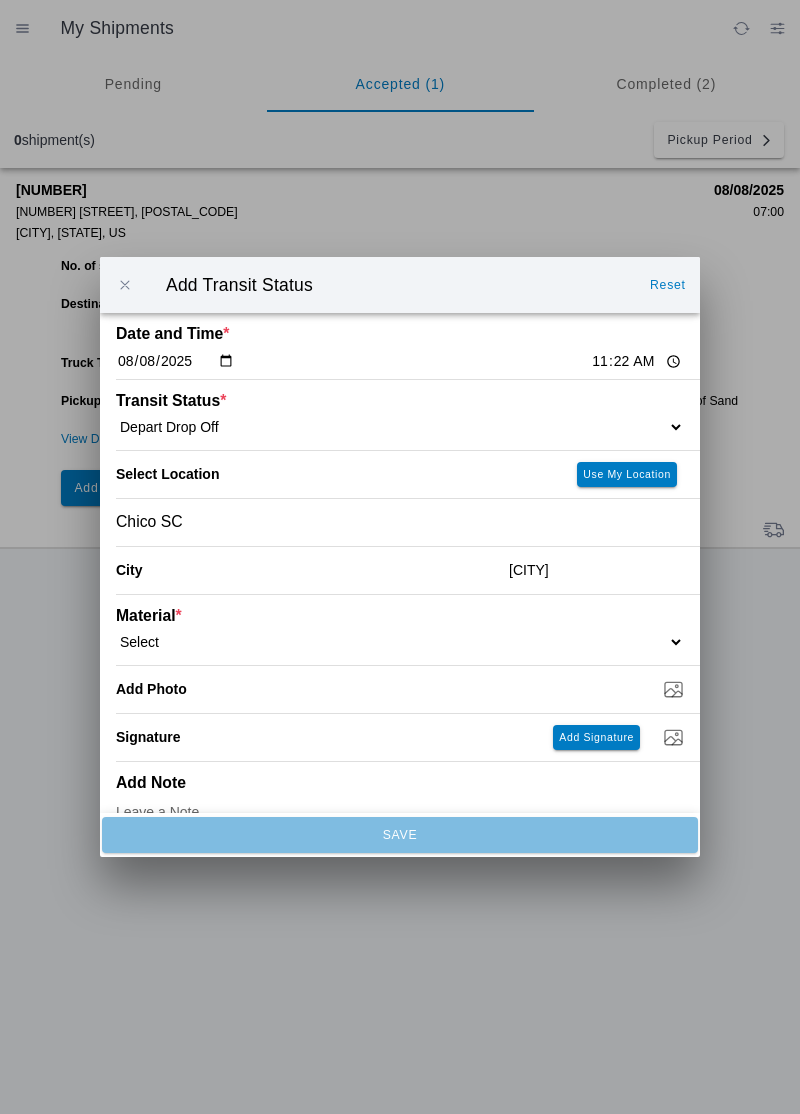 click on "Select  1" x 3" Rock   1" x 4" Rock   2" x 4" Rock   Asphalt Cold Patch   Backfill Spec Lapis Sand (EMS 4123)   Backfill Spec Sand (EMS 4123)   Base Rock (Class 2)   Broken Concrete/Asphalt   C-Ballast   Crushed Base Rock (3/4")   D-Ballast   Drain Rock (1.5")   Drain Rock (3/4")   Dry Spoils   Oversized Concrete/Asphalt   Palletized EZ Street   Premium Asphalt Cold Patch   Recycled Base Rock (Class 2)   Rip Rap   Top Soil" 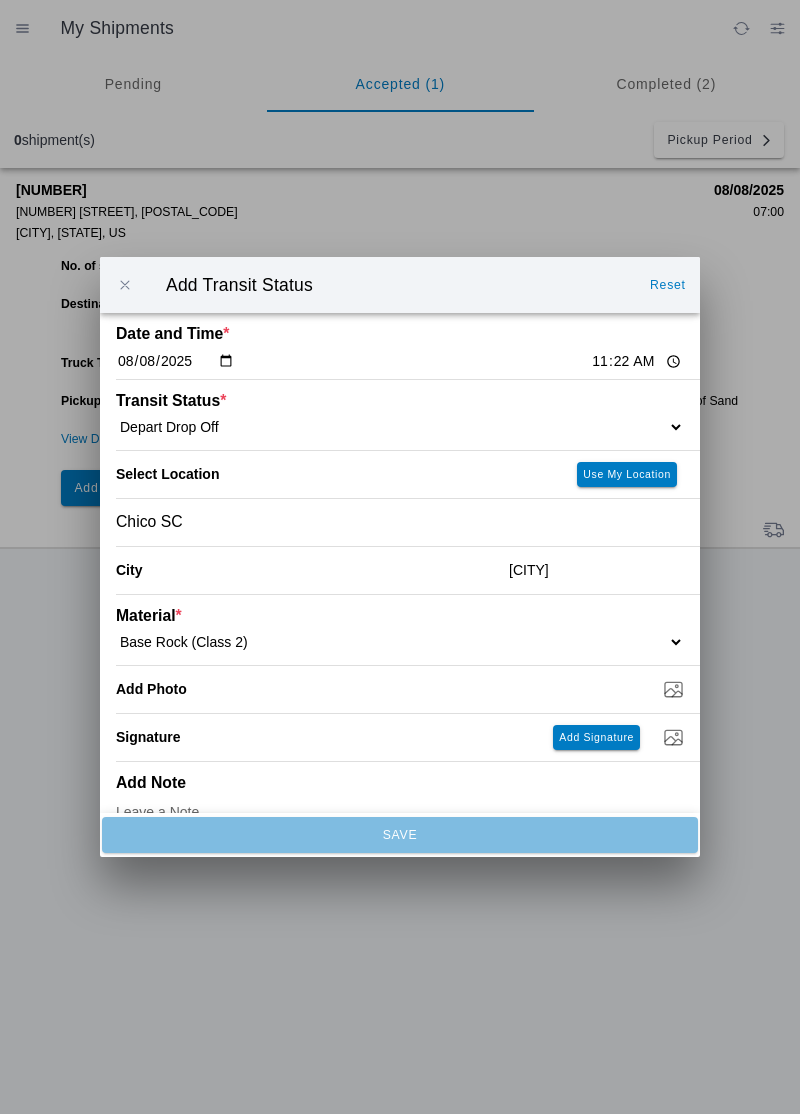 select on "708651" 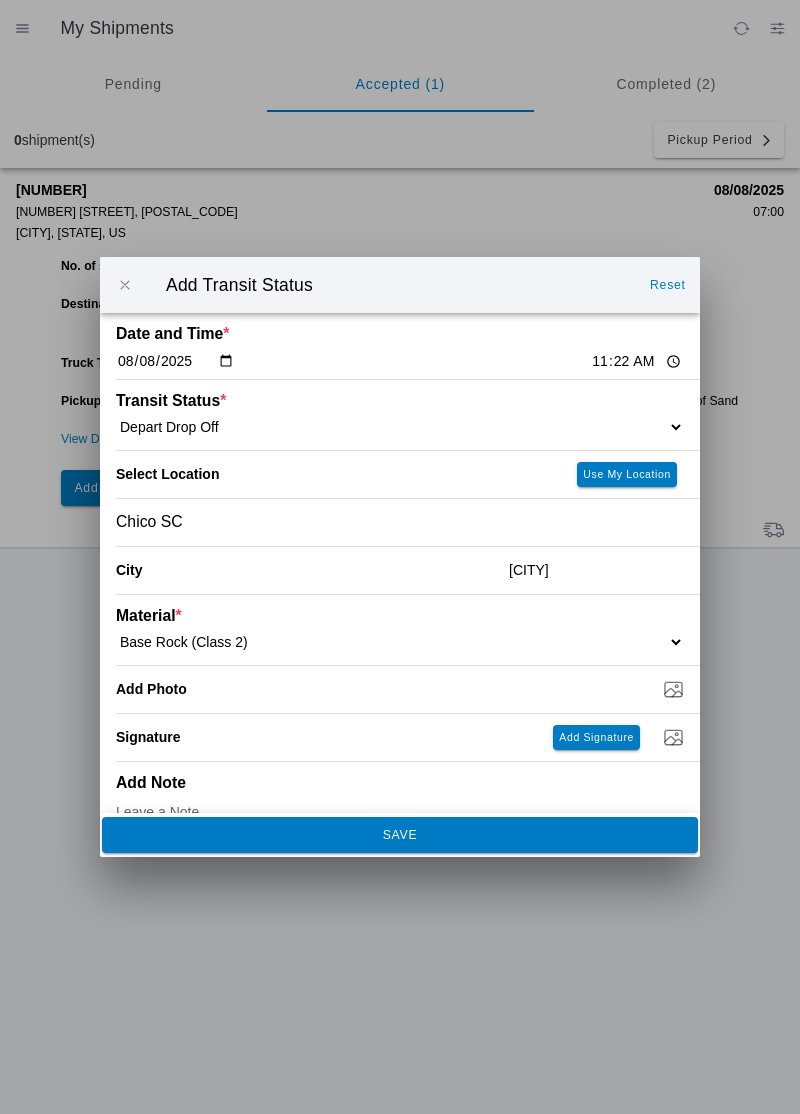 click on "SAVE" 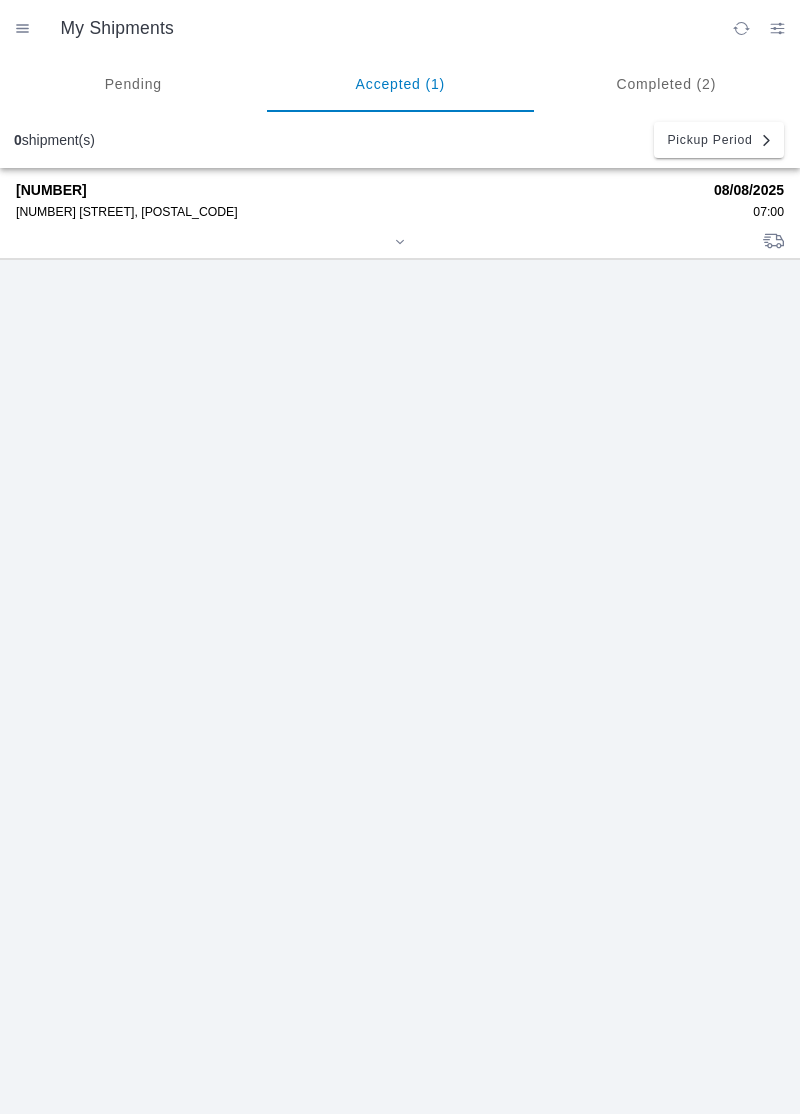 click on "[NUMBER]" 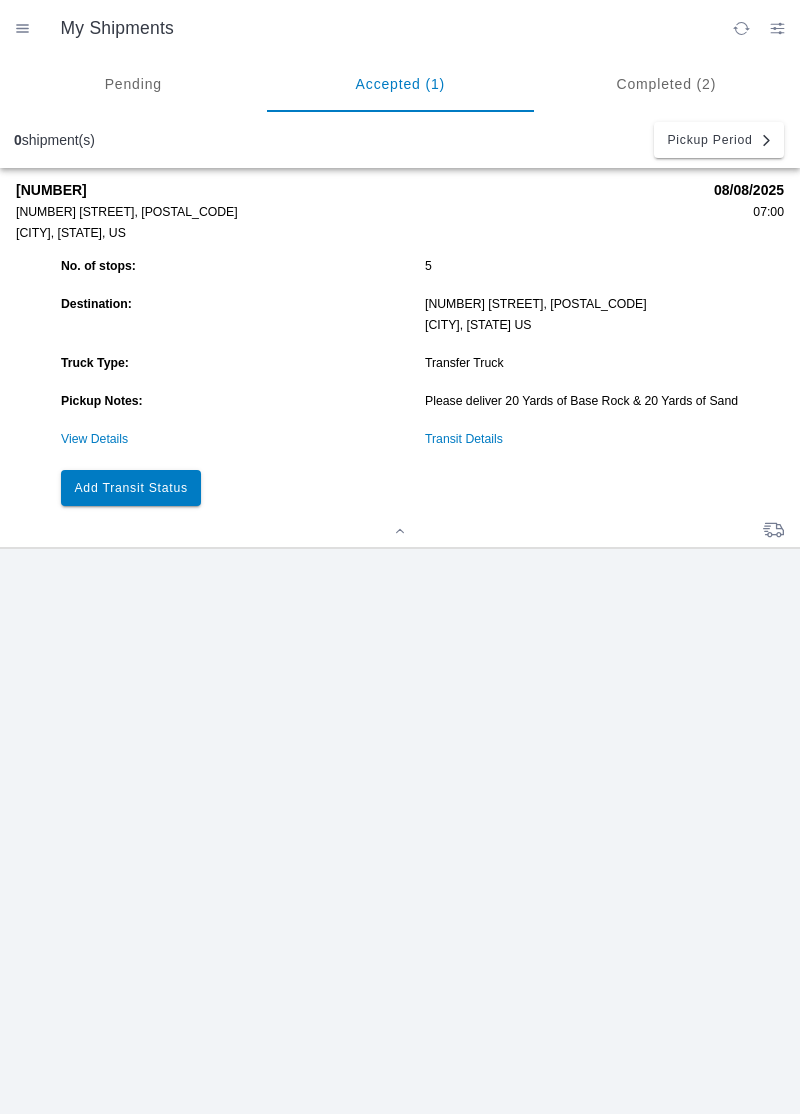 click on "Add Transit Status" 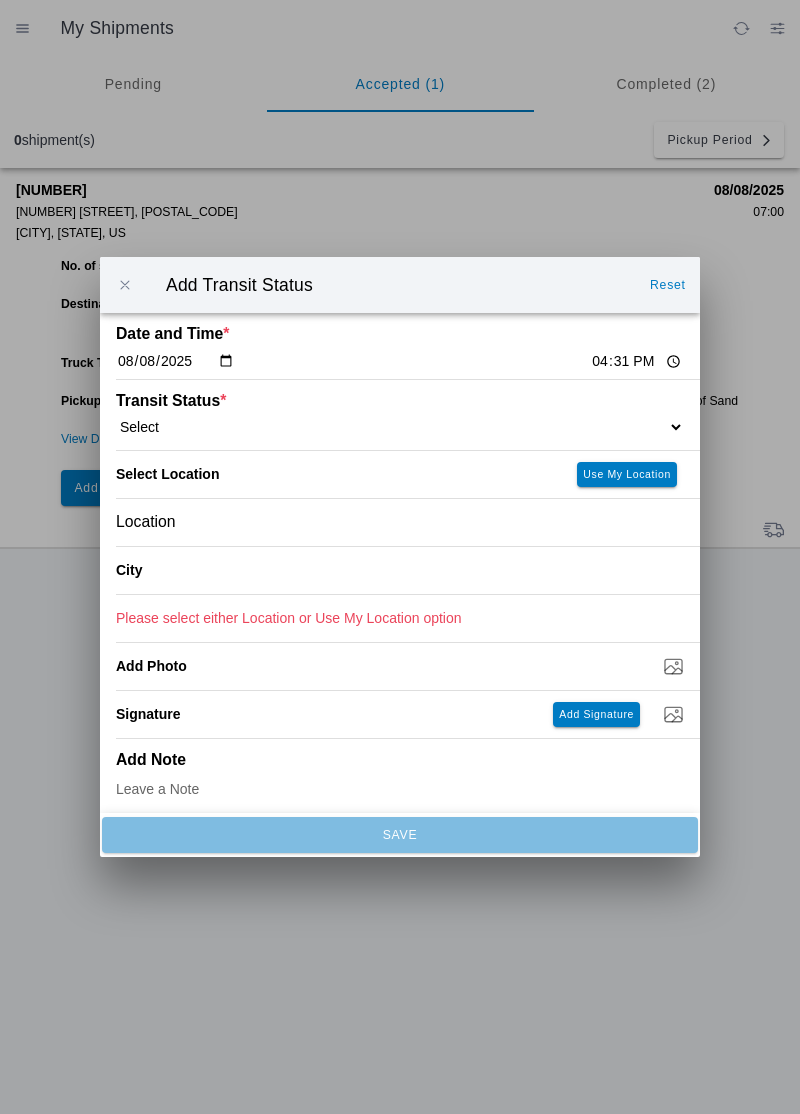 click on "16:31" 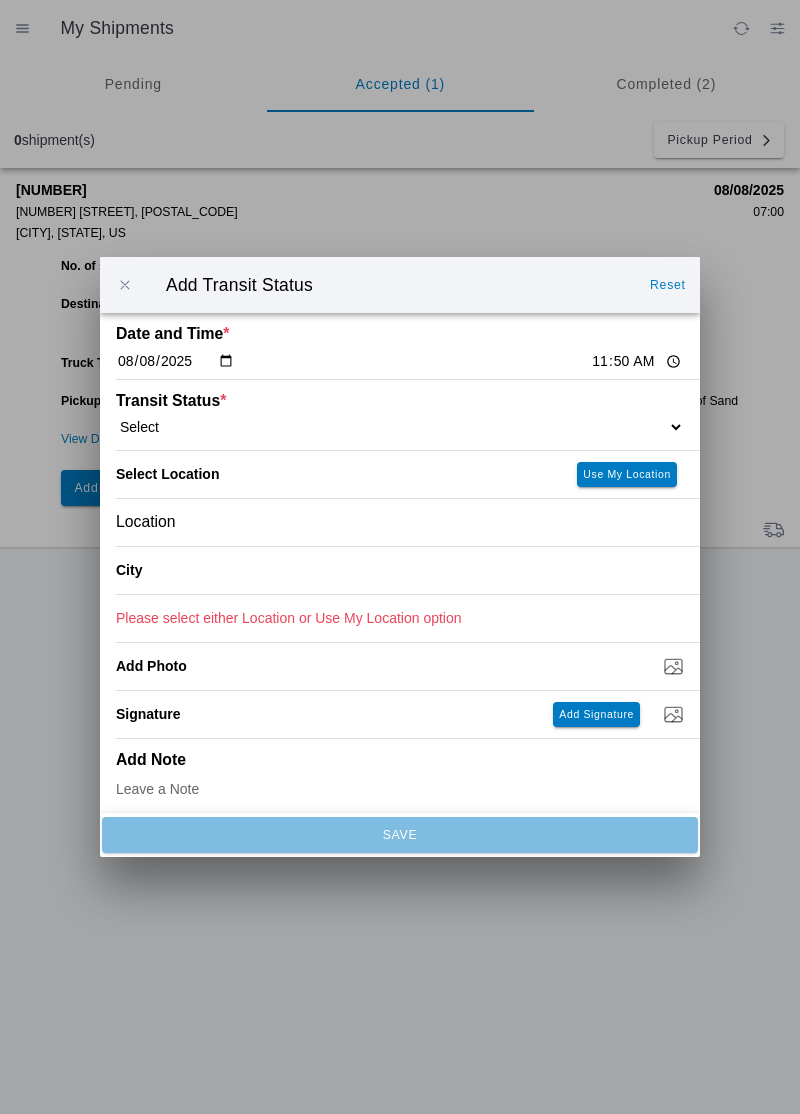 click on "Transit Status  *" 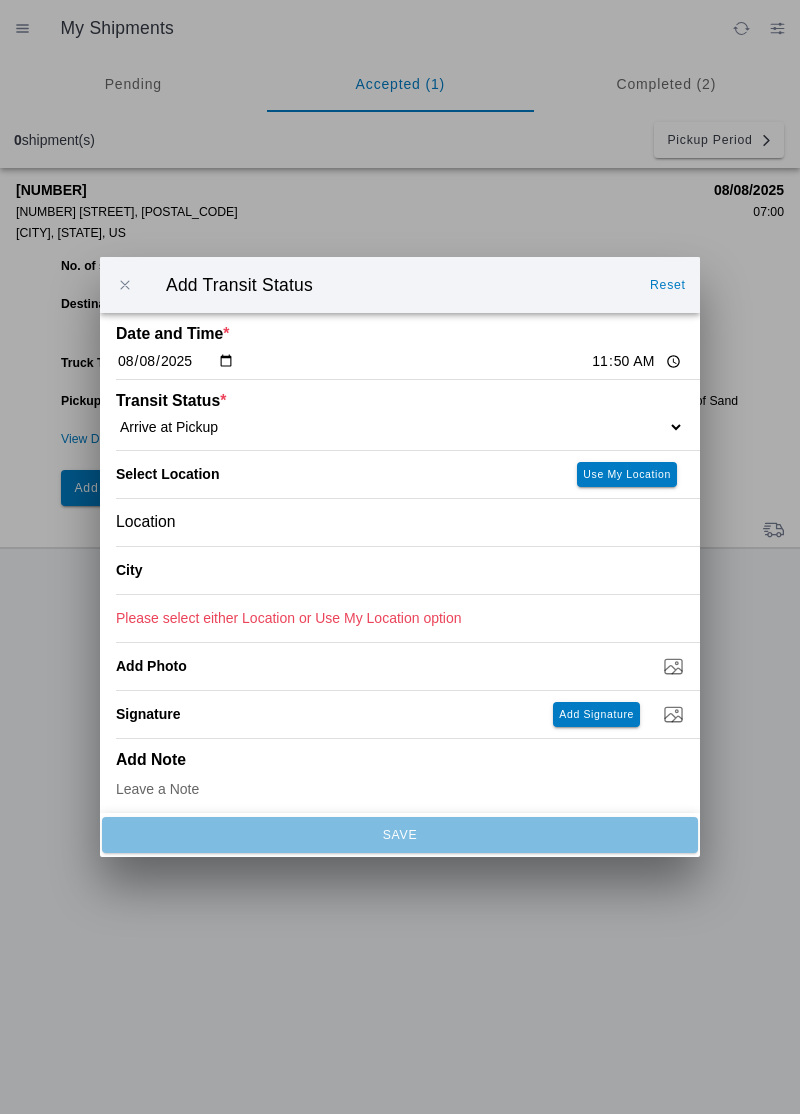 click on "Location" 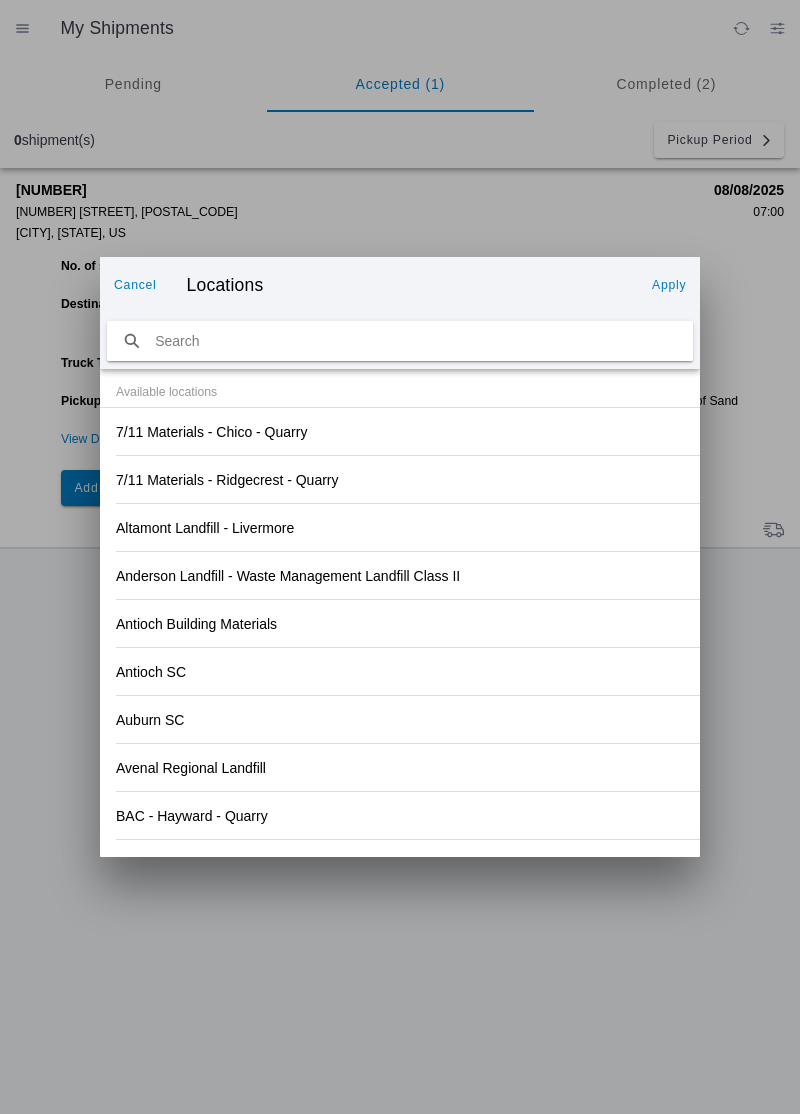 click on "7/11 Materials - Chico - Quarry" 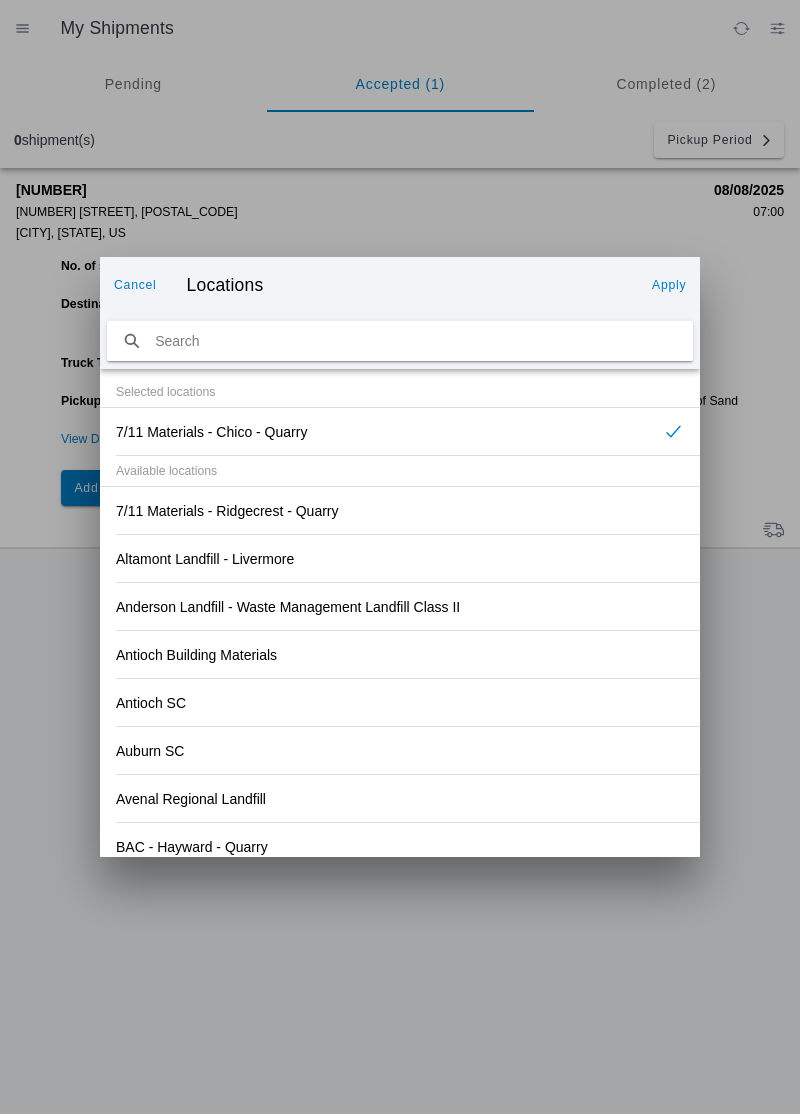 click on "Apply" 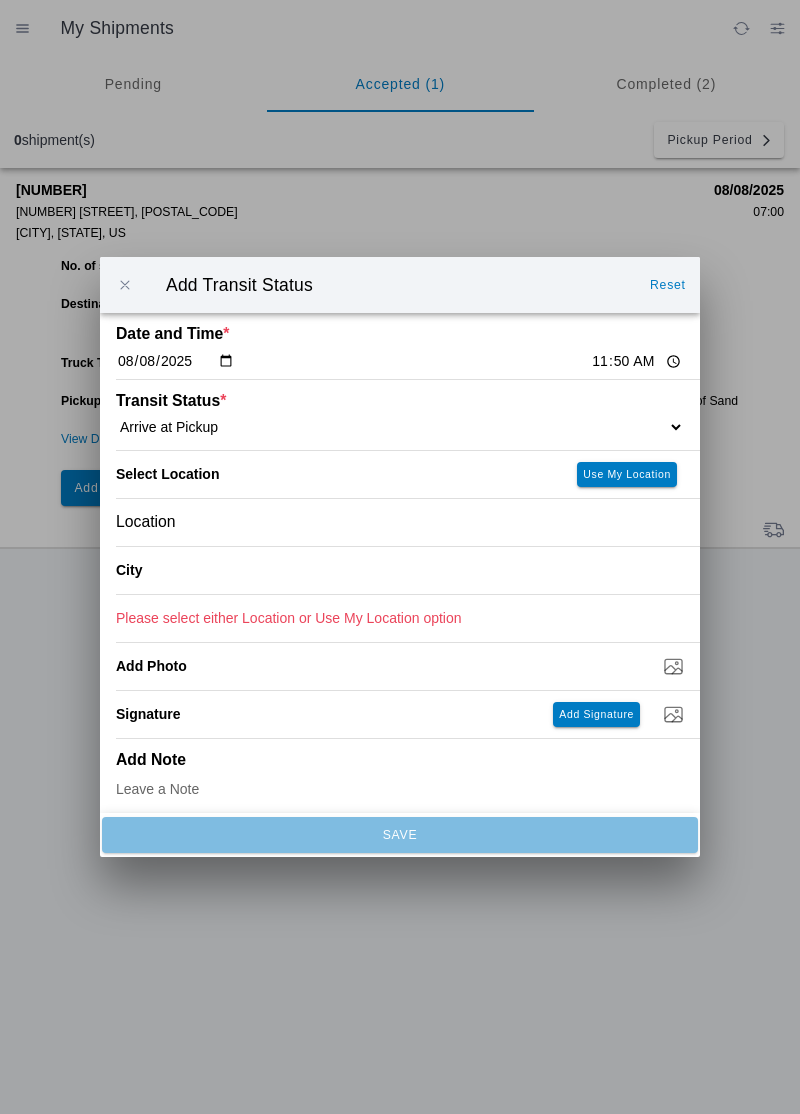 type on "[CITY]" 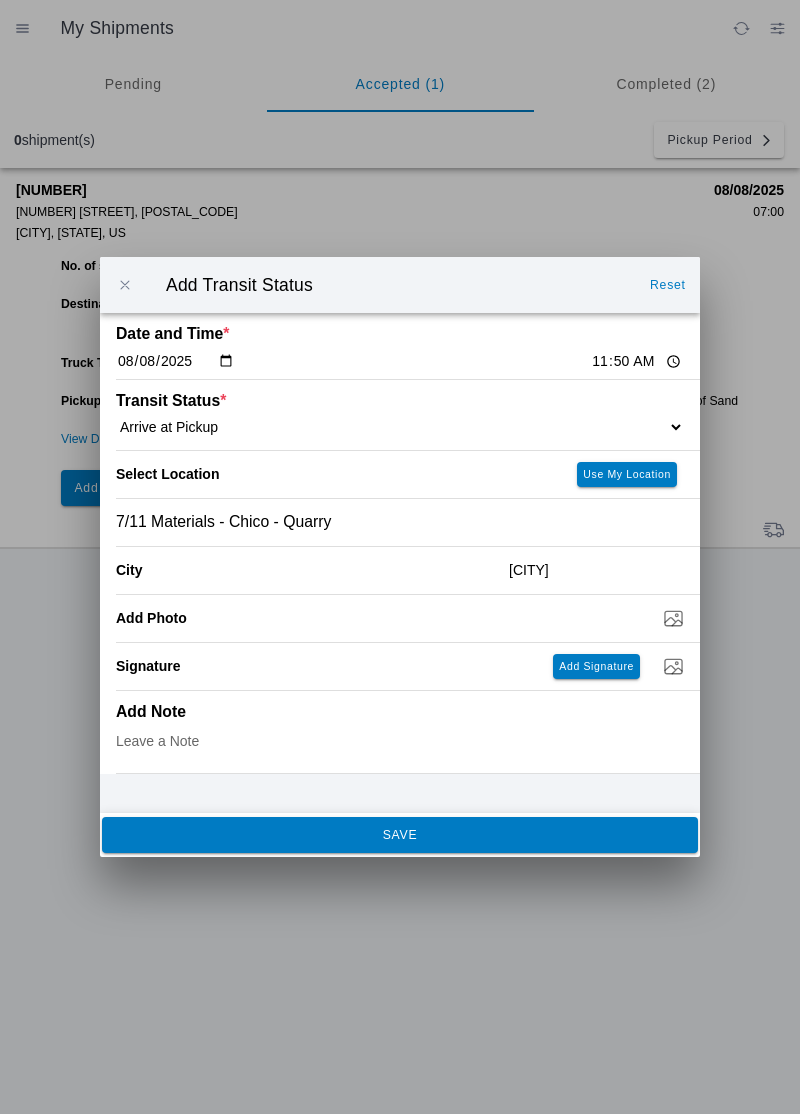 click on "SAVE" 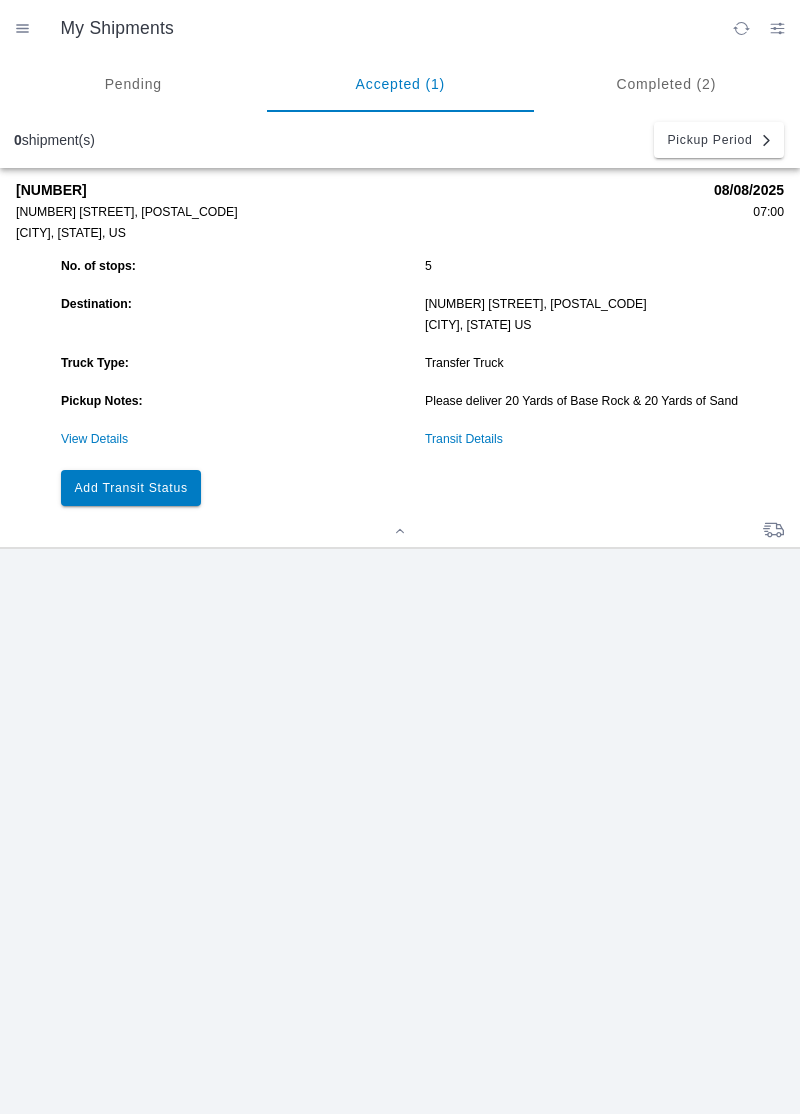click on "Add Transit Status" 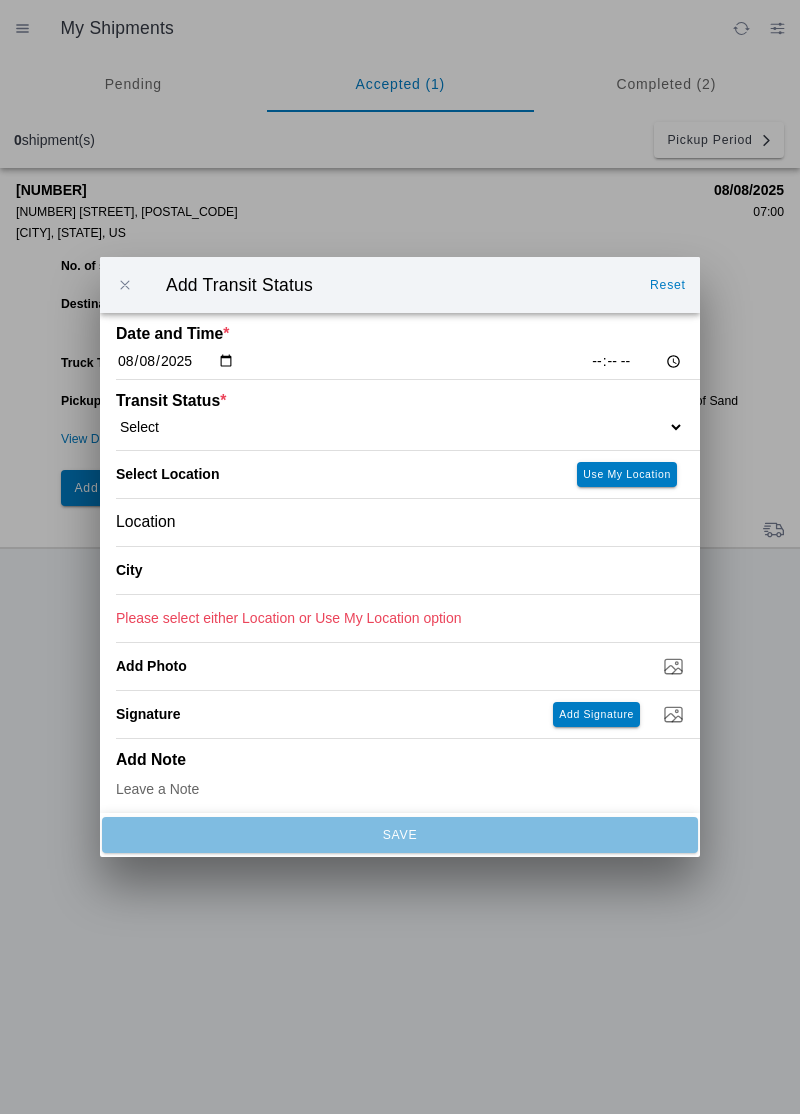 click on "[TIME]" 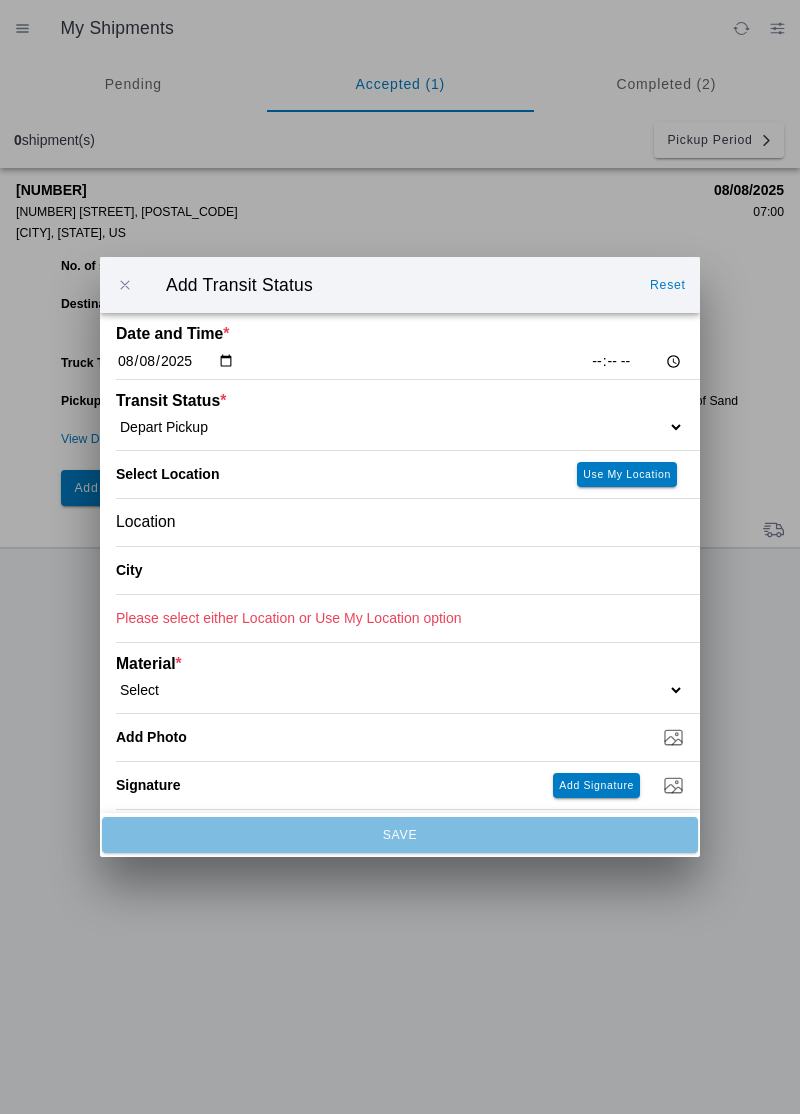 click on "Location" 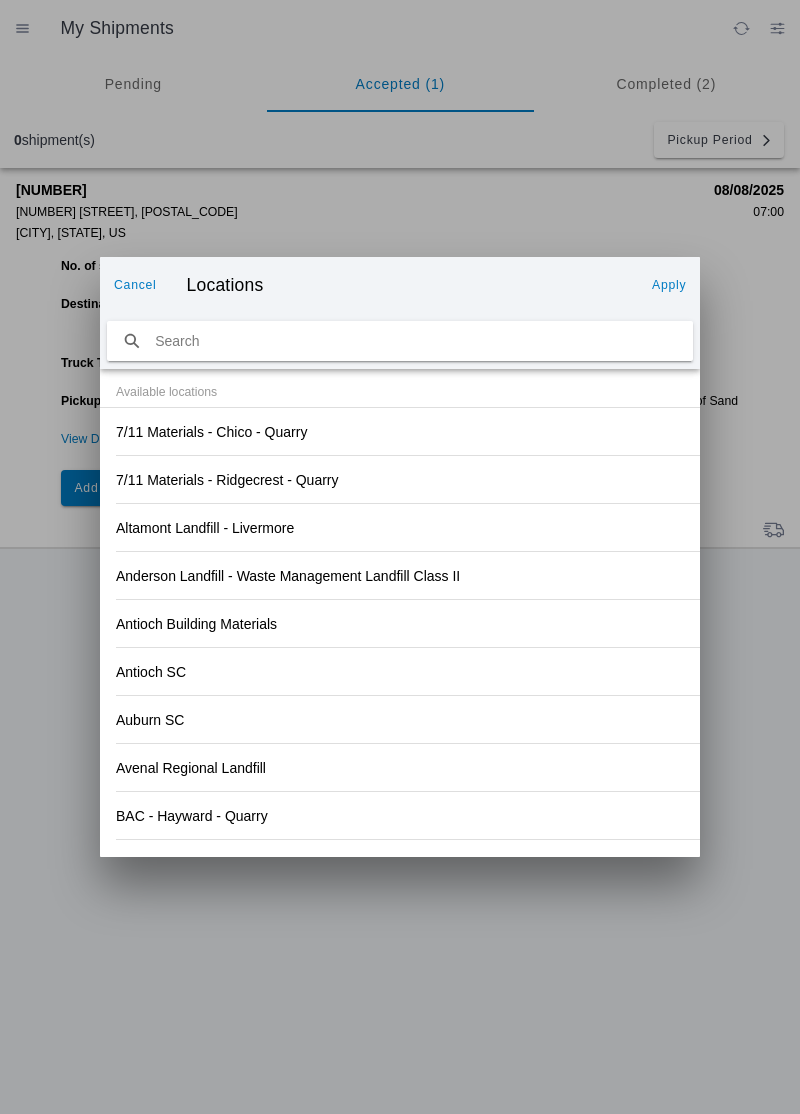 click on "7/11 Materials - Chico - Quarry" 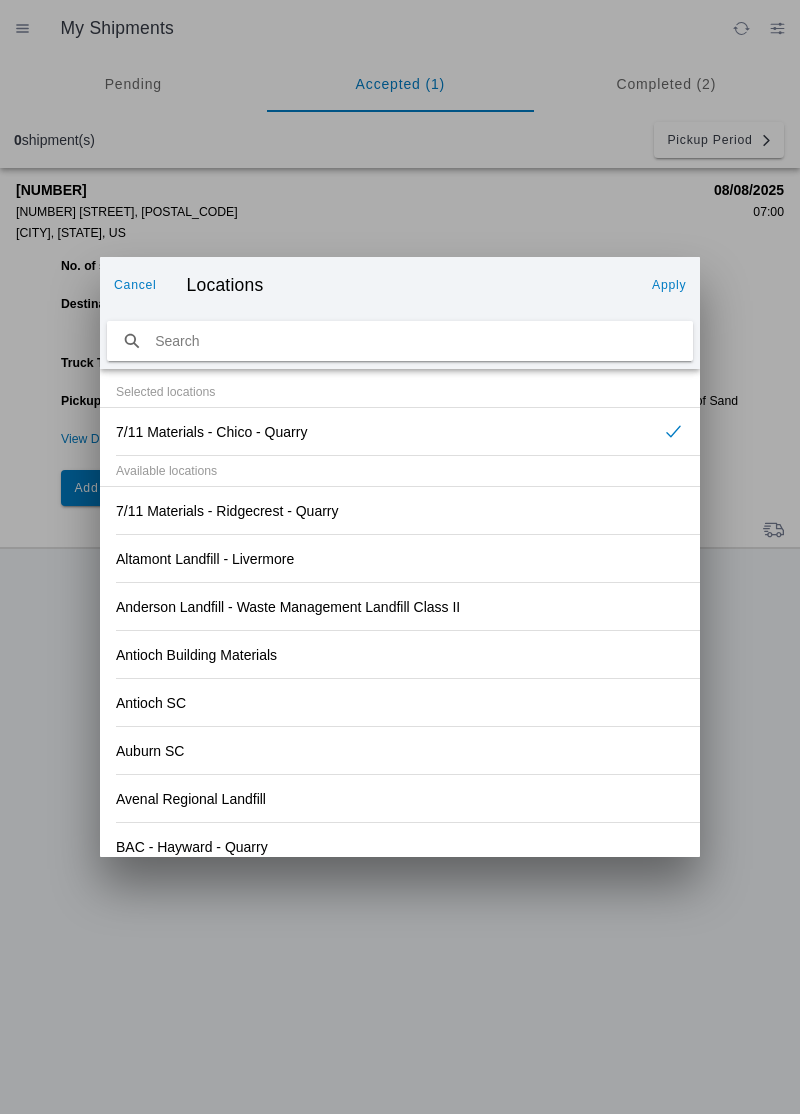click on "Apply" 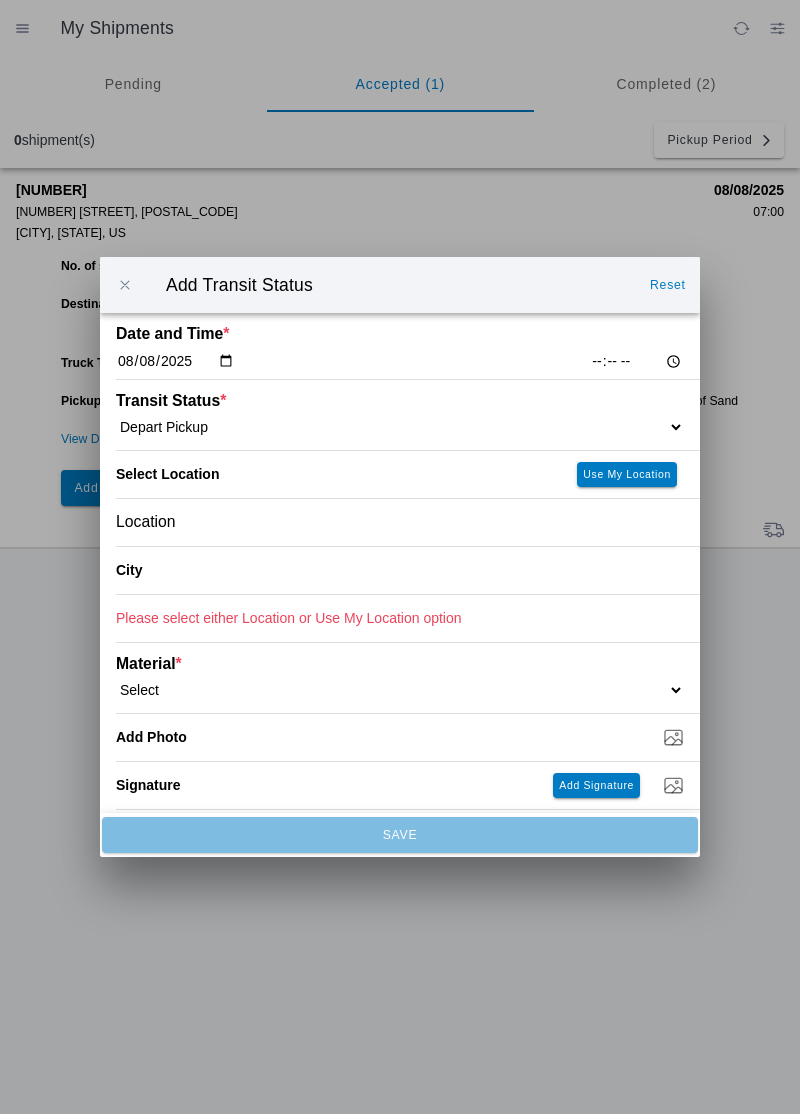 type on "[CITY]" 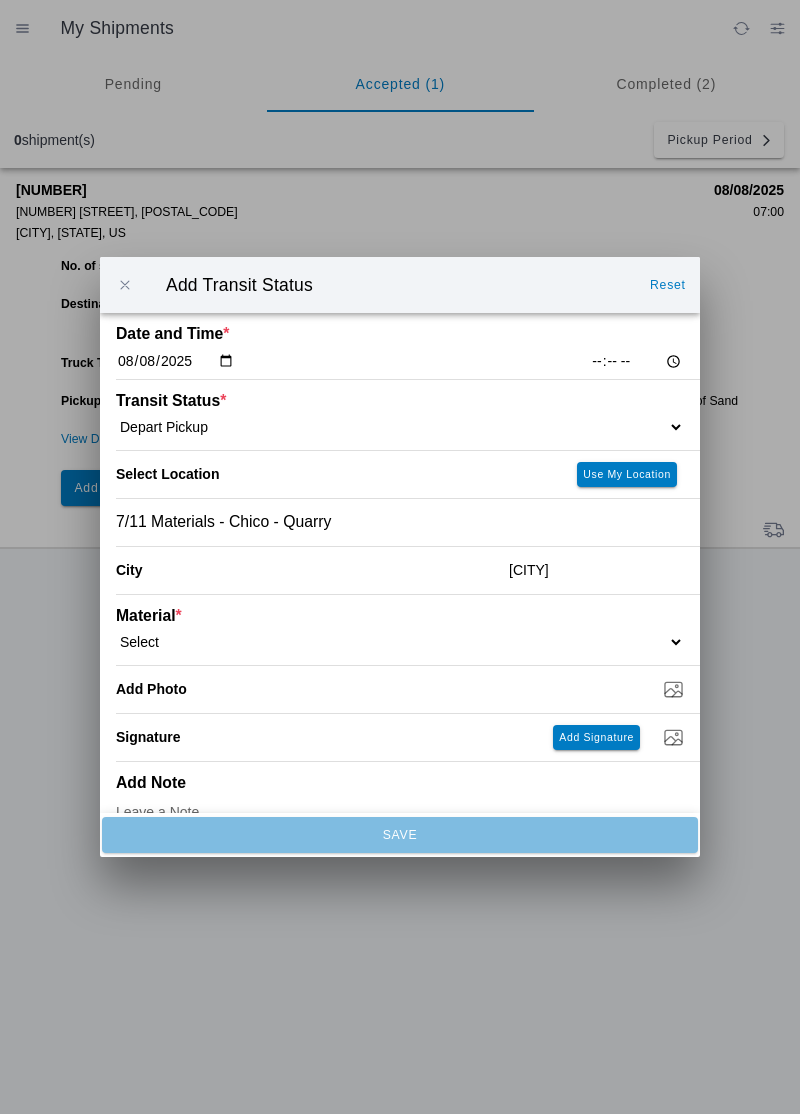 click on "Select  1" x 3" Rock   1" x 4" Rock   2" x 4" Rock   Asphalt Cold Patch   Backfill Spec Lapis Sand (EMS 4123)   Backfill Spec Sand (EMS 4123)   Base Rock (Class 2)   Broken Concrete/Asphalt   C-Ballast   Crushed Base Rock (3/4")   D-Ballast   Drain Rock (1.5")   Drain Rock (3/4")   Dry Spoils   Oversized Concrete/Asphalt   Palletized EZ Street   Premium Asphalt Cold Patch   Recycled Base Rock (Class 2)   Rip Rap   Top Soil" 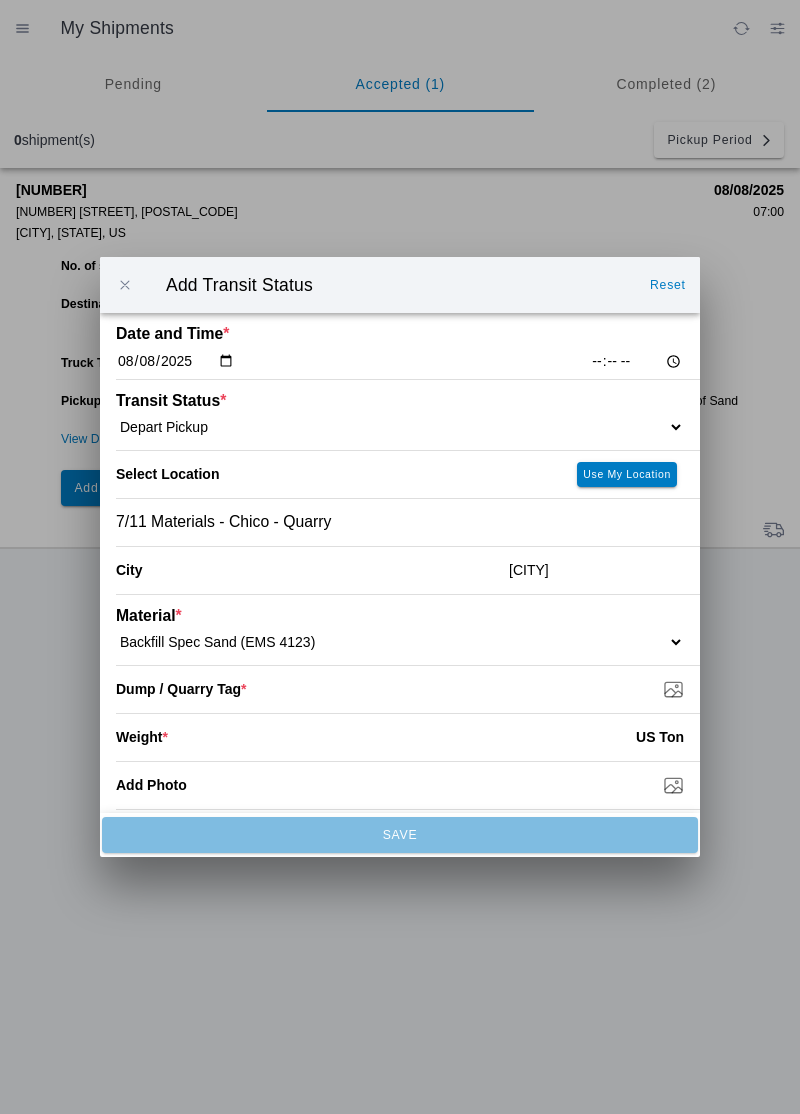 click on "Select  1" x 3" Rock   1" x 4" Rock   2" x 4" Rock   Asphalt Cold Patch   Backfill Spec Lapis Sand (EMS 4123)   Backfill Spec Sand (EMS 4123)   Base Rock (Class 2)   Broken Concrete/Asphalt   C-Ballast   Crushed Base Rock (3/4")   D-Ballast   Drain Rock (1.5")   Drain Rock (3/4")   Dry Spoils   Oversized Concrete/Asphalt   Palletized EZ Street   Premium Asphalt Cold Patch   Recycled Base Rock (Class 2)   Rip Rap   Top Soil" 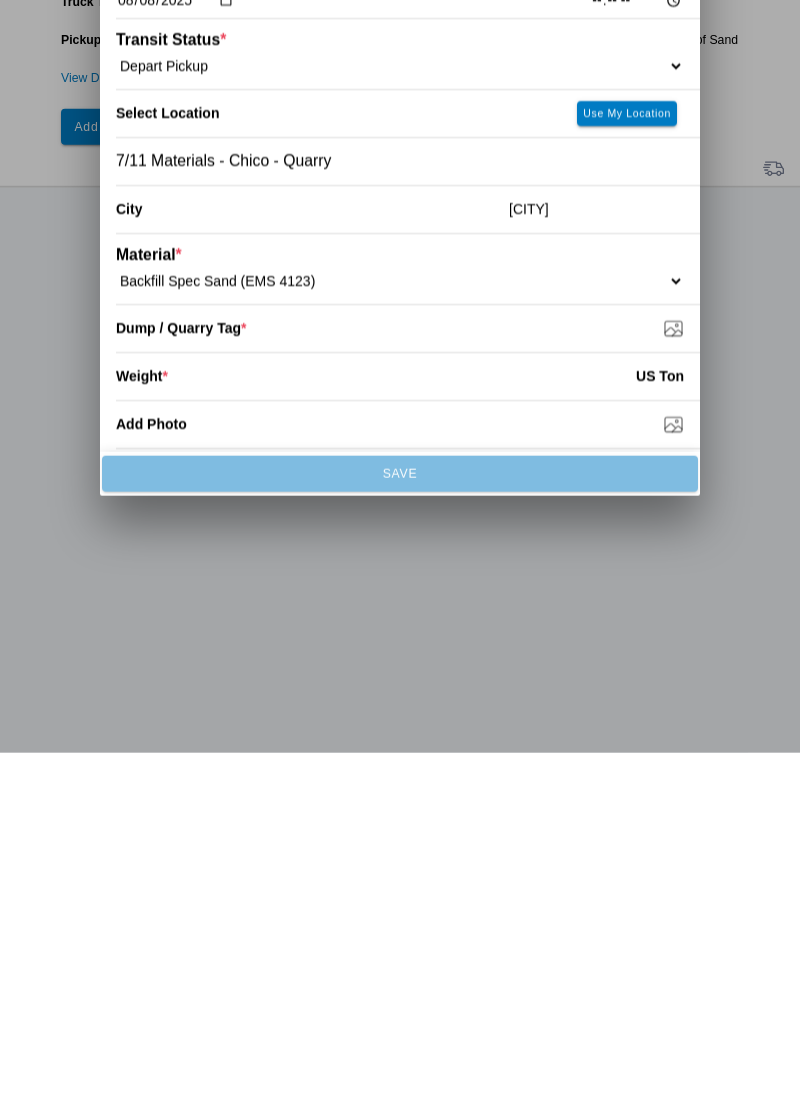 click on "Dump / Quarry Tag  *" at bounding box center (408, 689) 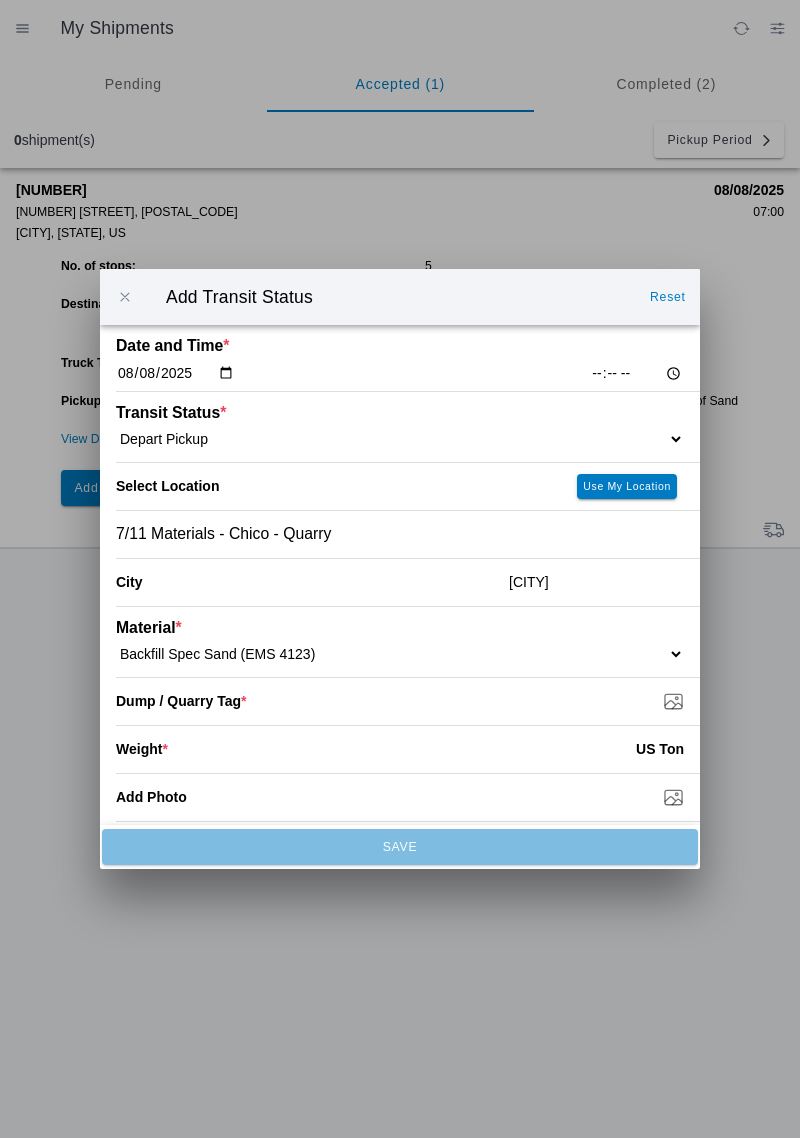 type on "C:\fakepath\17546959991665596203346712061741.jpg" 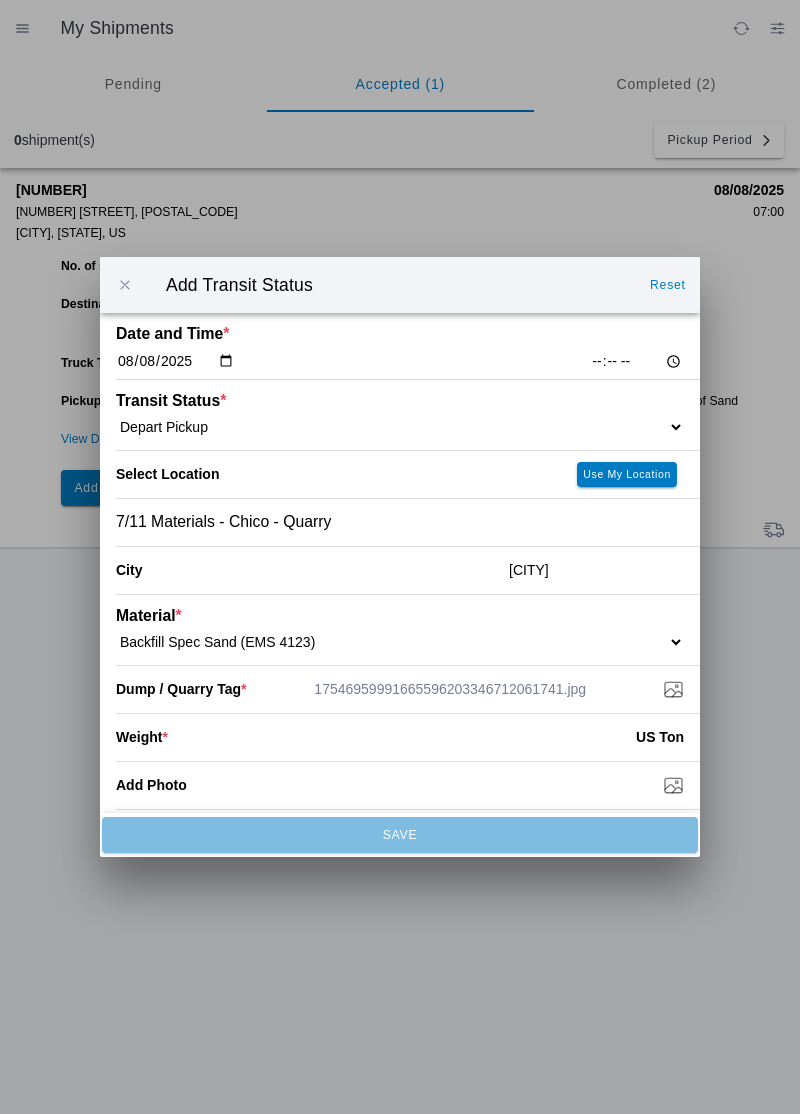 click 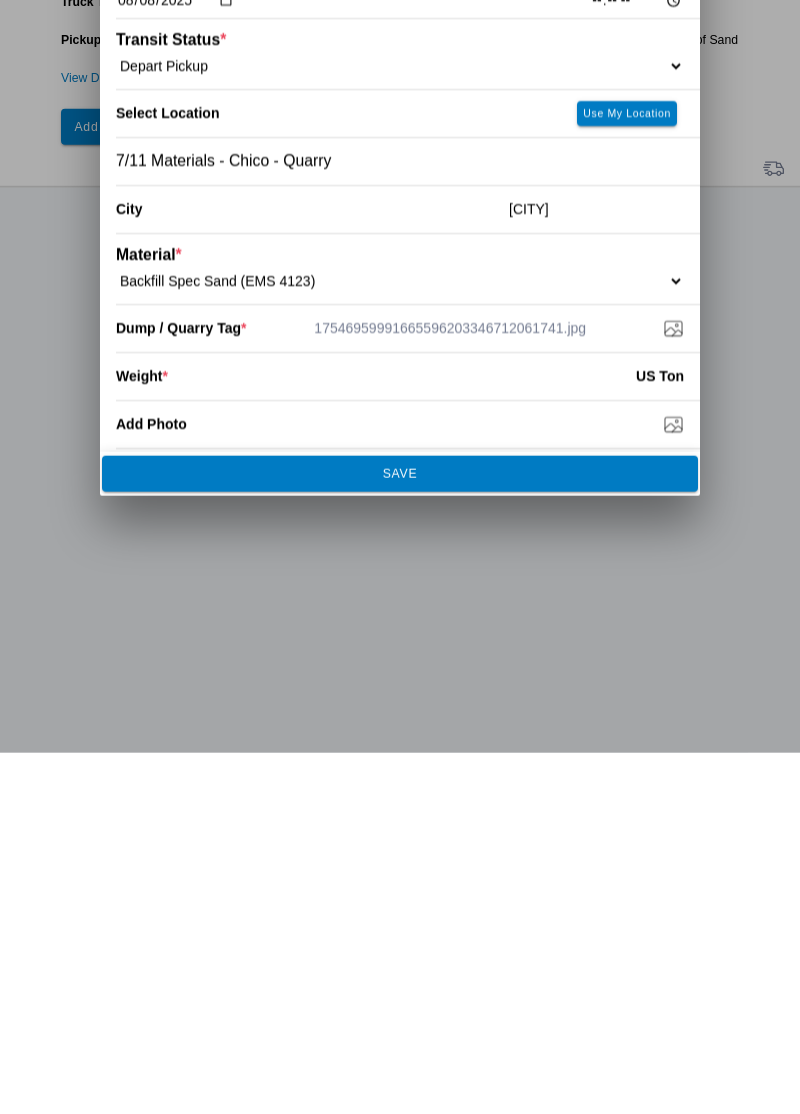 type on "[PRICE]" 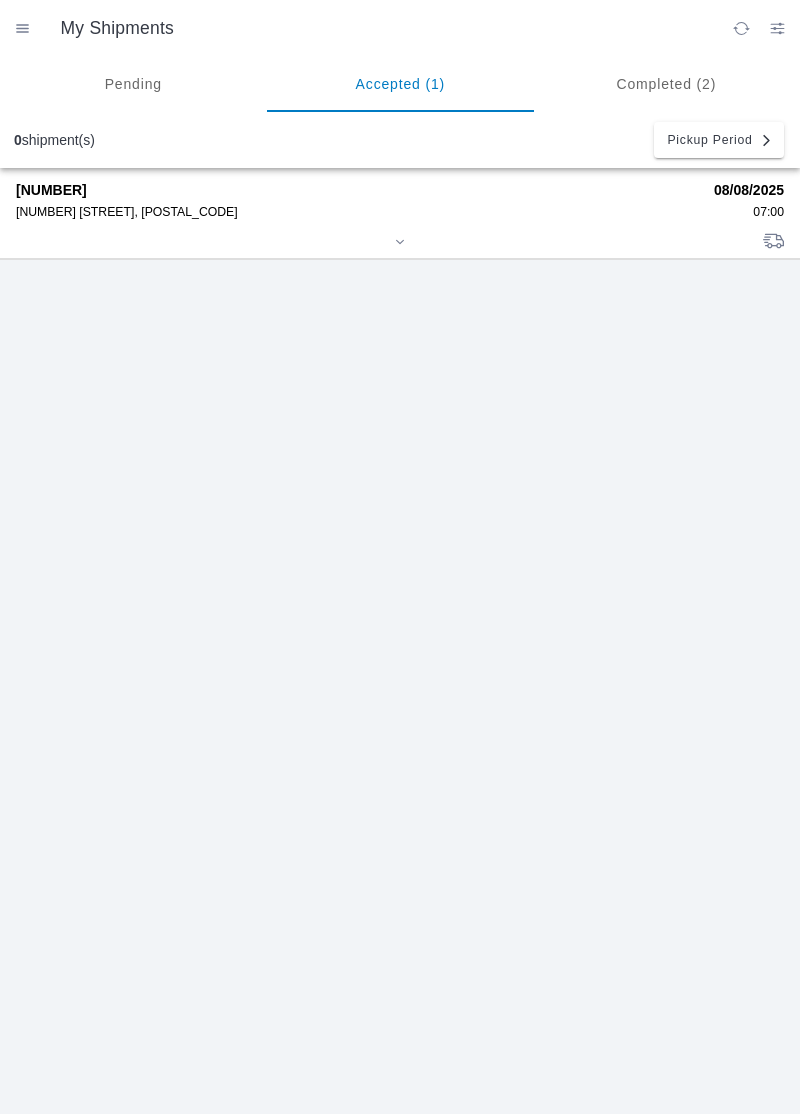 click on "[NUMBER] [STREET], [POSTAL_CODE]" 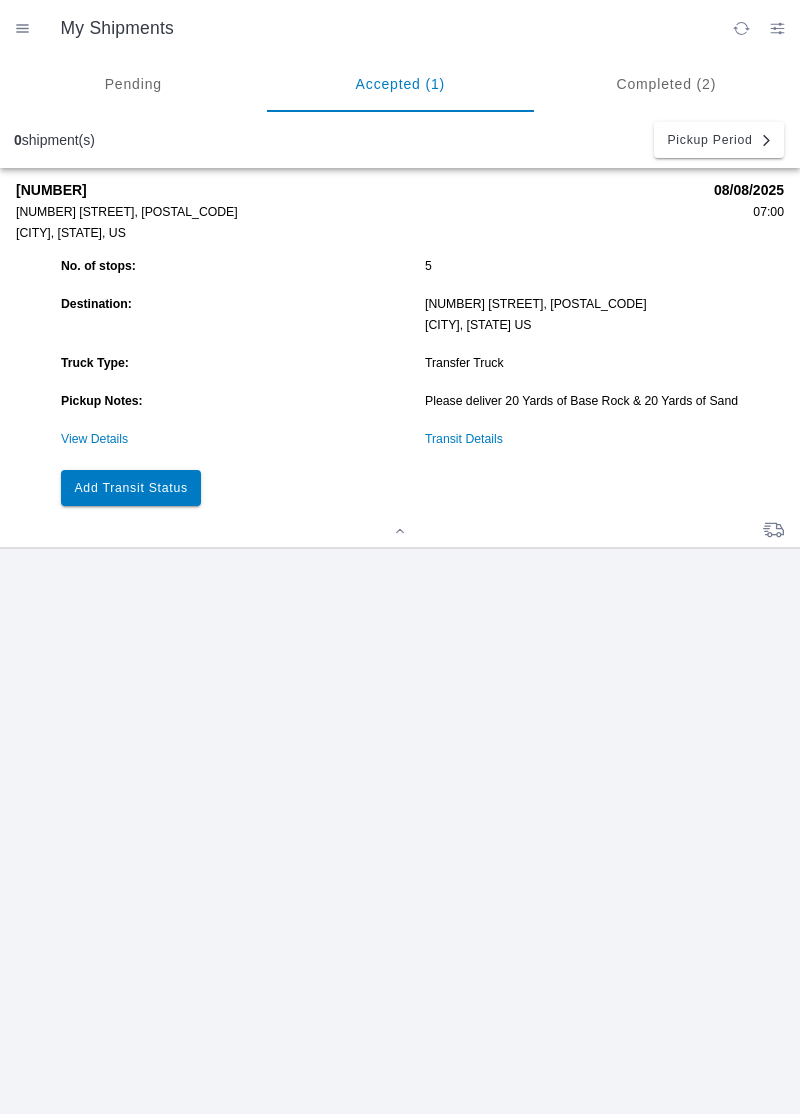 click on "Add Transit Status" 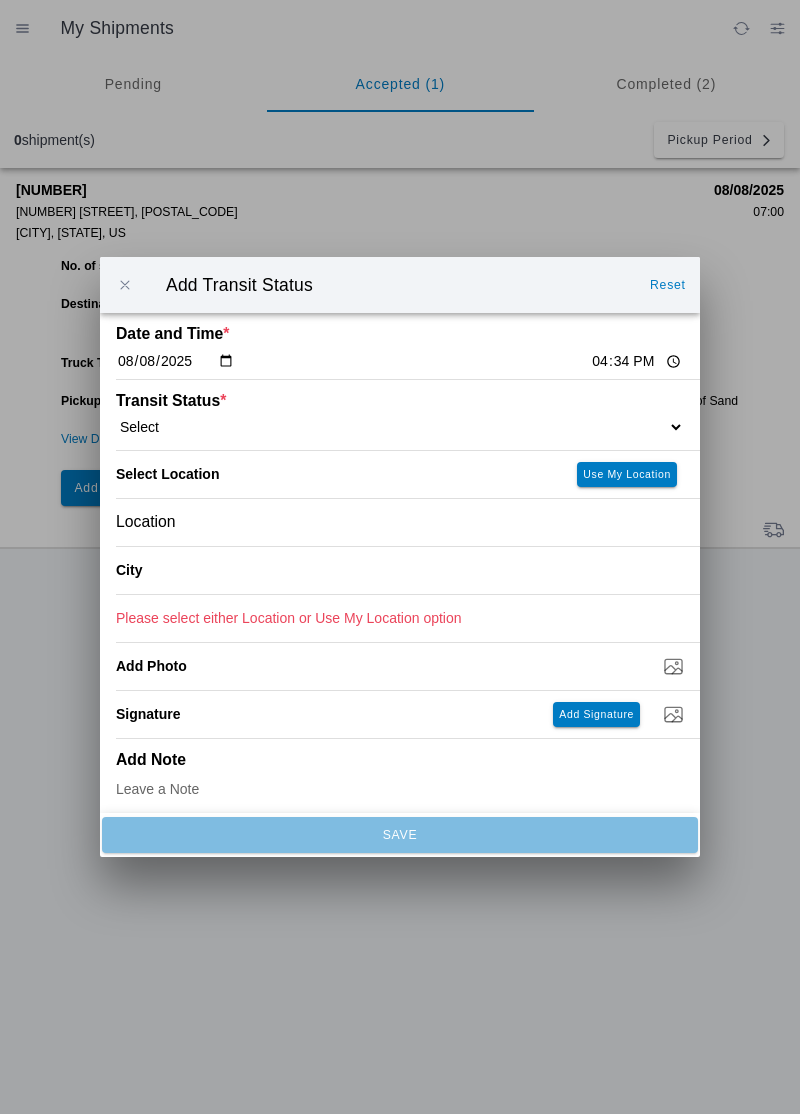 click on "16:34" 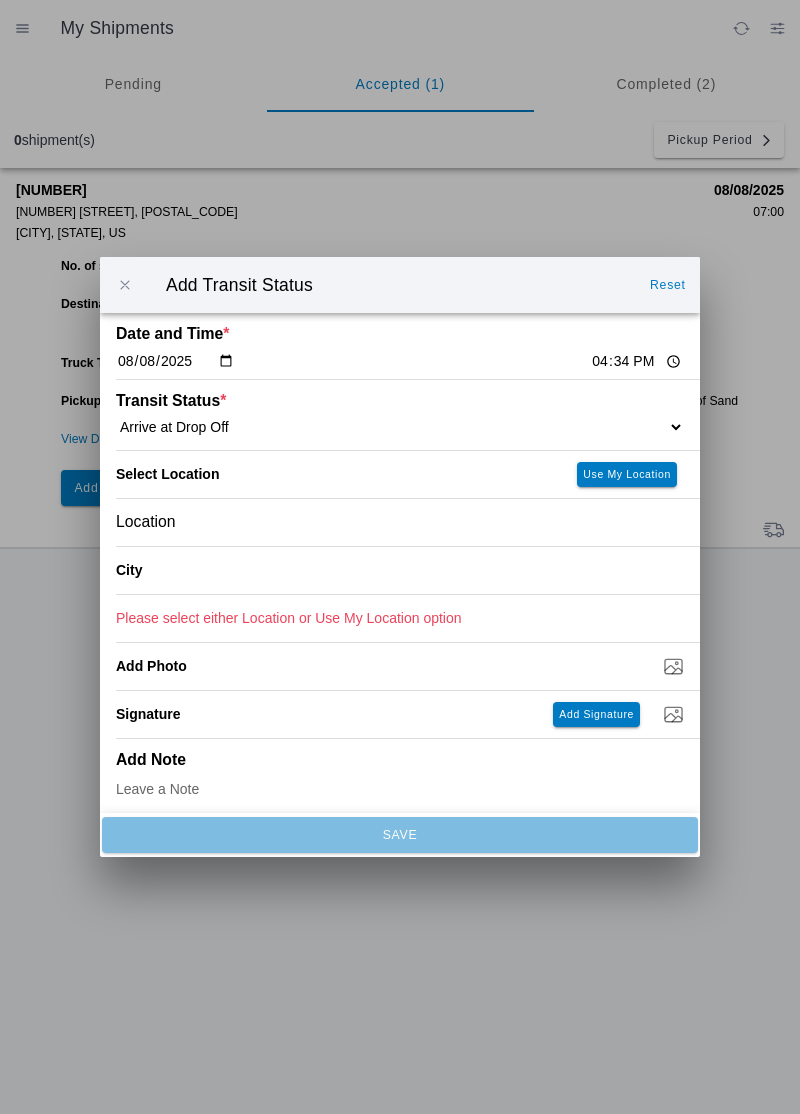 click on "Location" 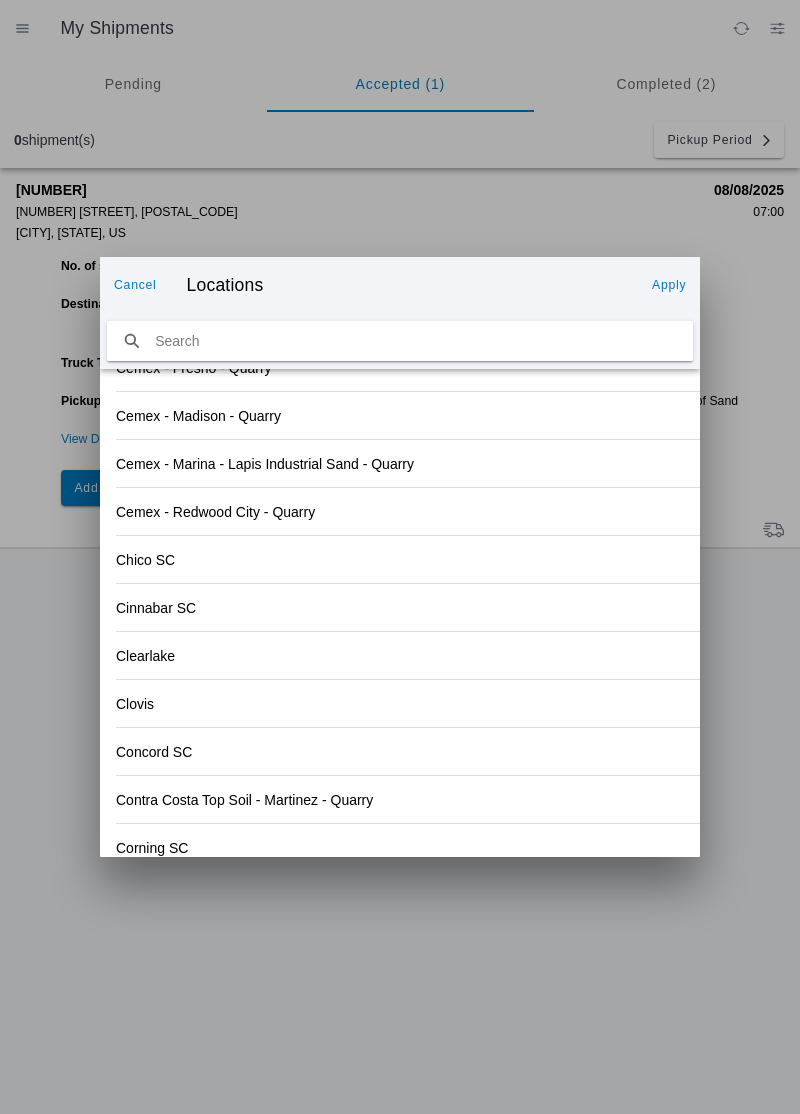 click on "Chico SC" 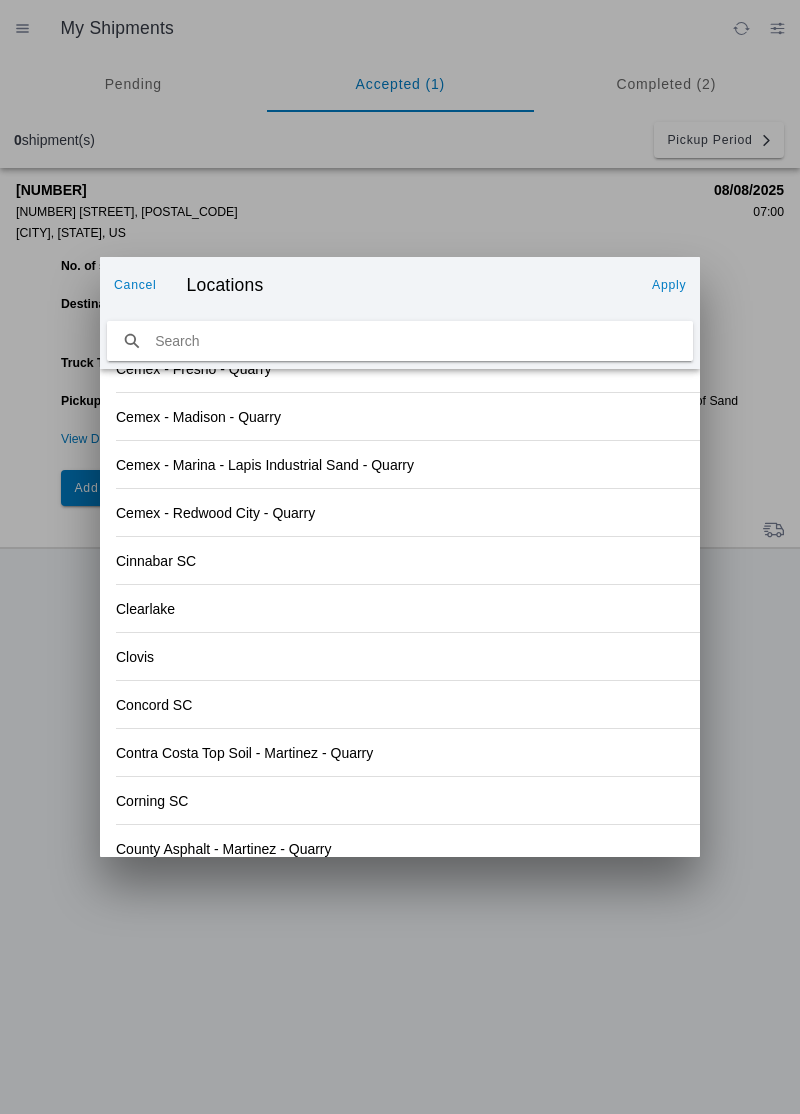 click on "Apply" 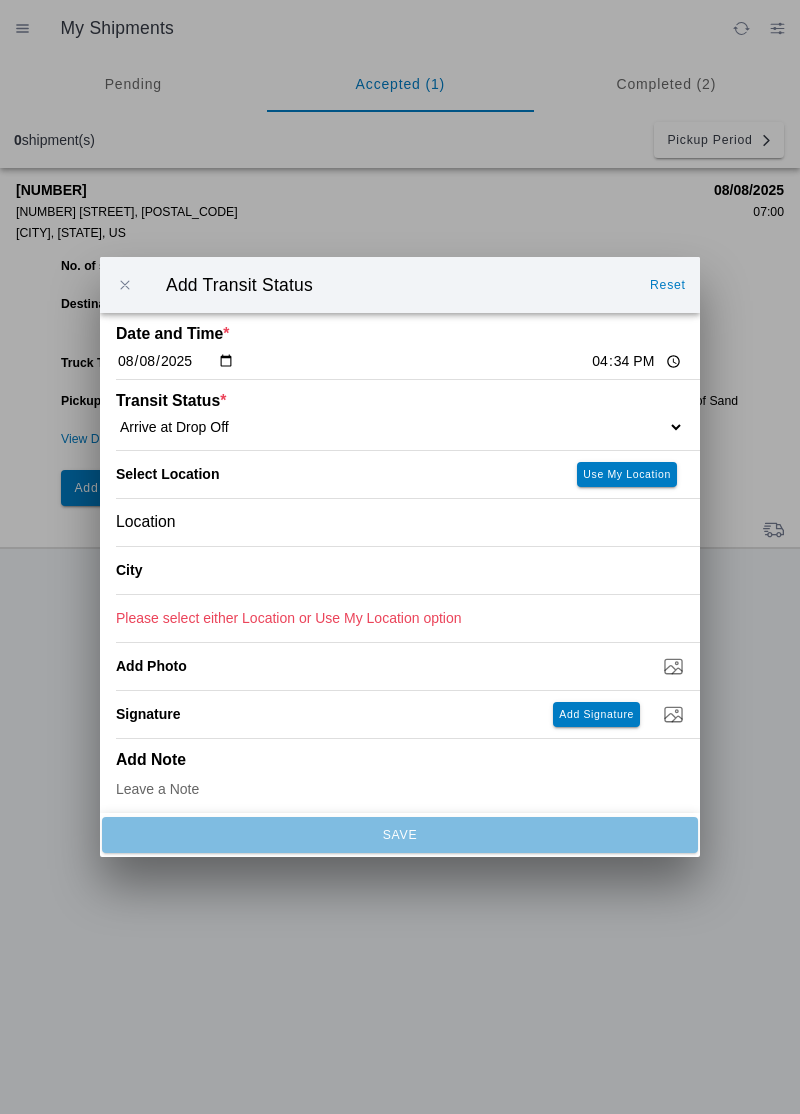 type on "[CITY]" 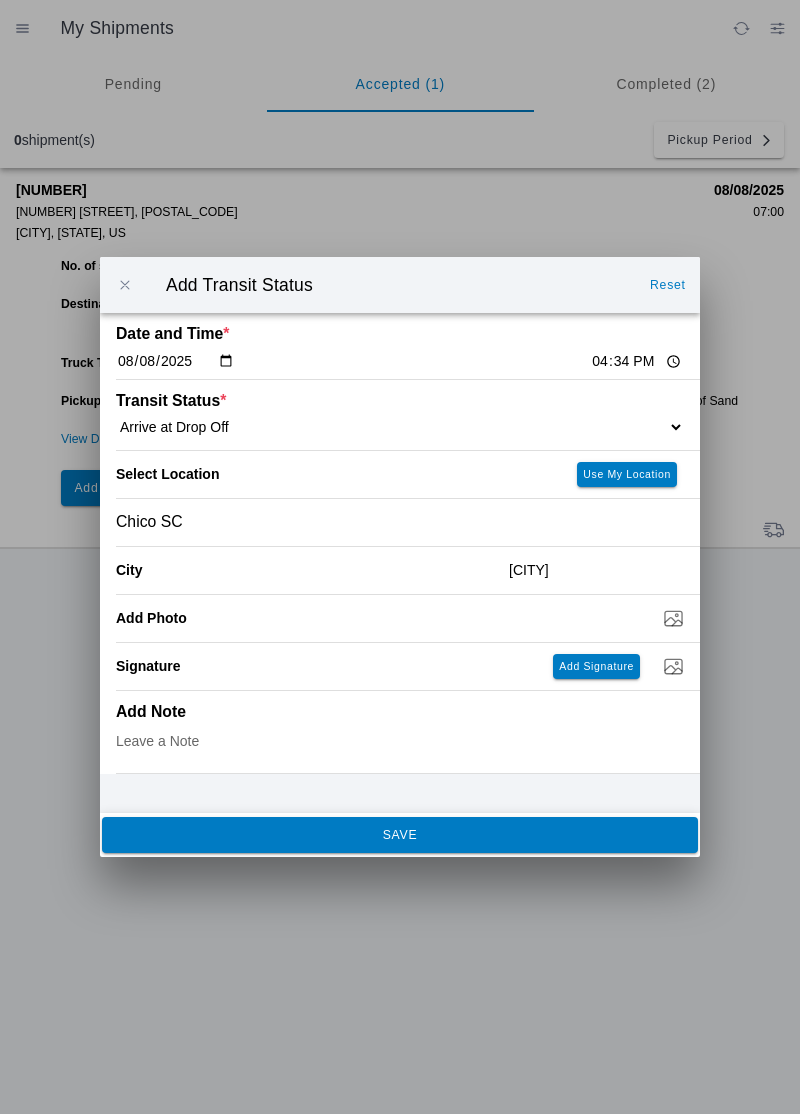 click on "SAVE" 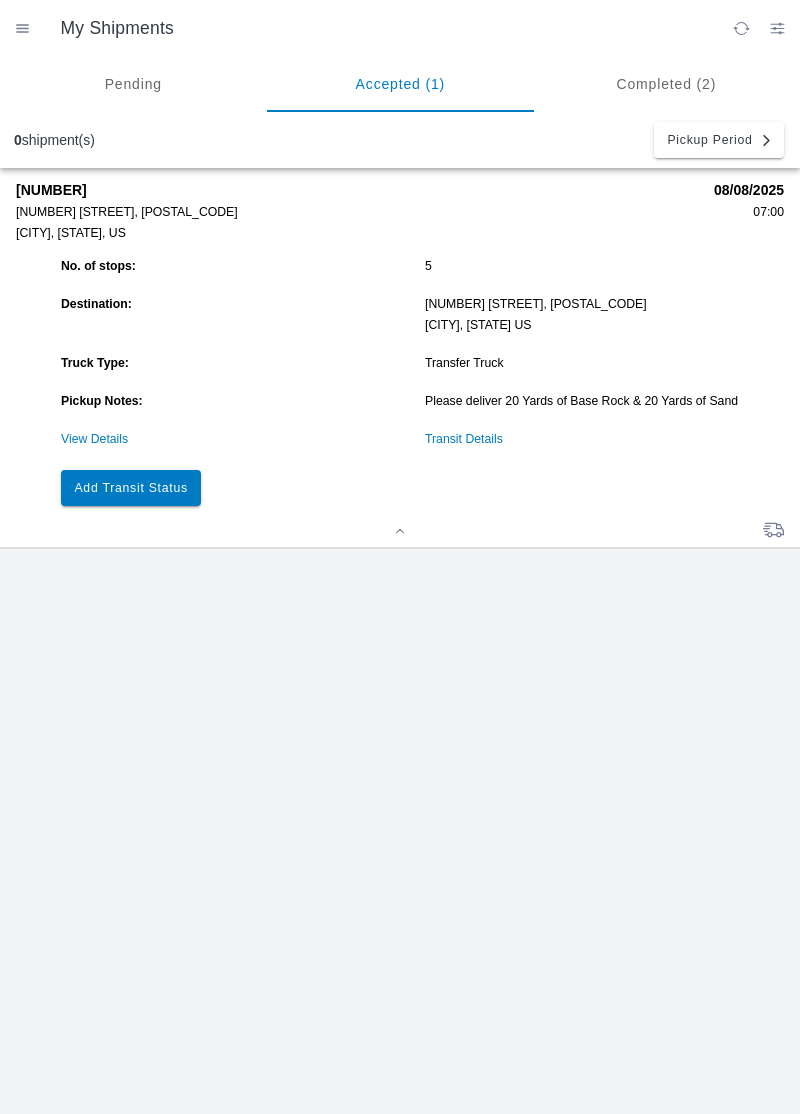 click on "Add Transit Status" 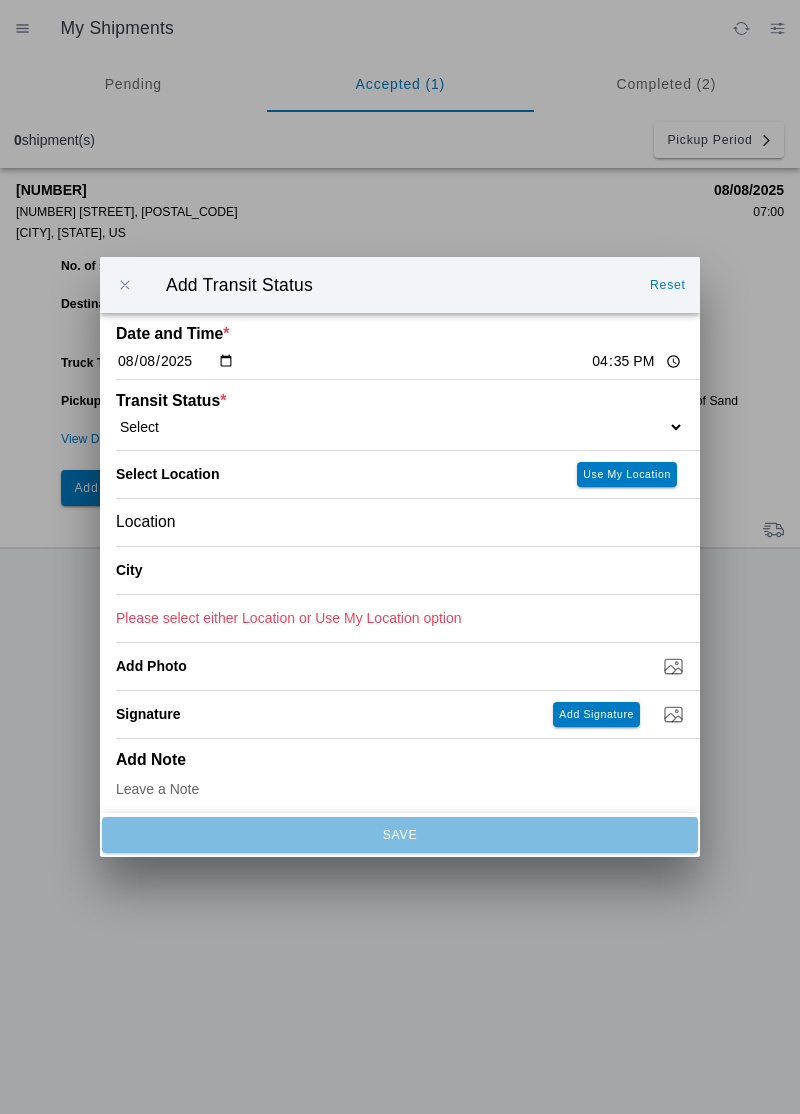 click on "16:35" 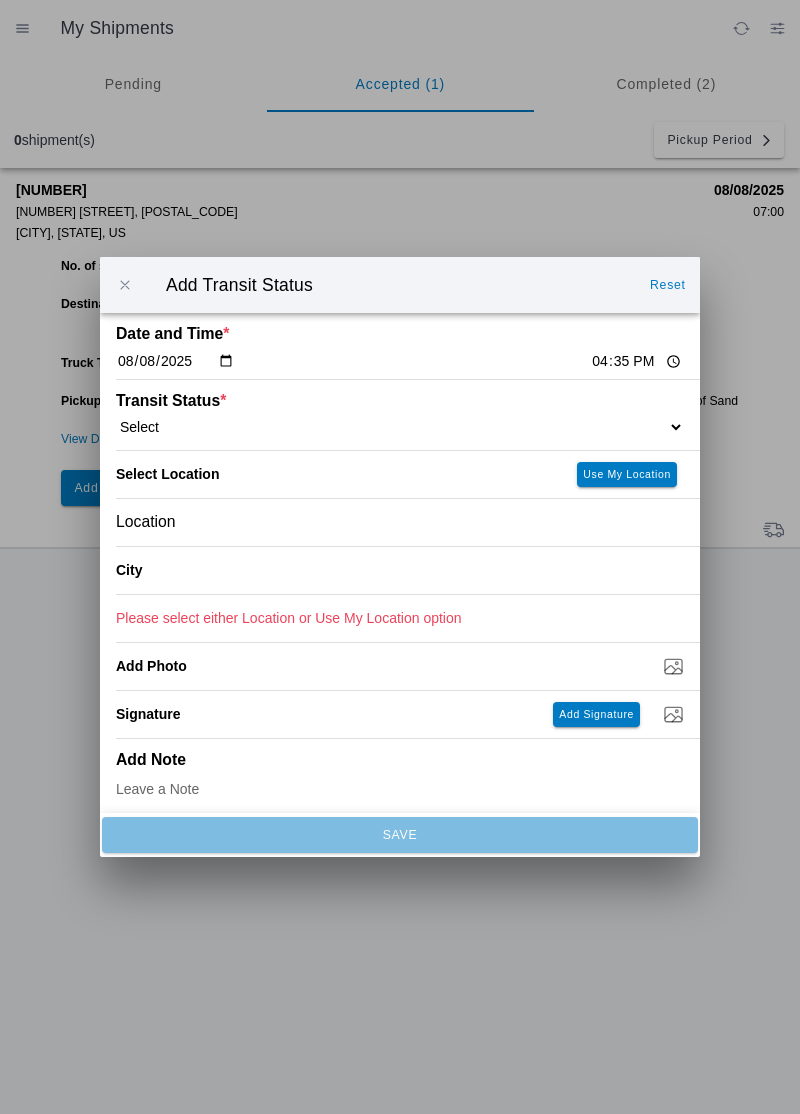 type on "13:00" 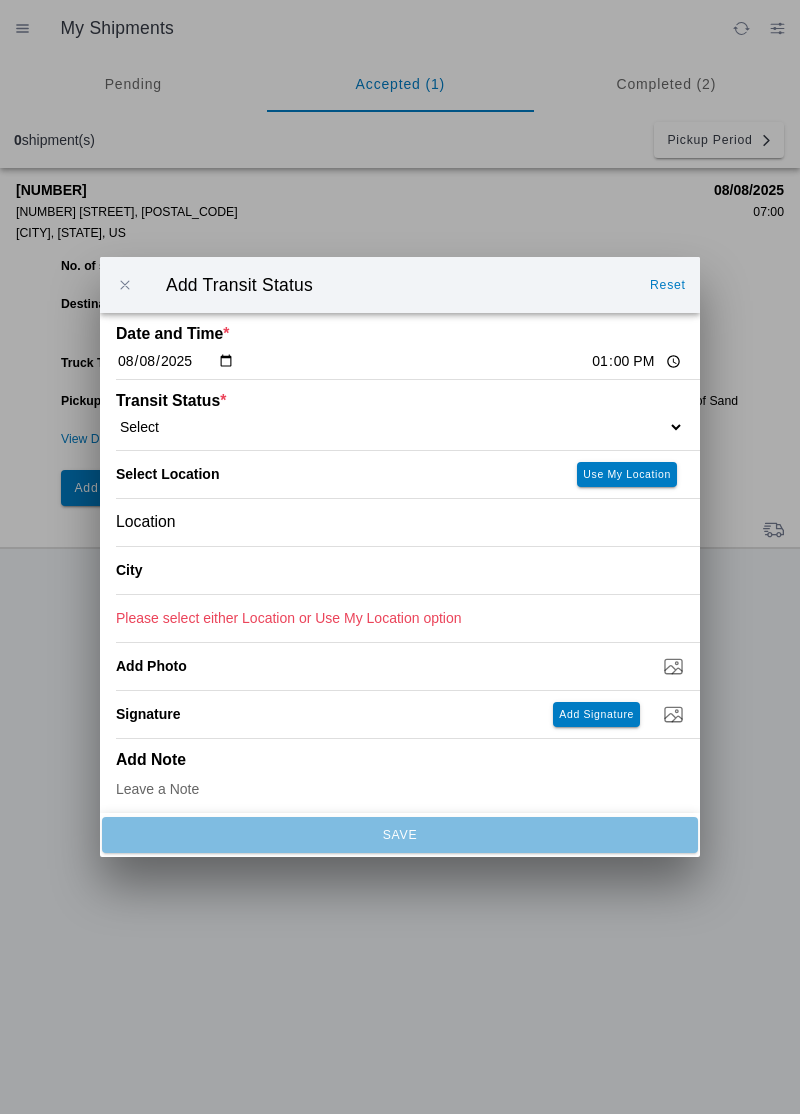 click on "Select  Arrive at Drop Off   Arrive at Pickup   Break Start   Break Stop   Depart Drop Off   Depart Pickup   Shift Complete" 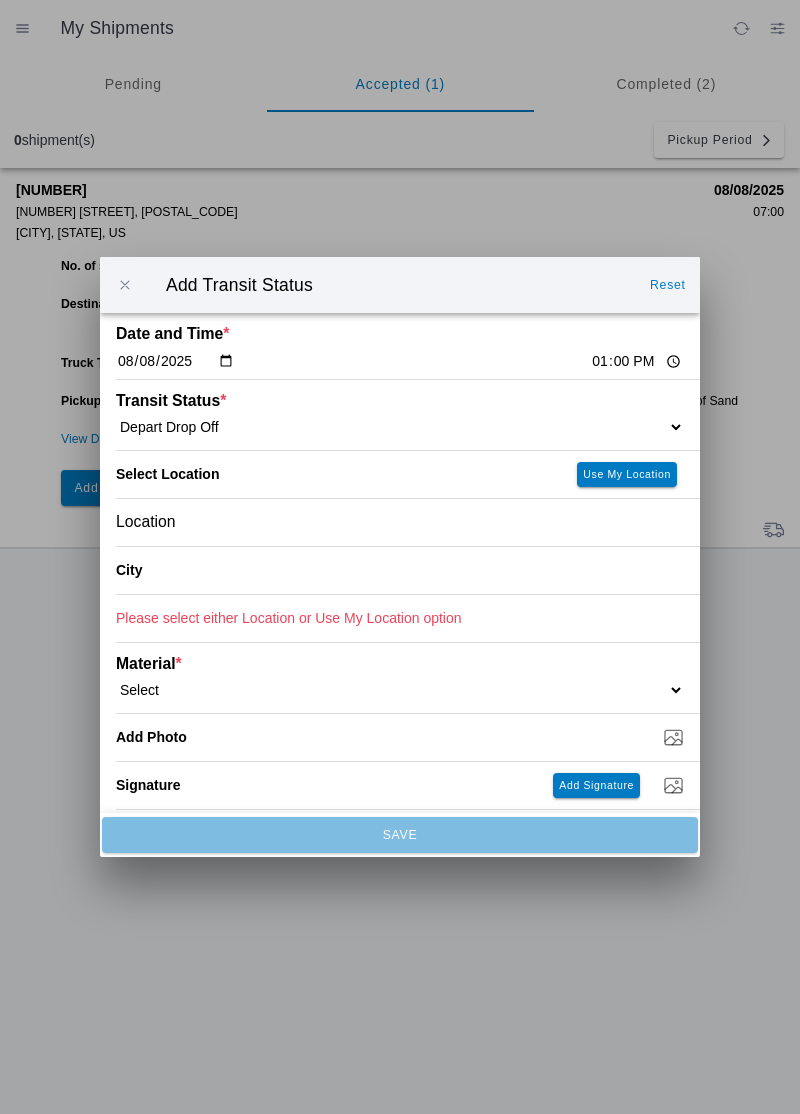 click on "Location" 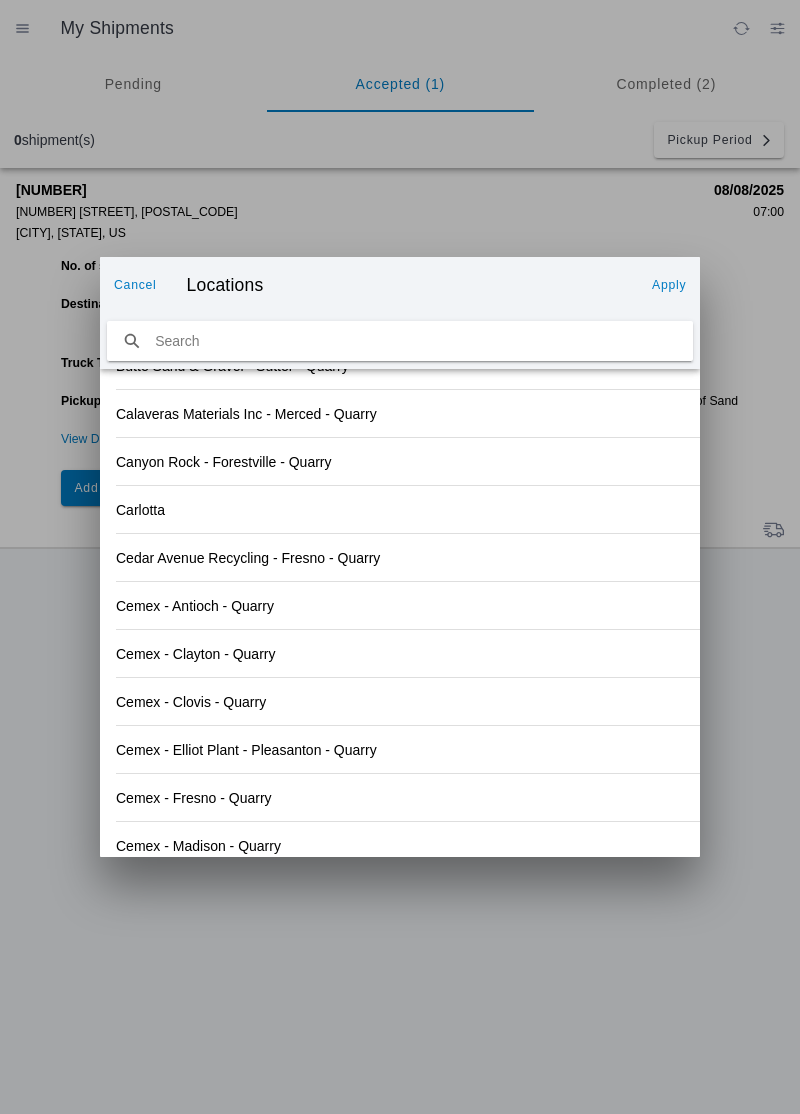 scroll, scrollTop: 834, scrollLeft: 0, axis: vertical 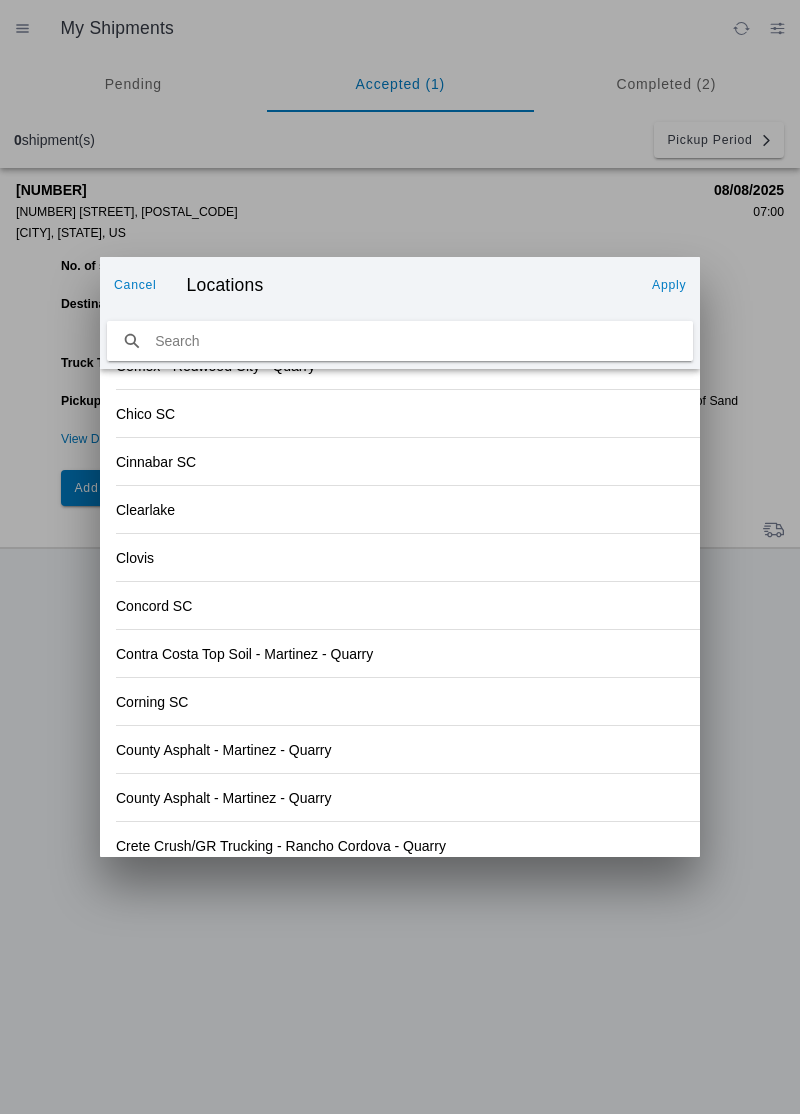 click on "Chico SC" 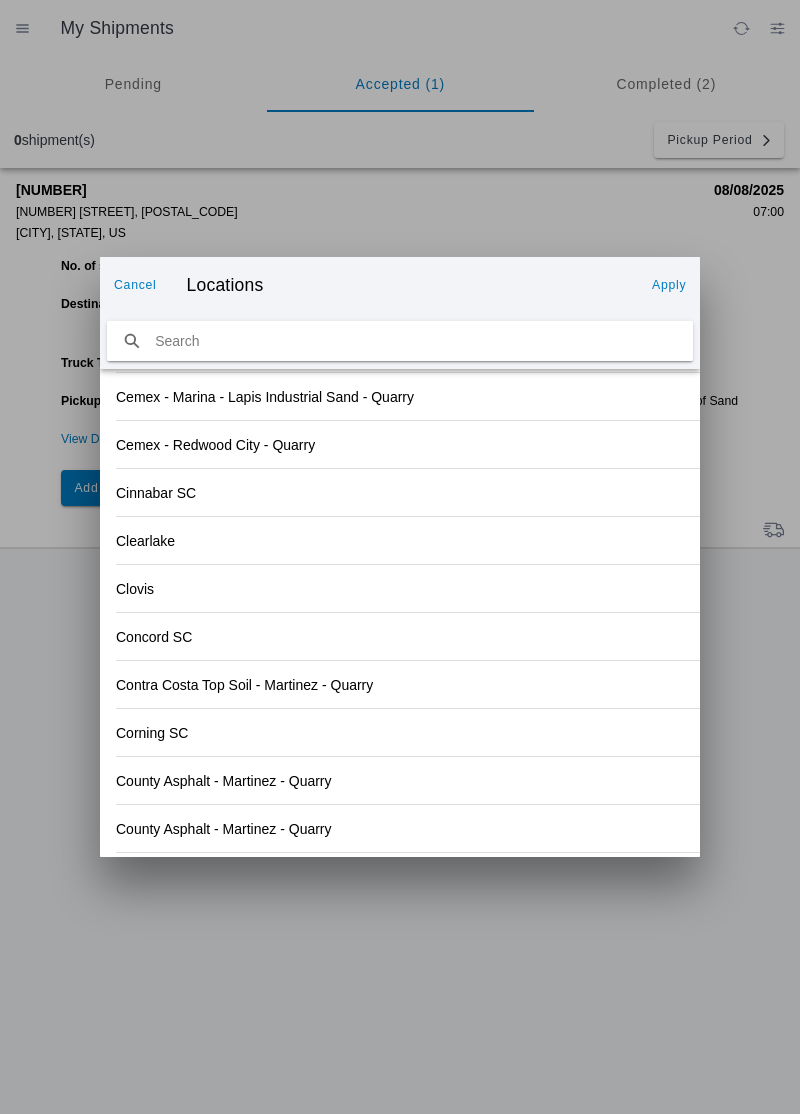 scroll, scrollTop: 1488, scrollLeft: 0, axis: vertical 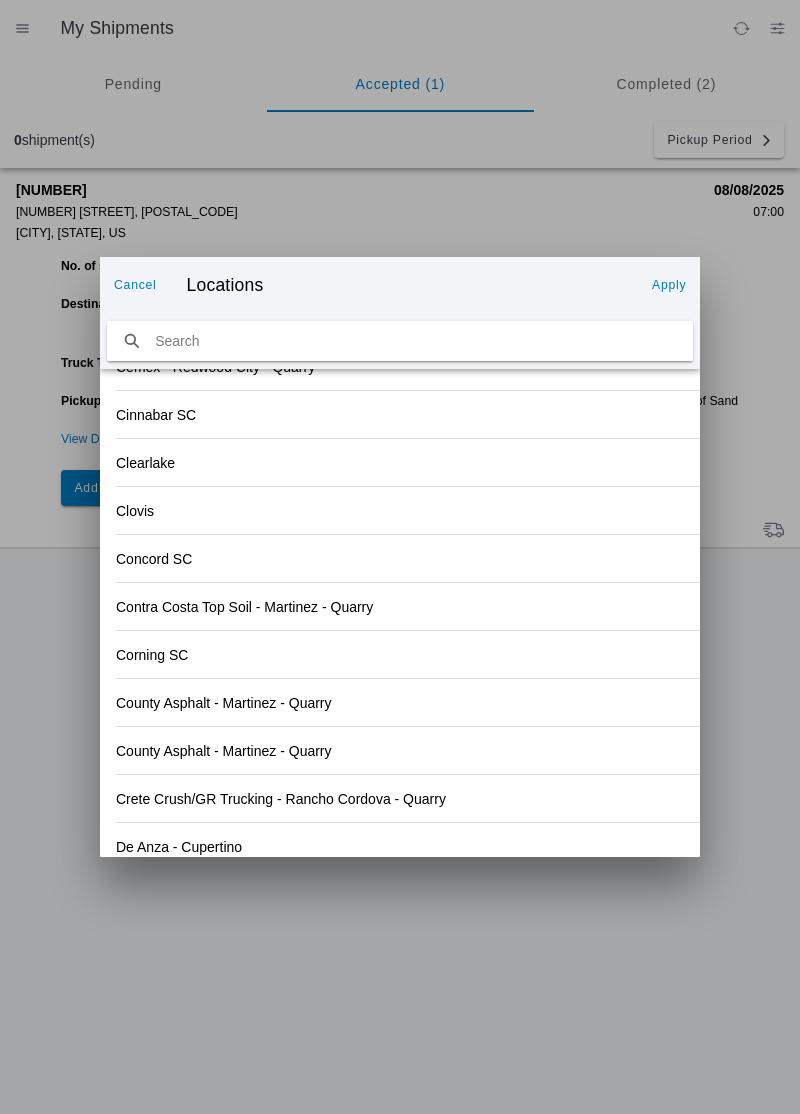 click on "Apply" 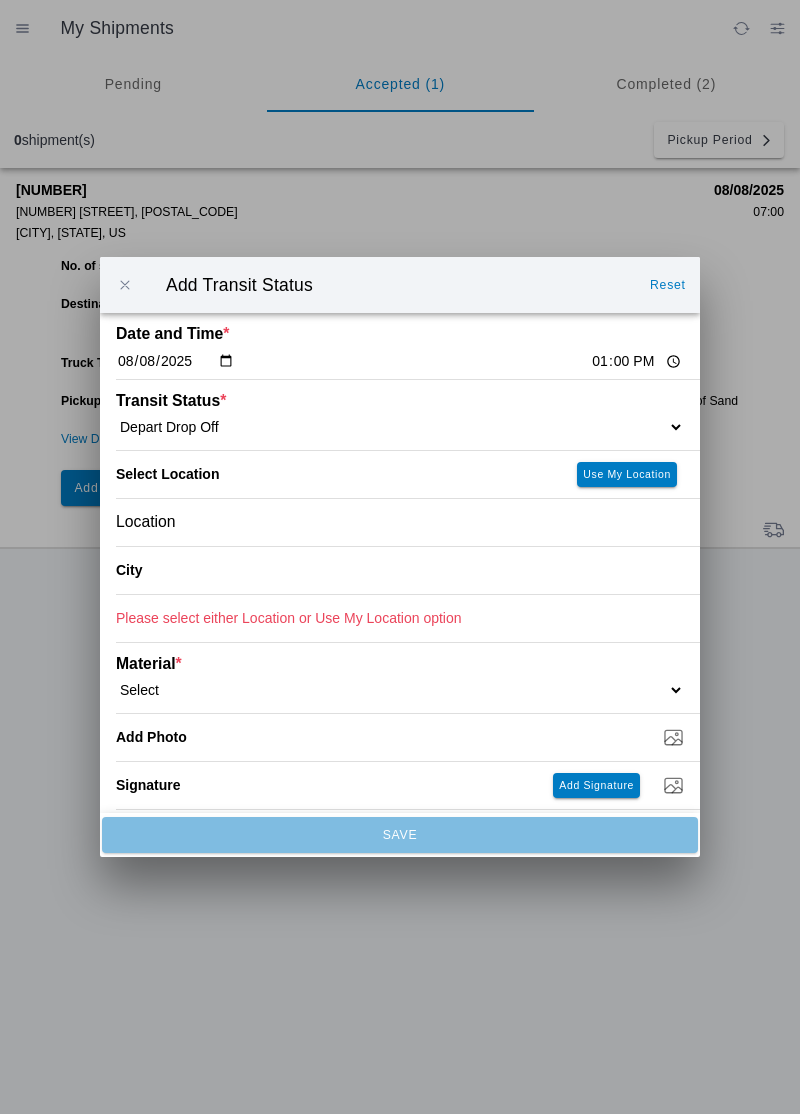 type on "[CITY]" 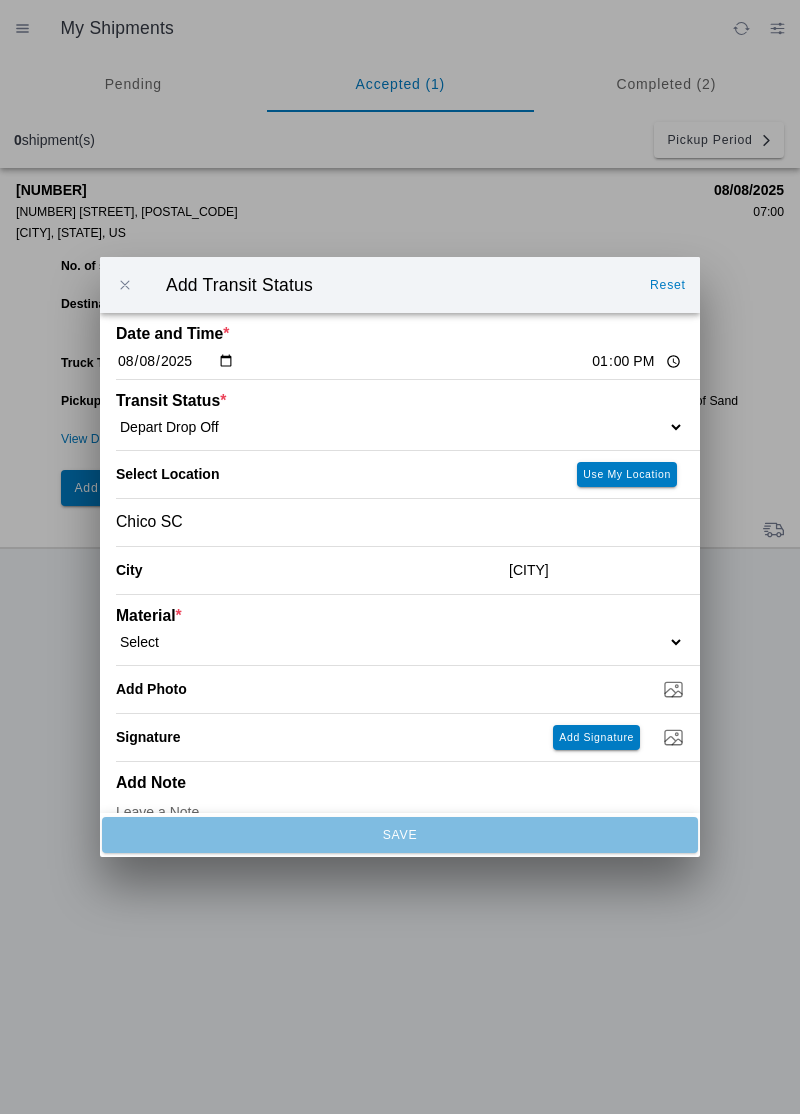 click on "Select  1" x 3" Rock   1" x 4" Rock   2" x 4" Rock   Asphalt Cold Patch   Backfill Spec Lapis Sand (EMS 4123)   Backfill Spec Sand (EMS 4123)   Base Rock (Class 2)   Broken Concrete/Asphalt   C-Ballast   Crushed Base Rock (3/4")   D-Ballast   Drain Rock (1.5")   Drain Rock (3/4")   Dry Spoils   Oversized Concrete/Asphalt   Palletized EZ Street   Premium Asphalt Cold Patch   Recycled Base Rock (Class 2)   Rip Rap   Top Soil" 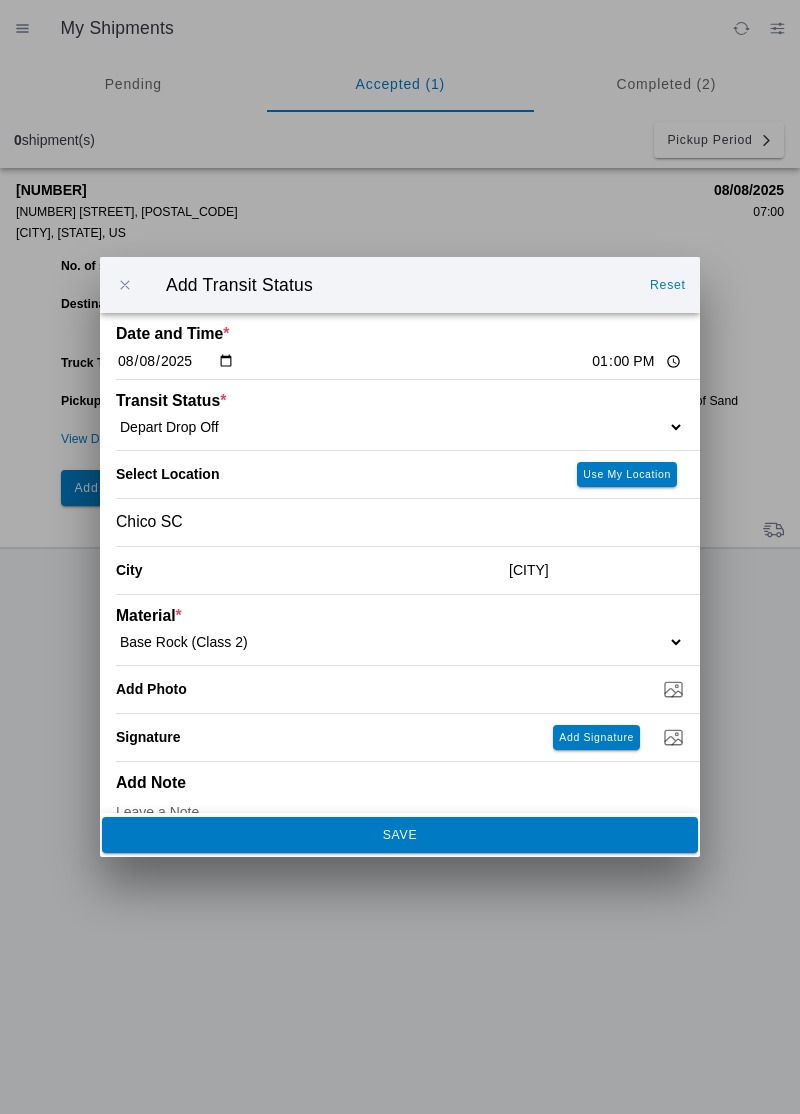 click on "SAVE" 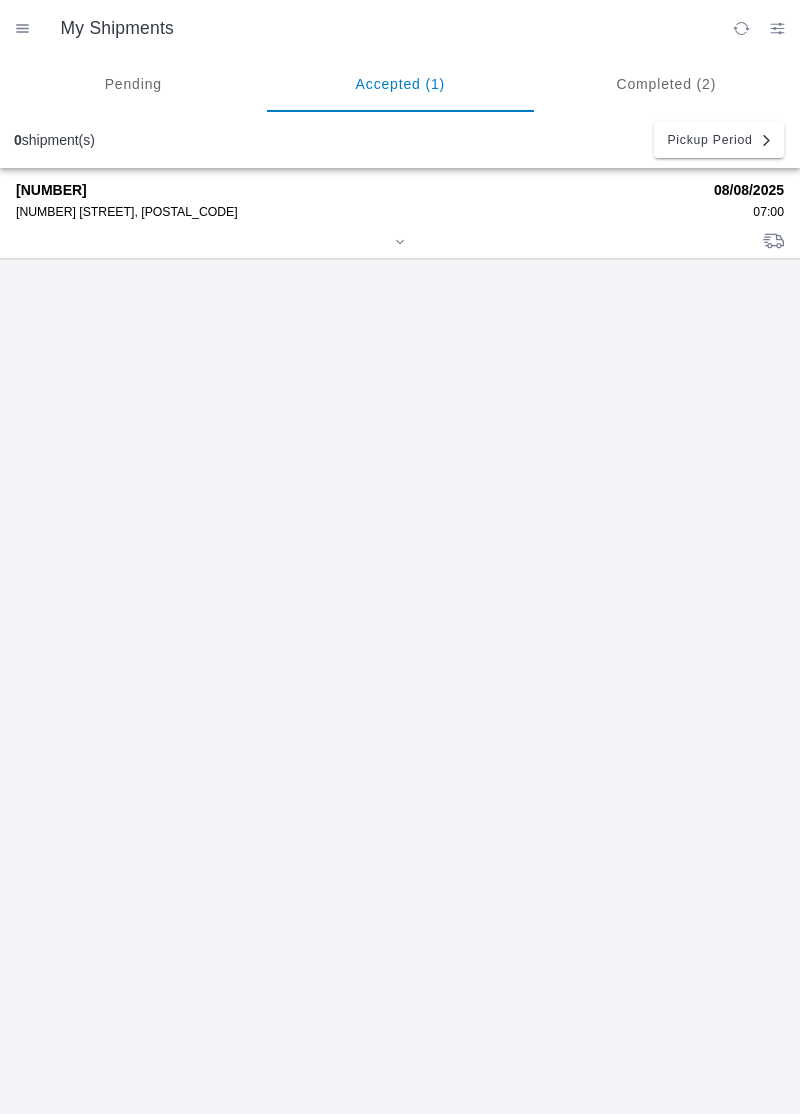 click on "[NUMBER] [STREET], [POSTAL_CODE]" 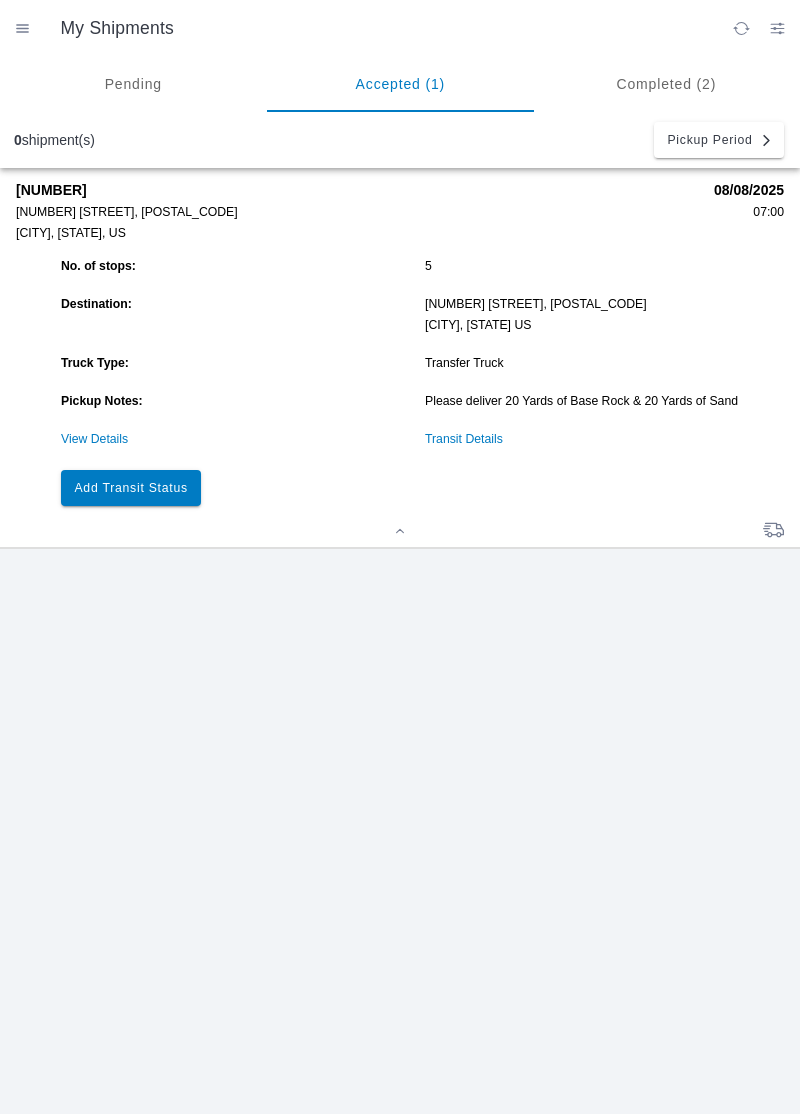 click on "Add Transit Status" 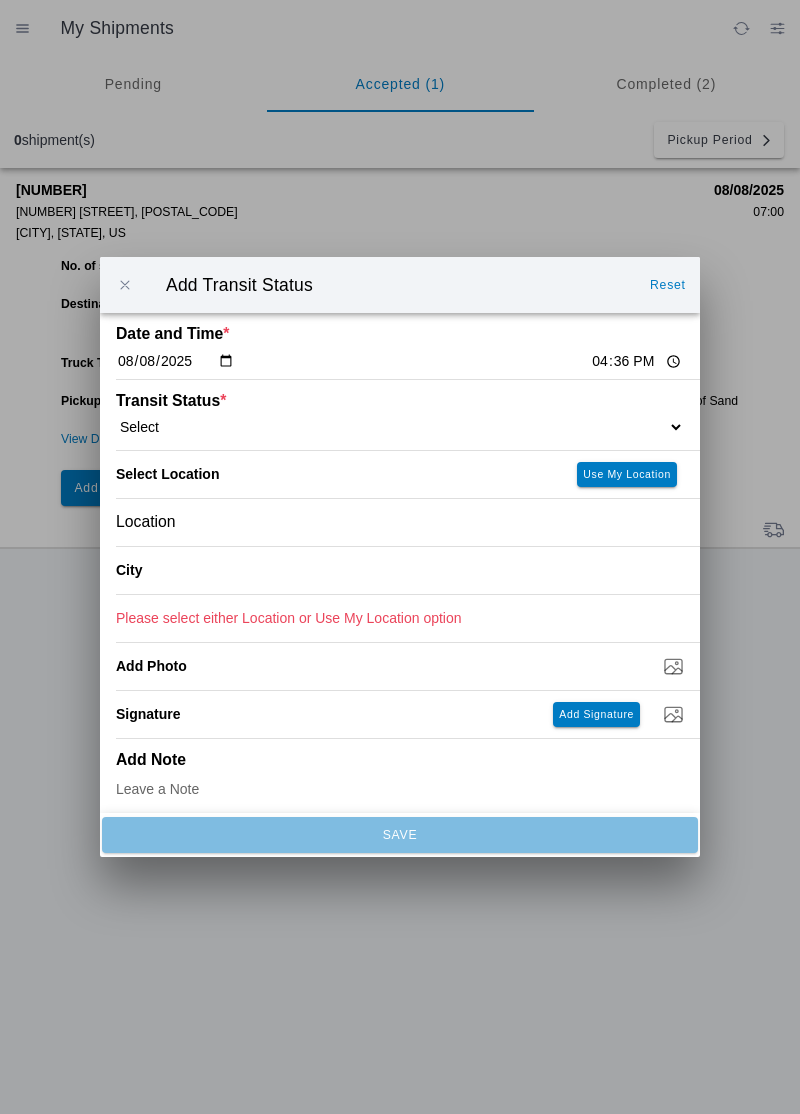 click on "16:36" 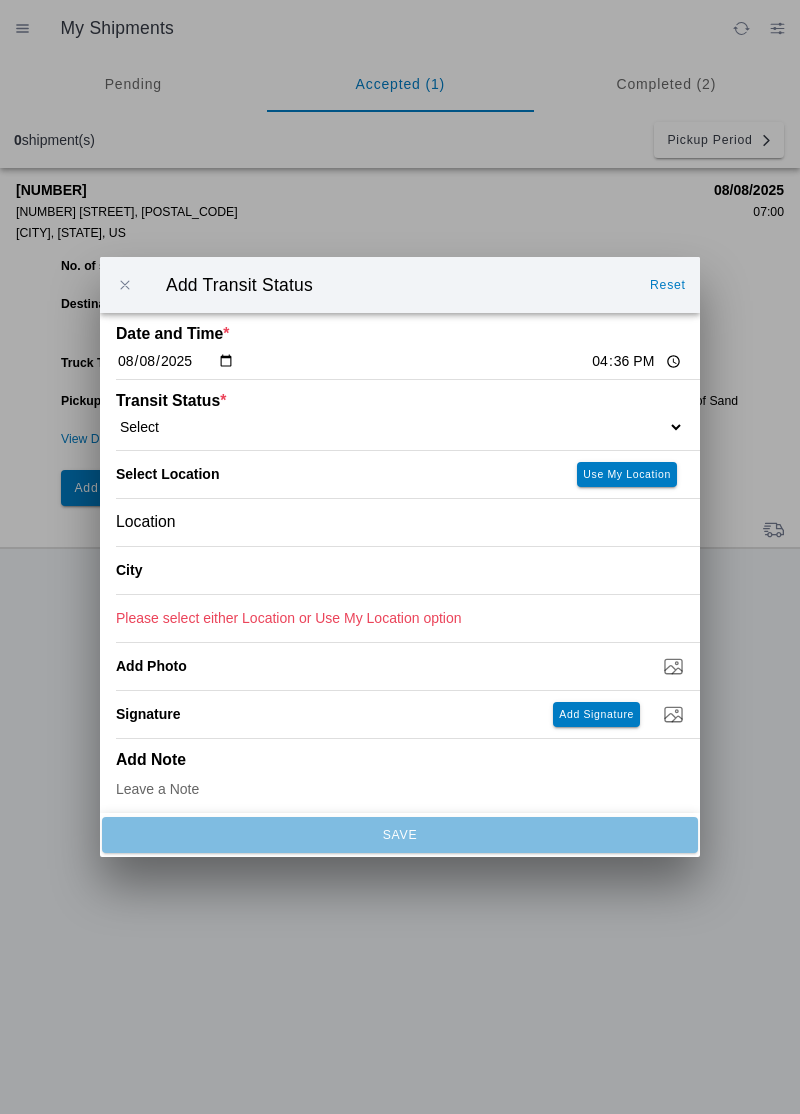 type on "13:45" 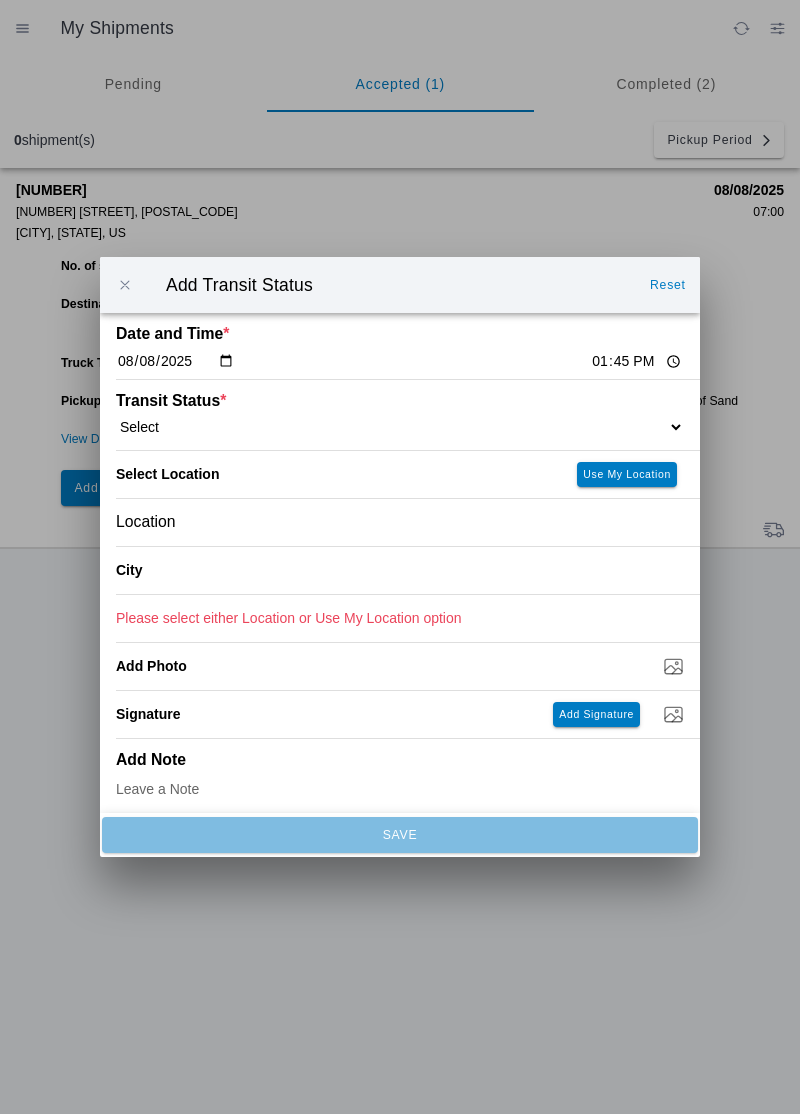 click on "Select  Arrive at Drop Off   Arrive at Pickup   Break Start   Break Stop   Depart Drop Off   Depart Pickup   Shift Complete" 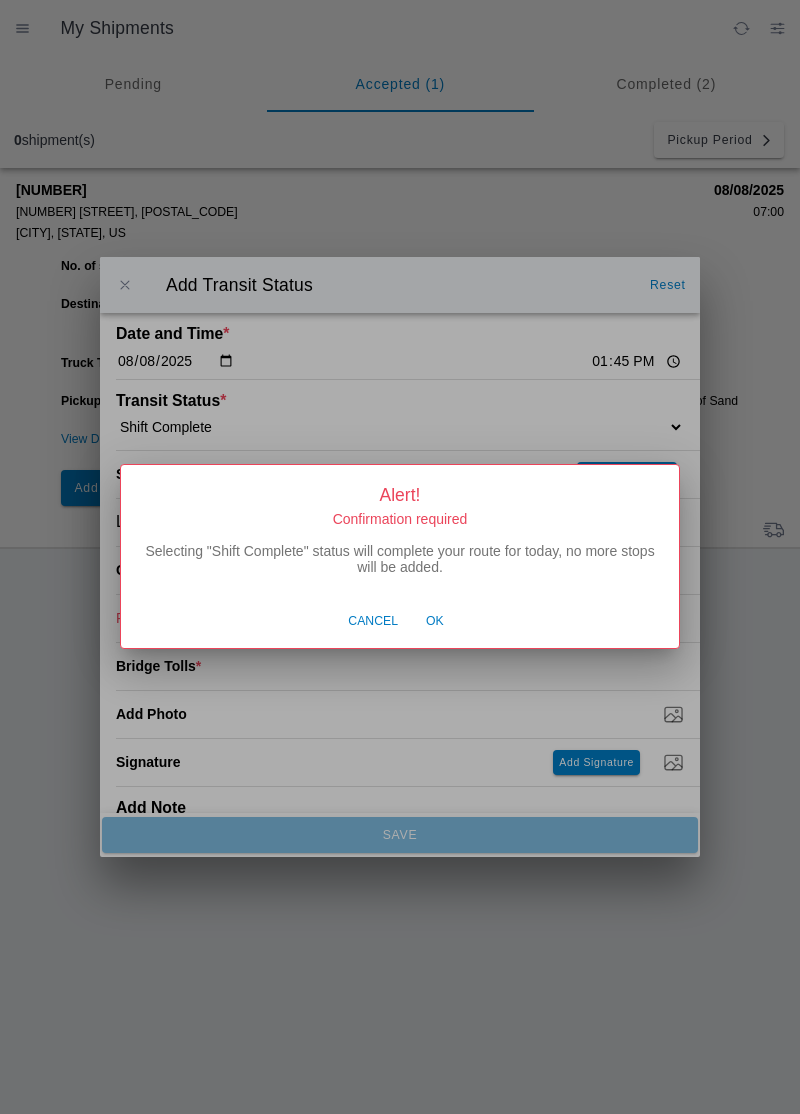 click on "Ok" at bounding box center [435, 622] 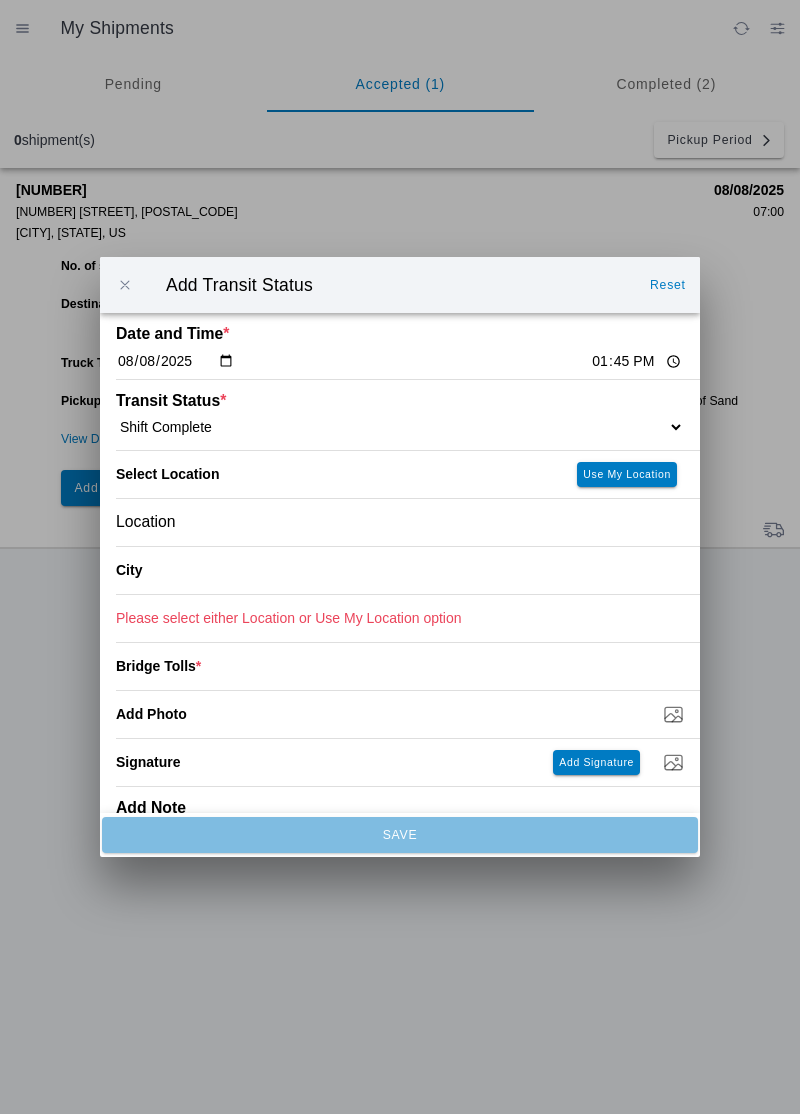 click on "Location" 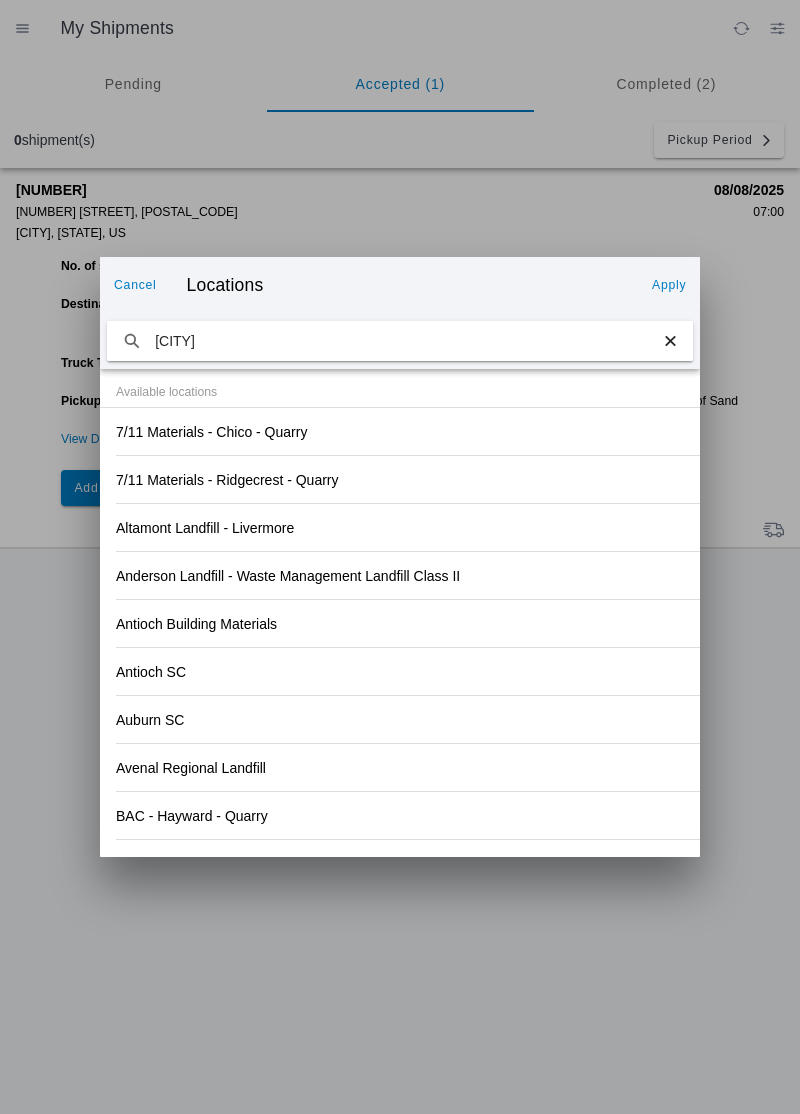 type on "[CITY]" 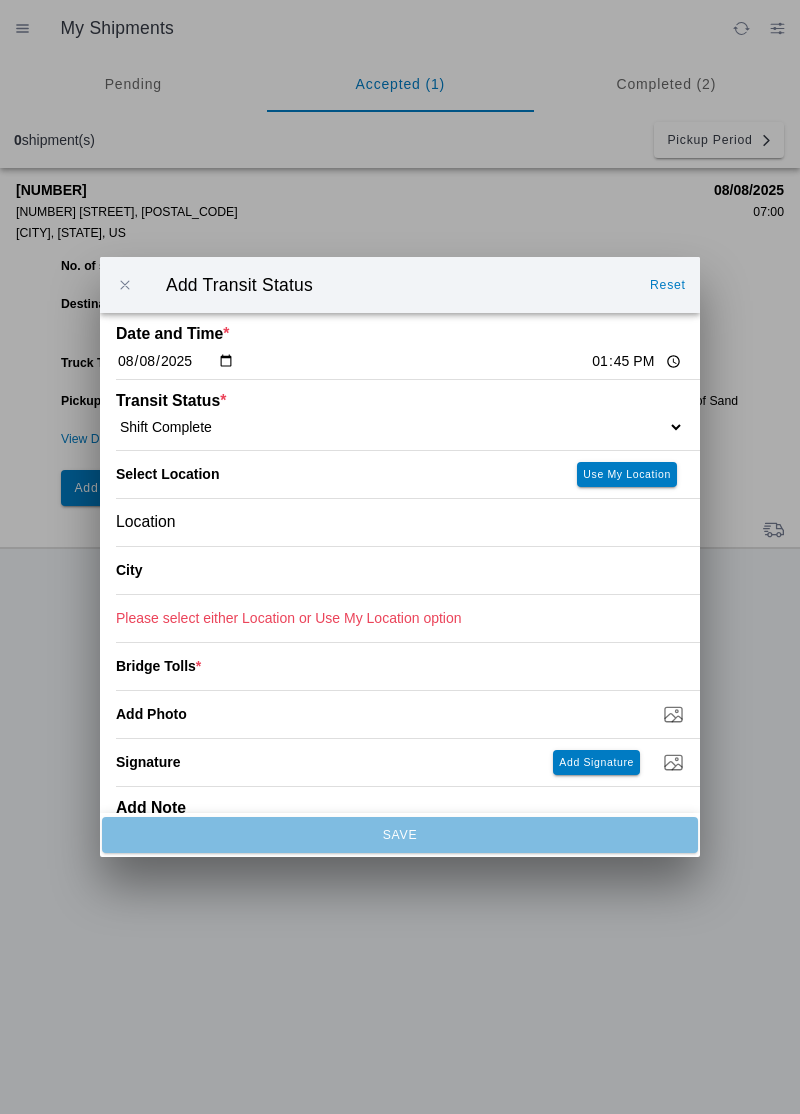 click 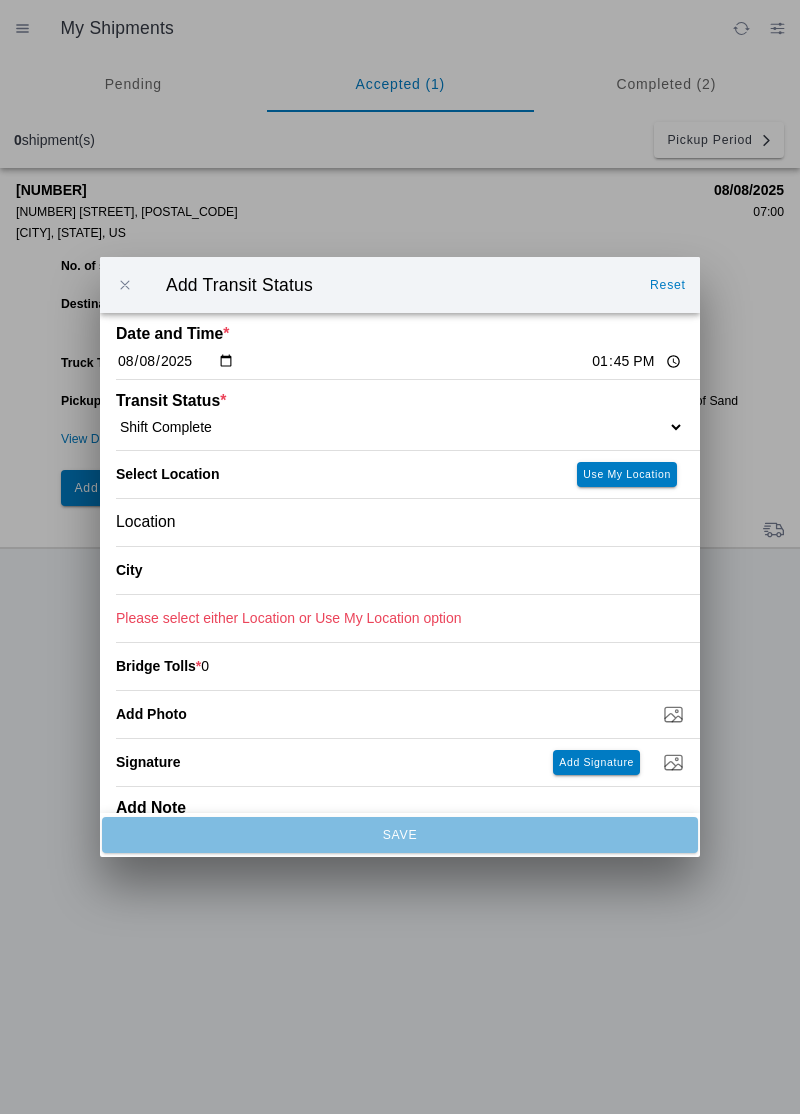 type on "0" 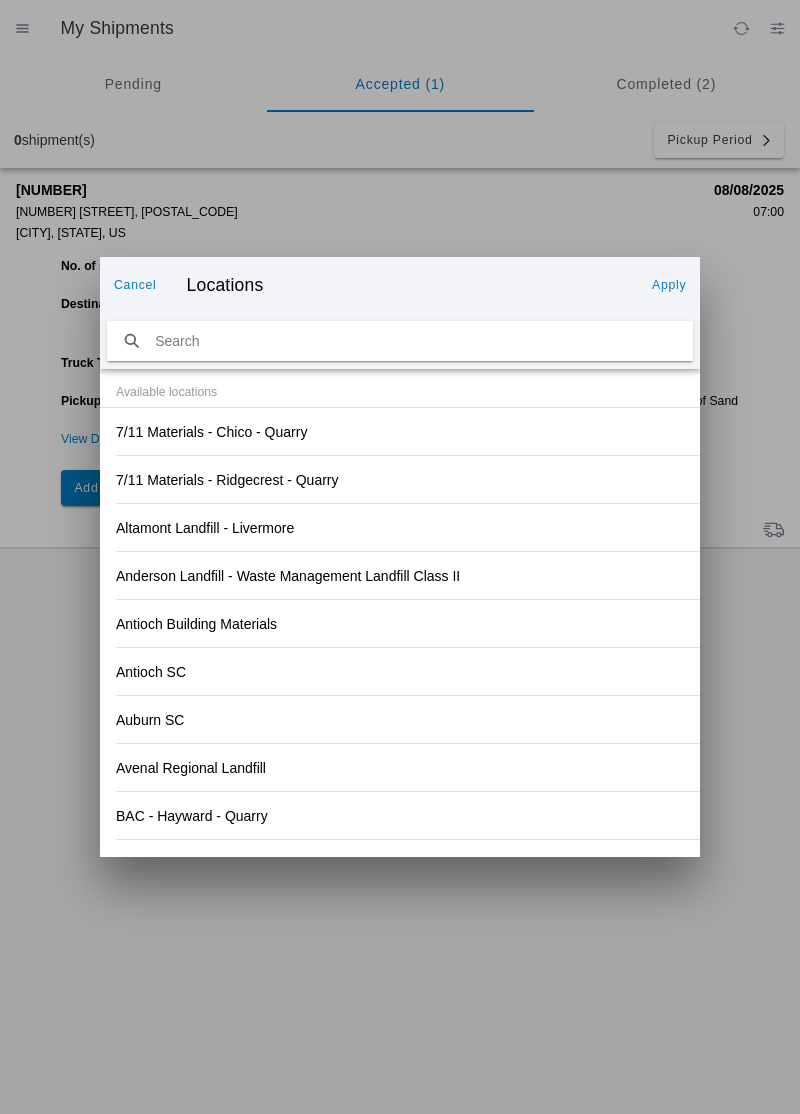 click on "Cancel" at bounding box center (0, 0) 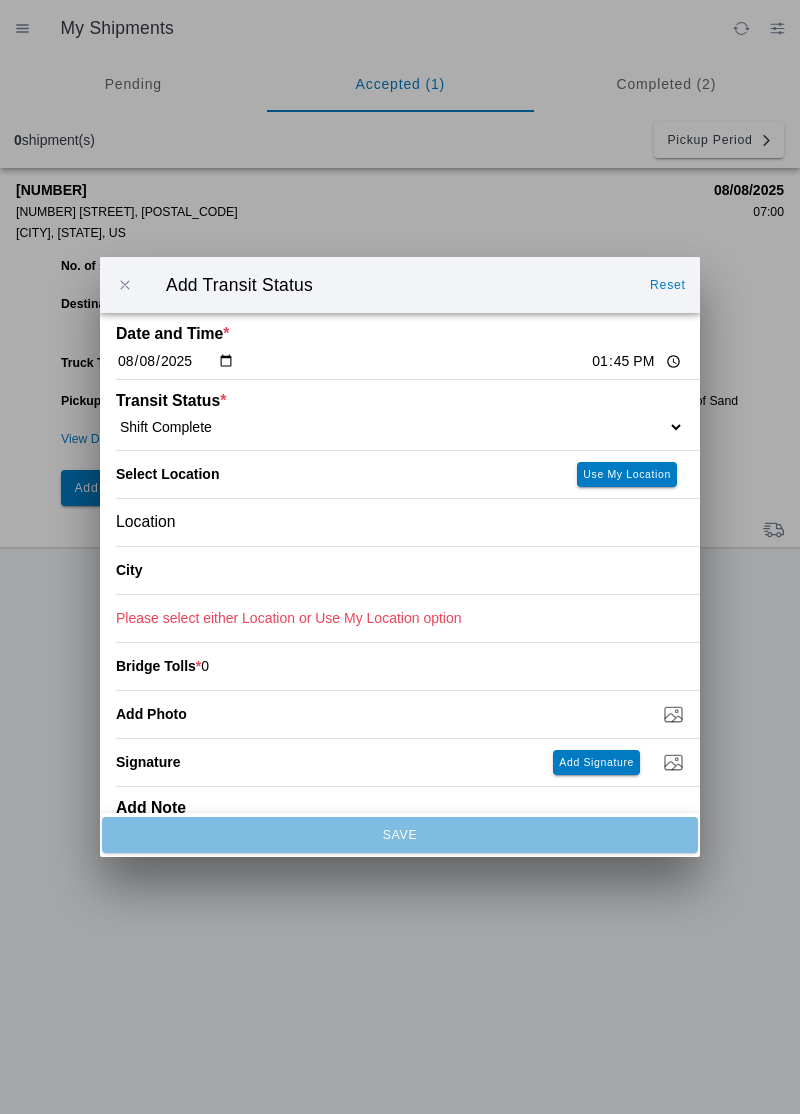 click on "City" 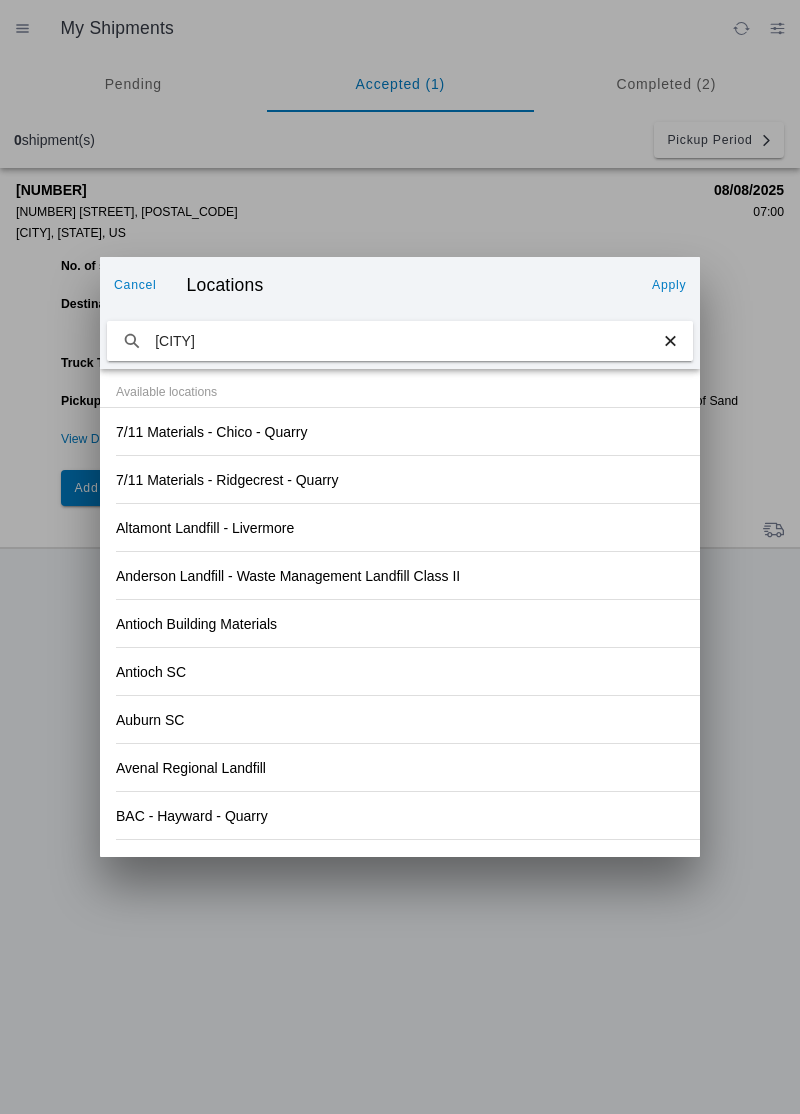 type on "[CITY]" 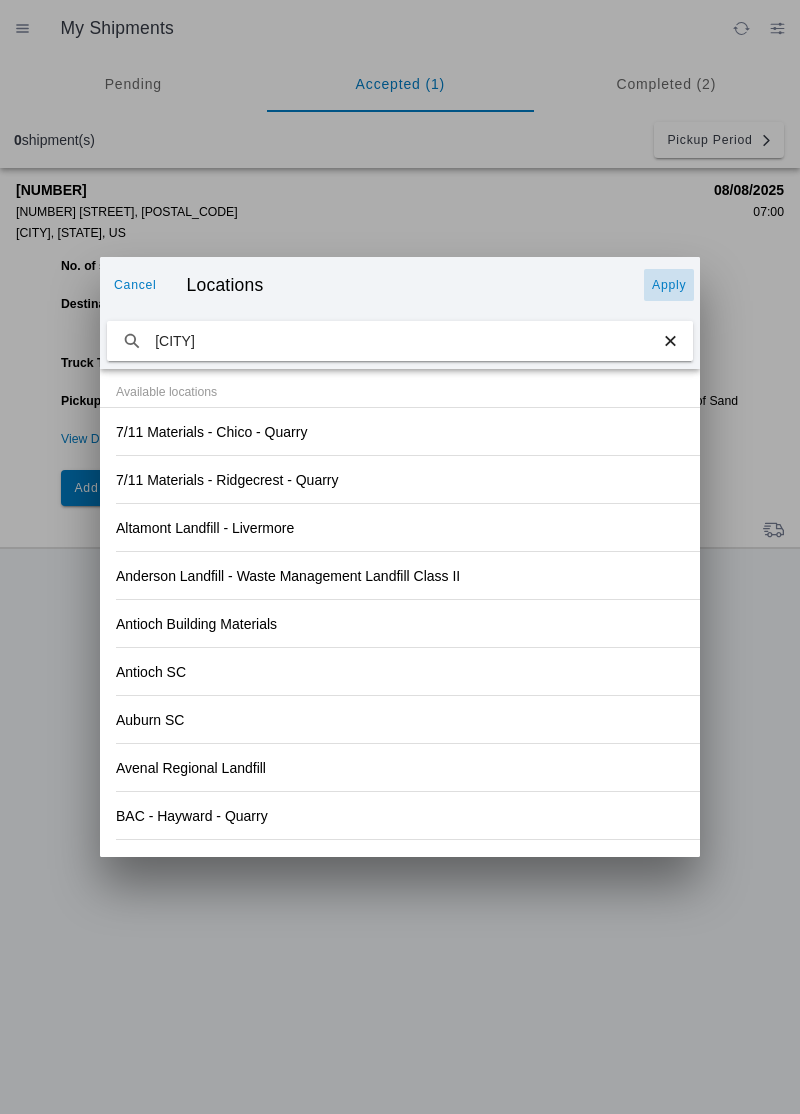 type on "[CITY]" 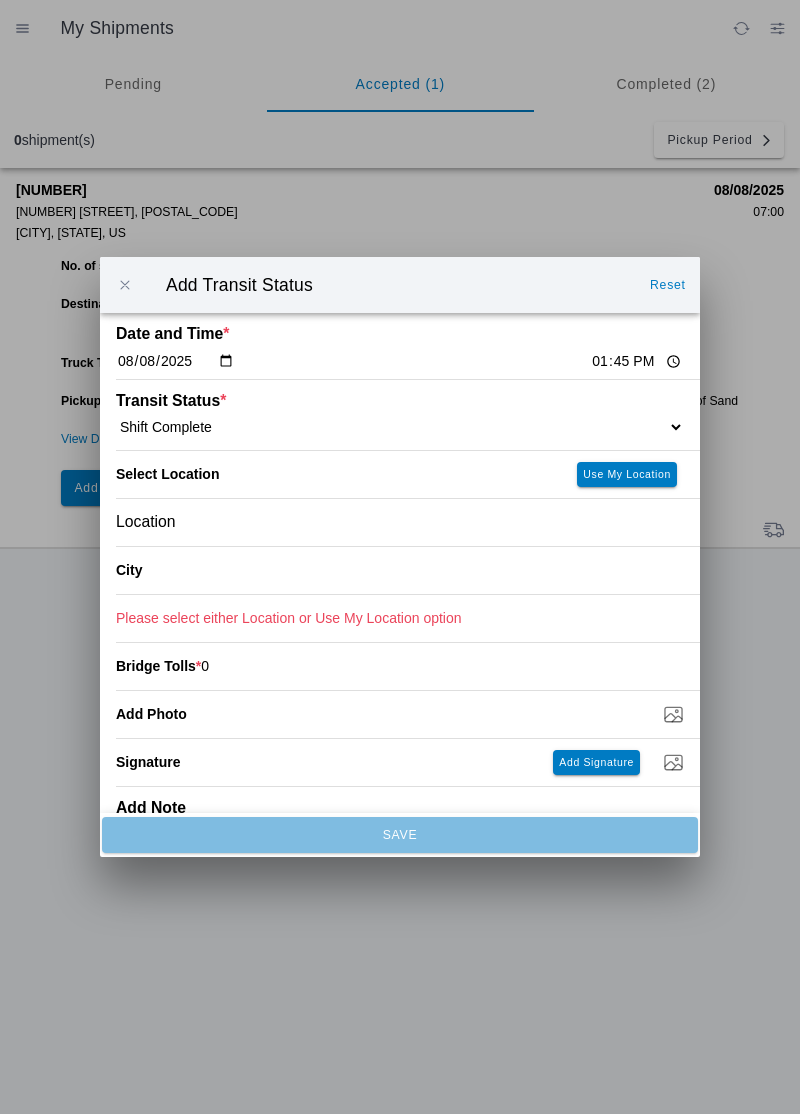click on "Location" 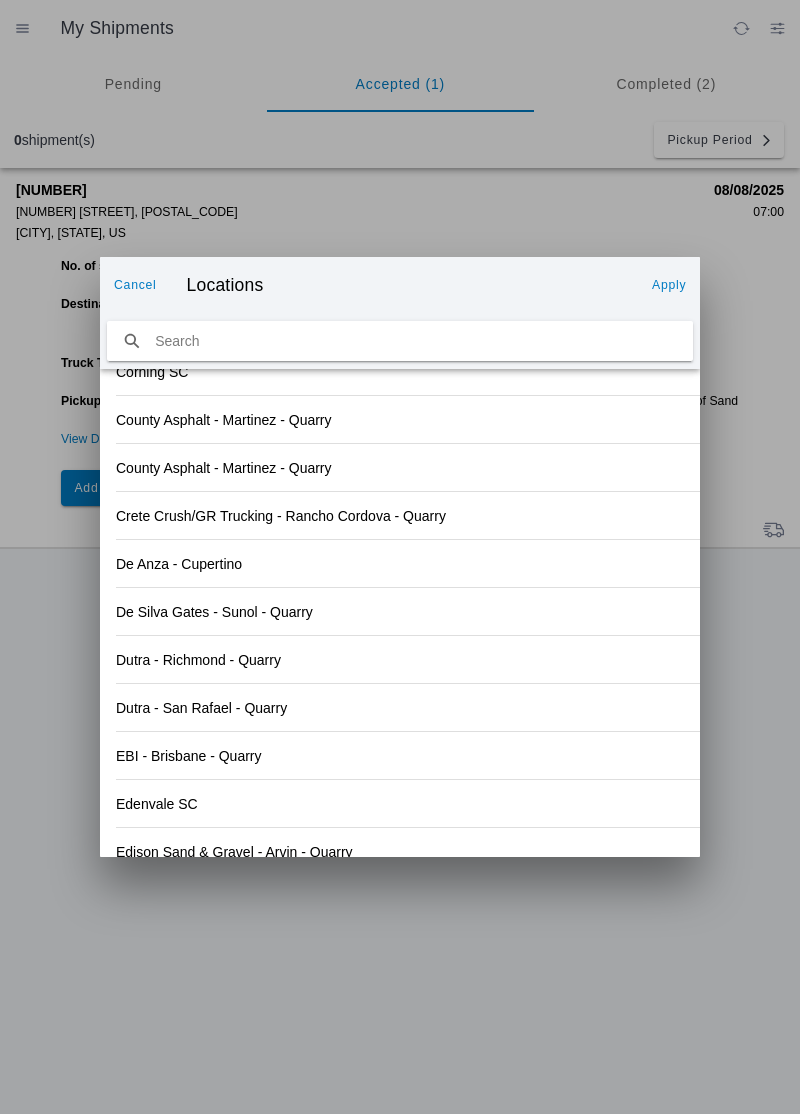 scroll, scrollTop: 2006, scrollLeft: 0, axis: vertical 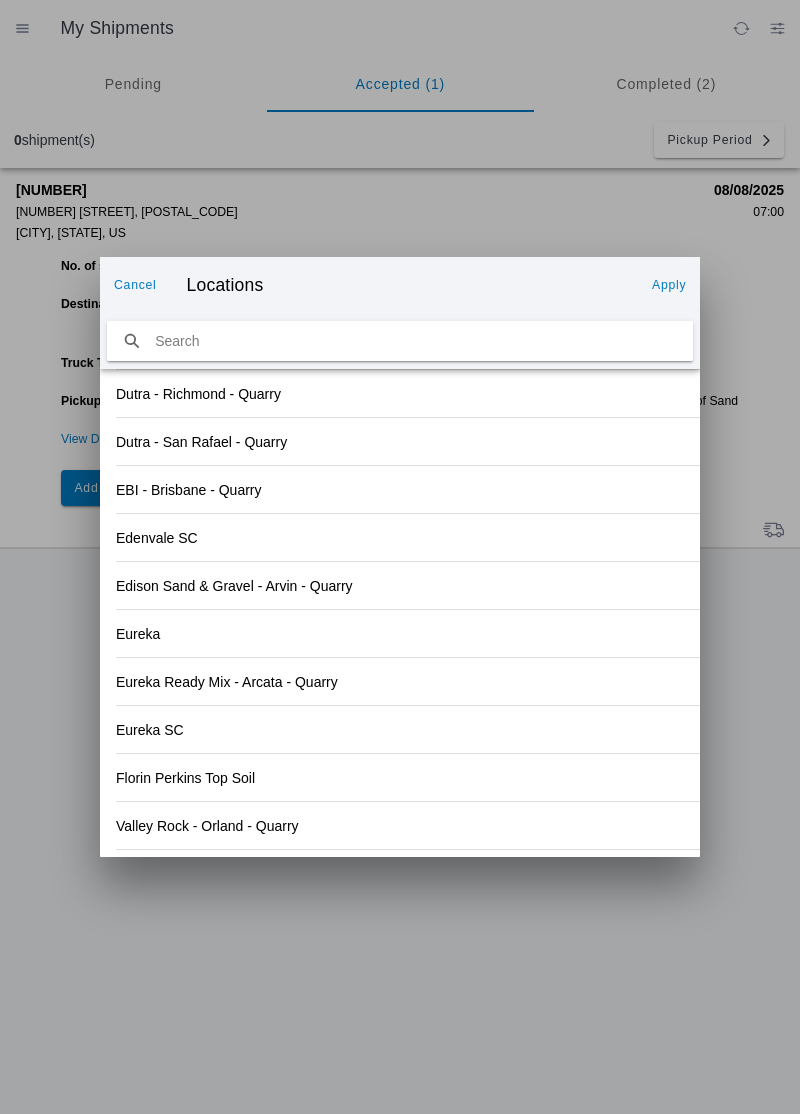 click on "Eureka Ready Mix - Arcata - Quarry" 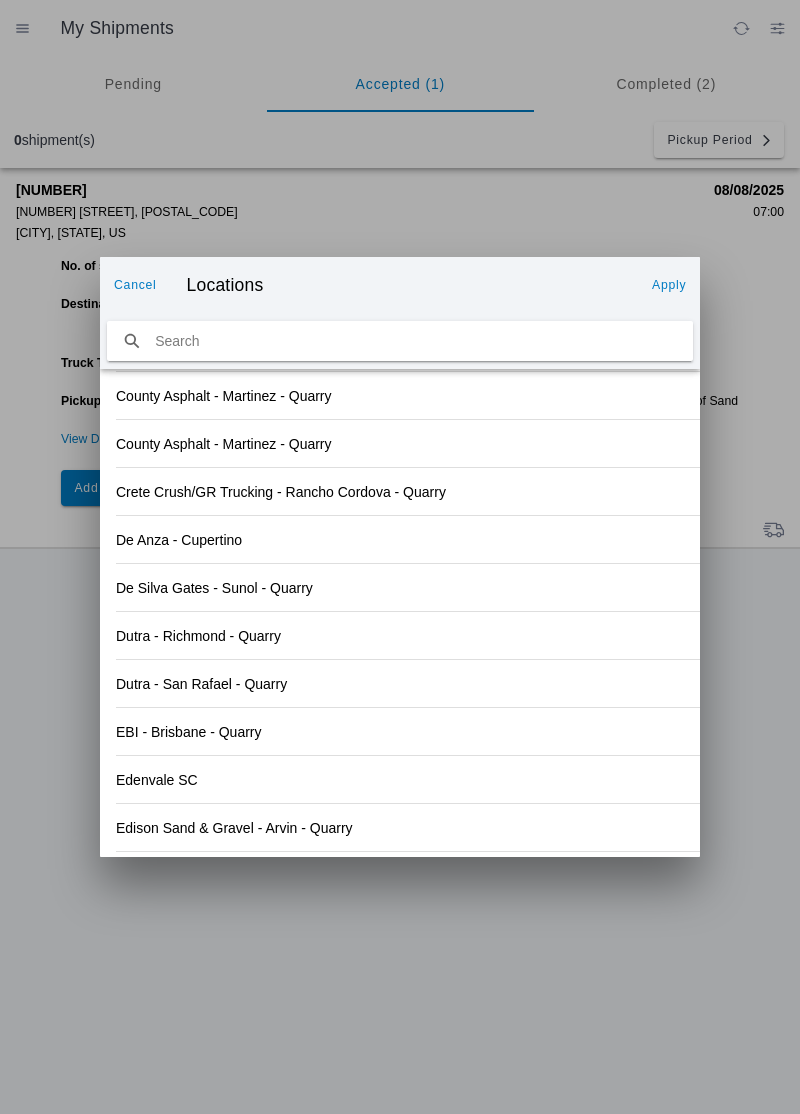 scroll, scrollTop: 2037, scrollLeft: 0, axis: vertical 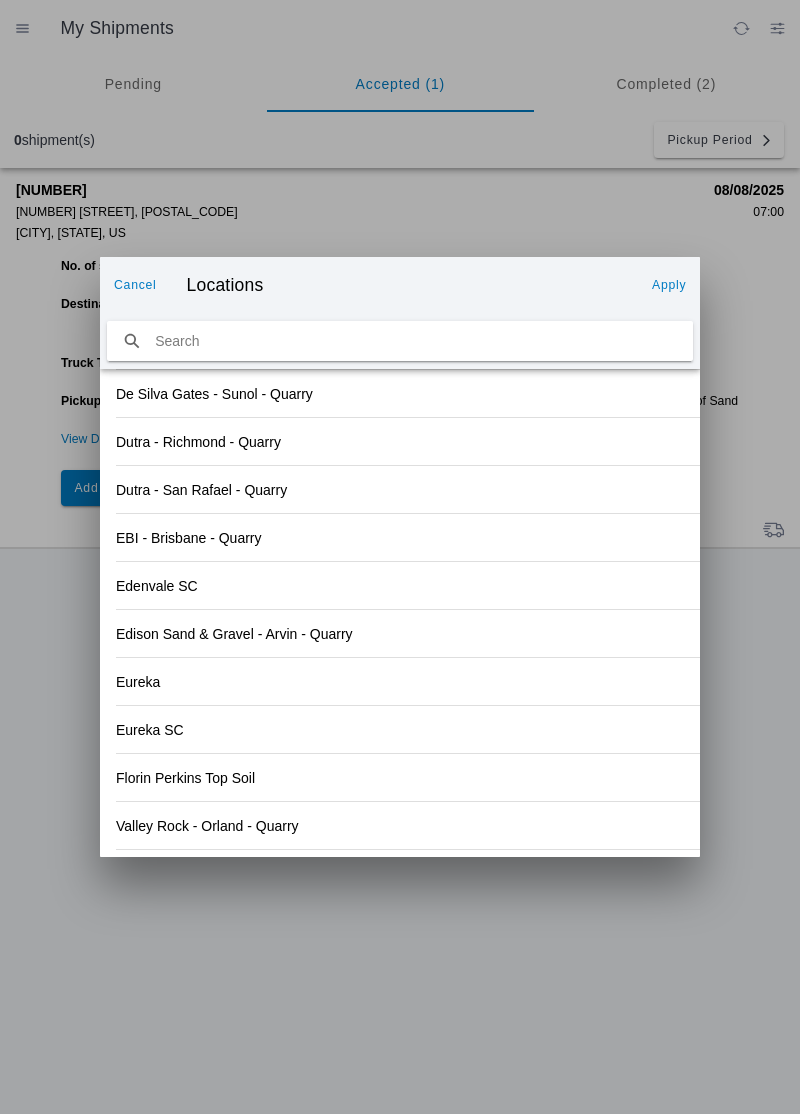 click at bounding box center (400, 341) 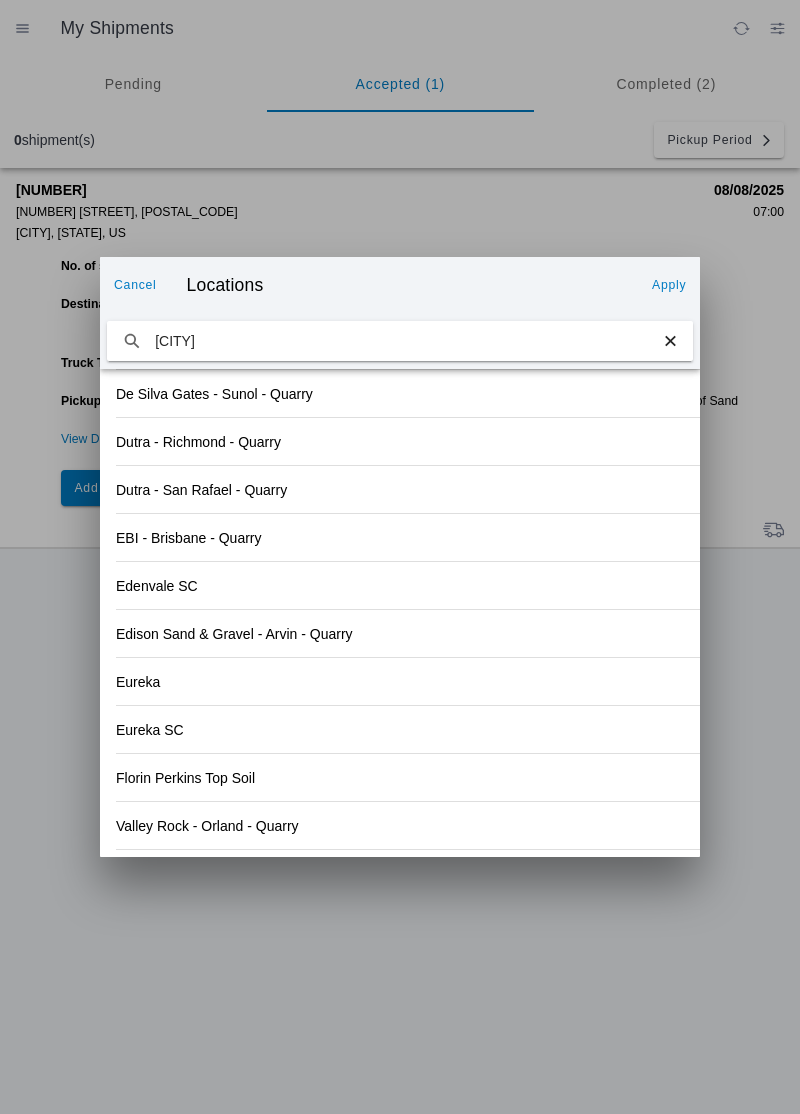type on "[CITY]" 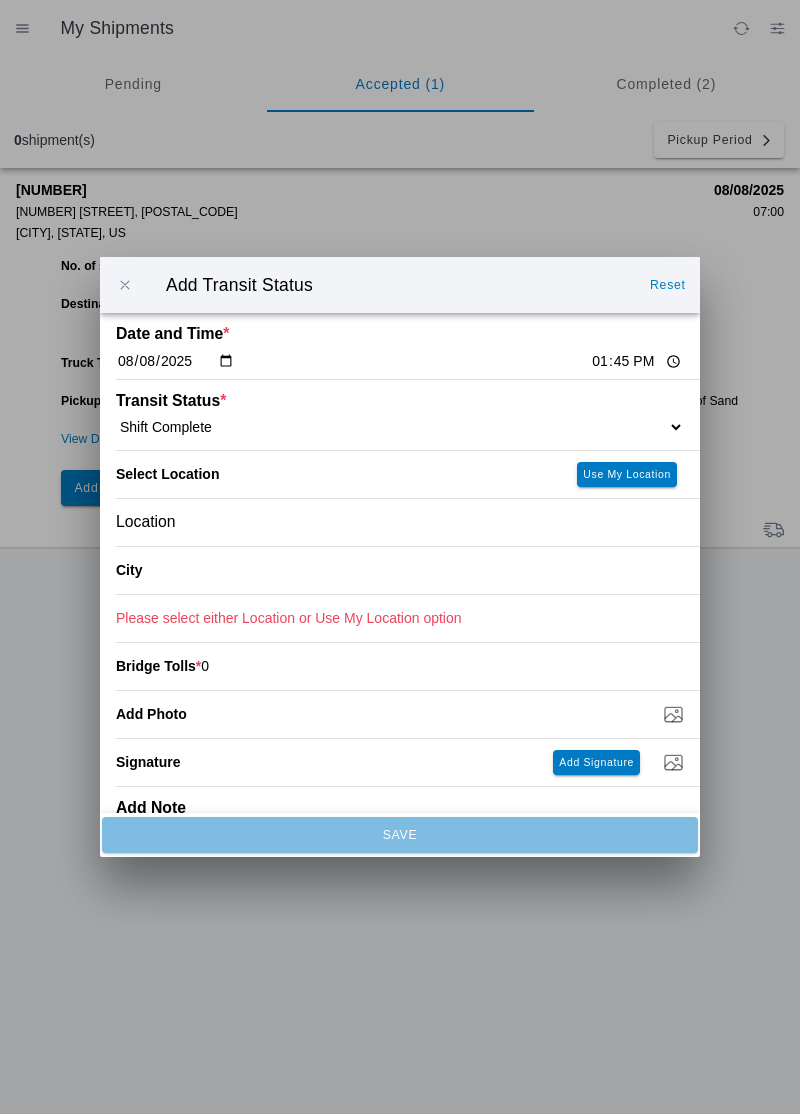type on "Arcata" 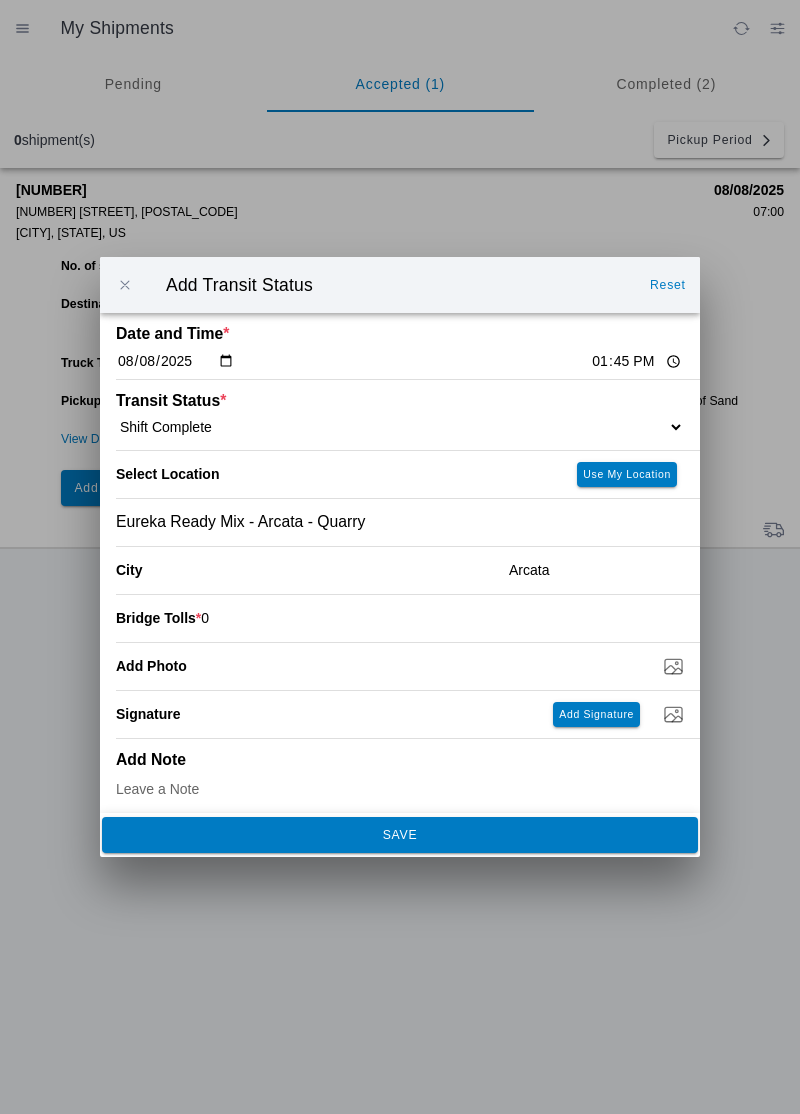 click at bounding box center (125, 285) 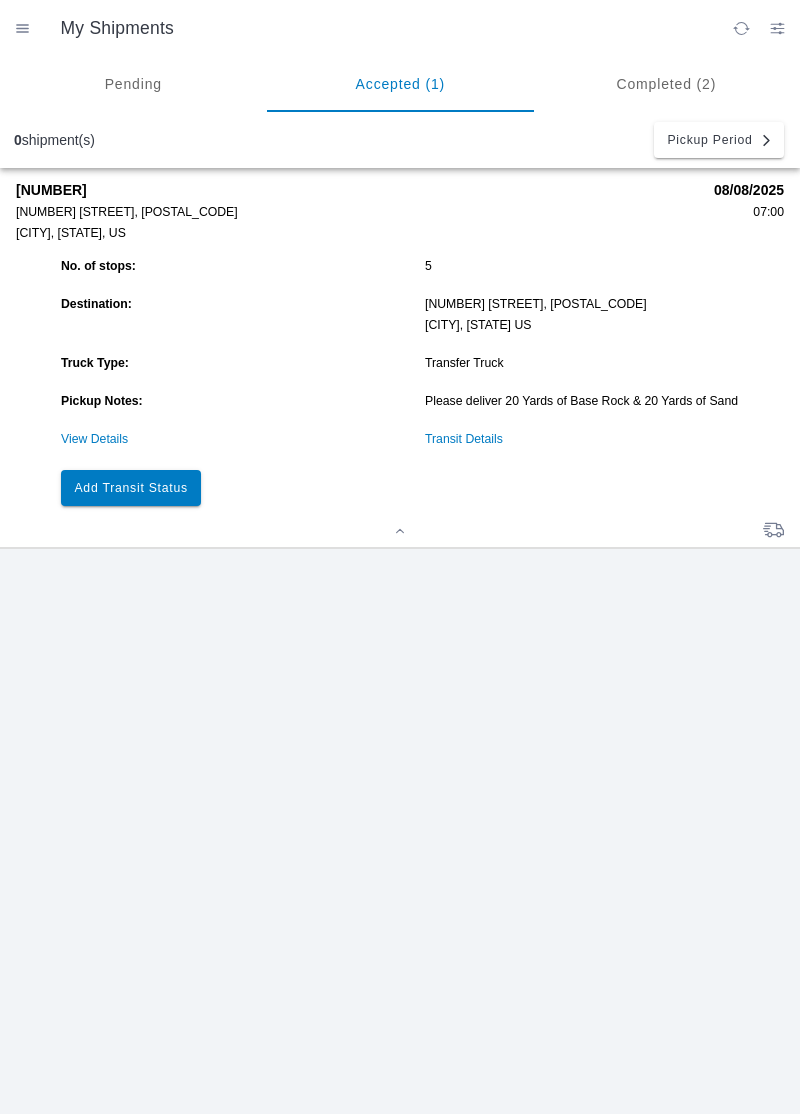 click on "Add Transit Status" 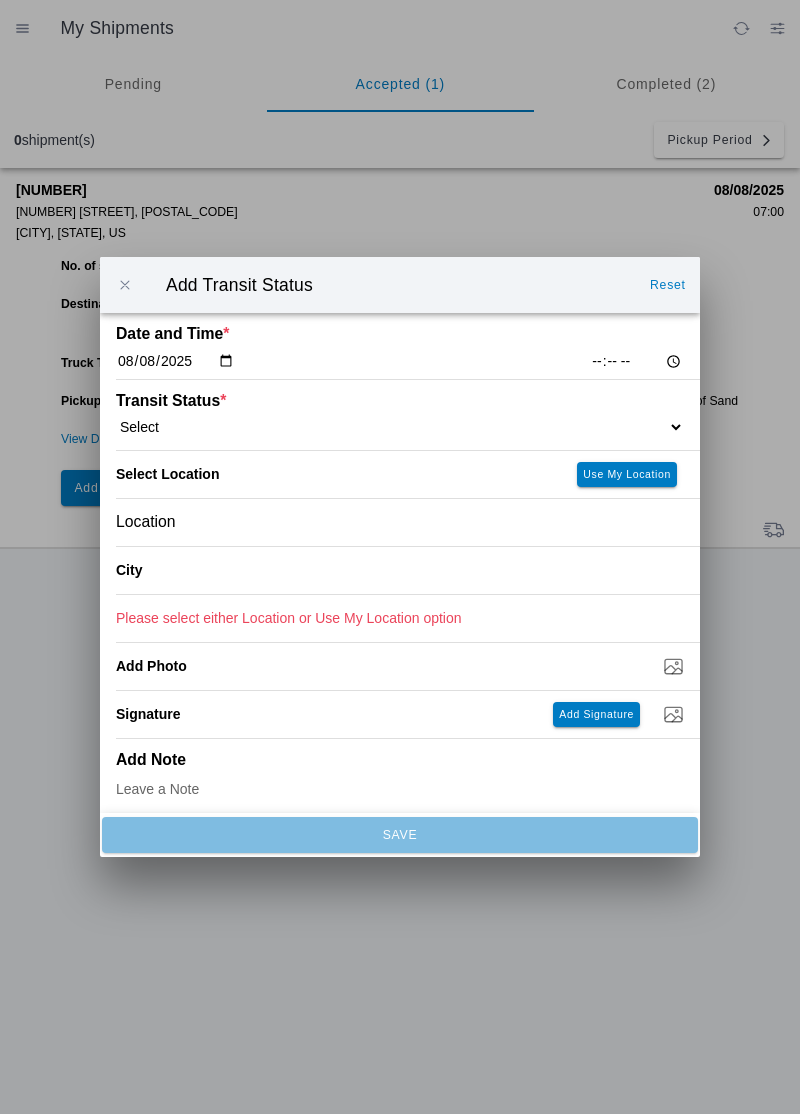 click at bounding box center (125, 285) 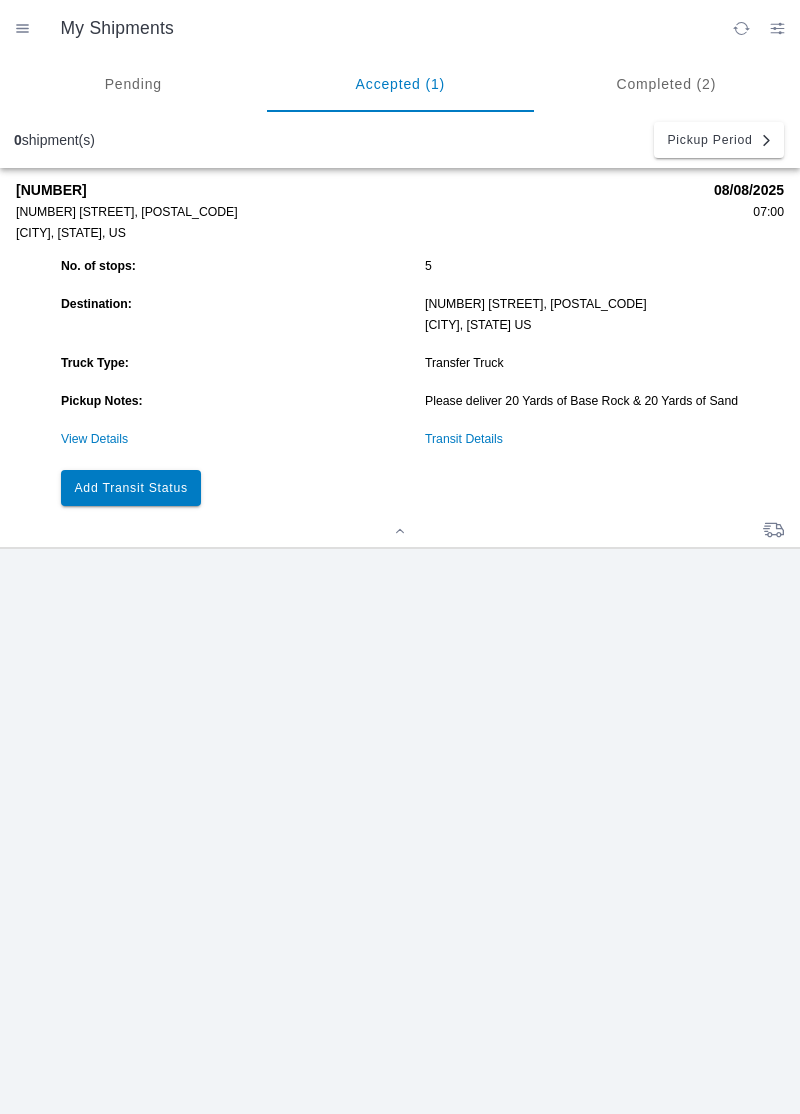 click on "Transit Details" 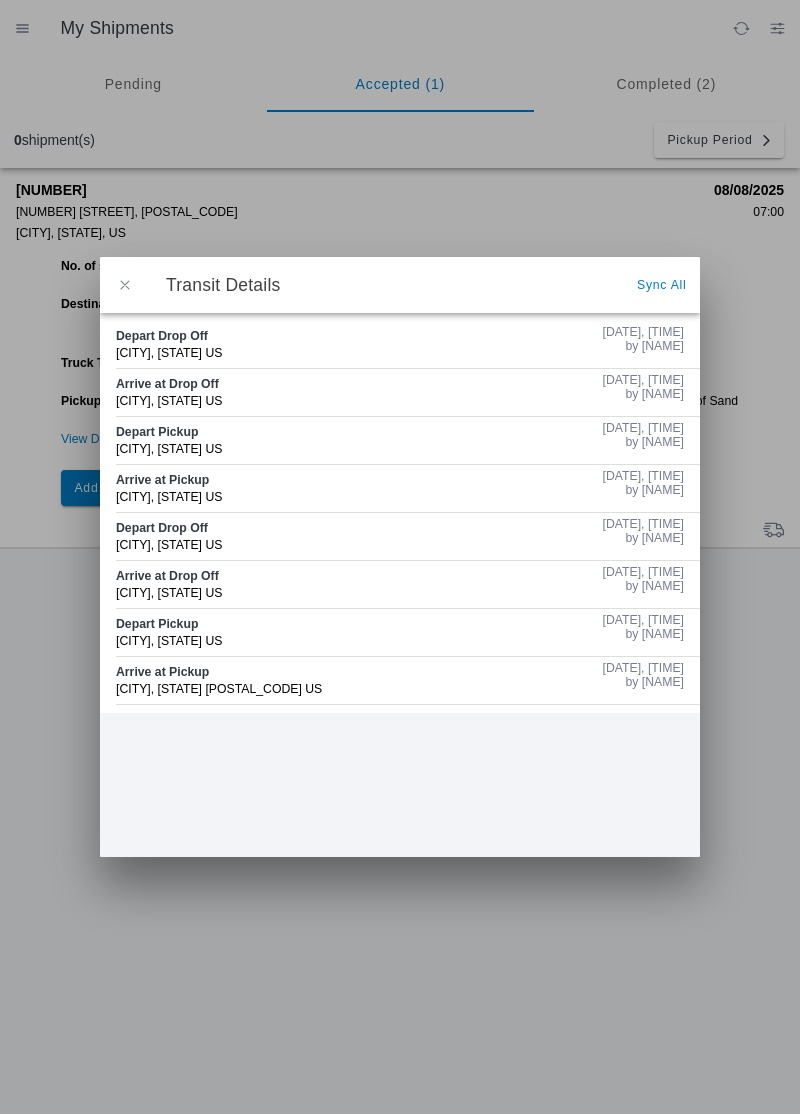 click at bounding box center [125, 285] 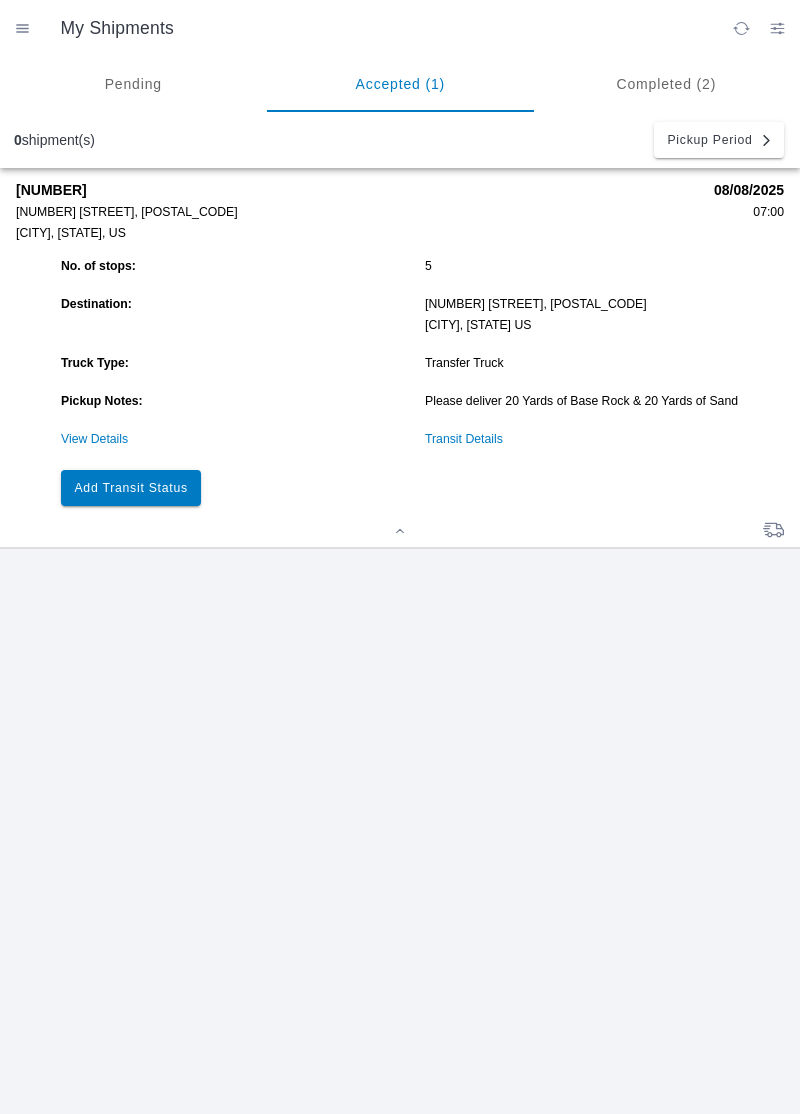 click on "Add Transit Status" 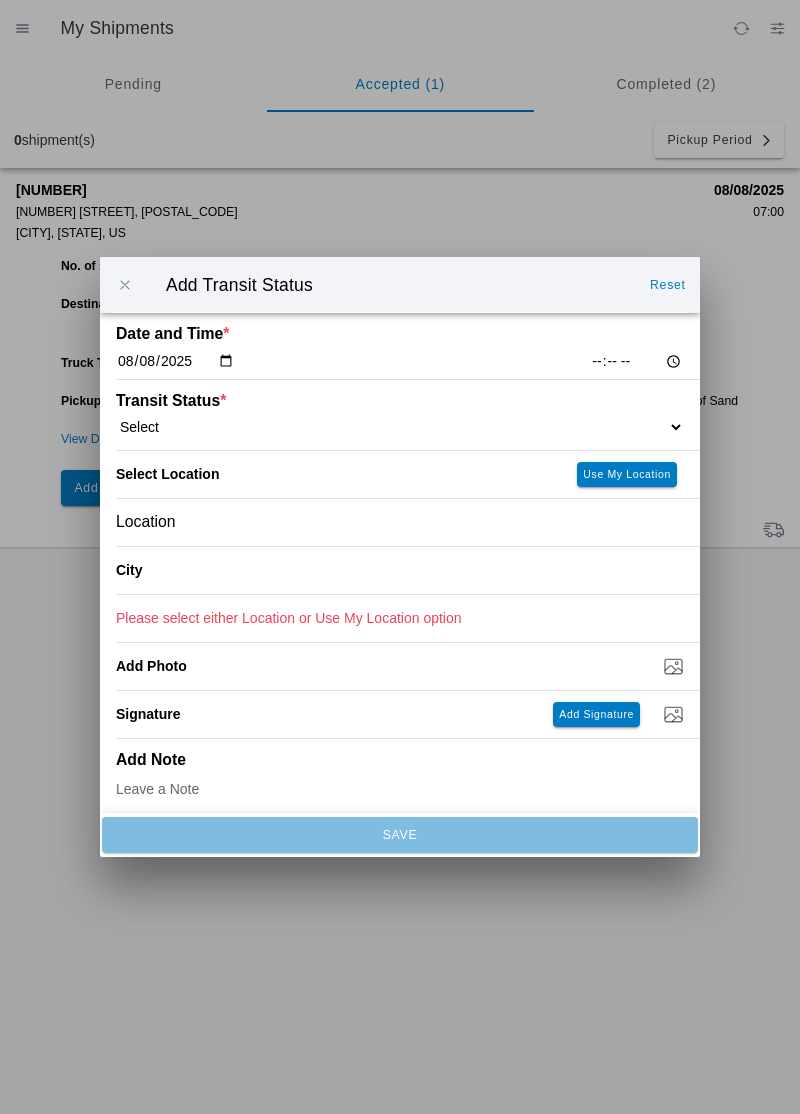 click on "[TIME]" 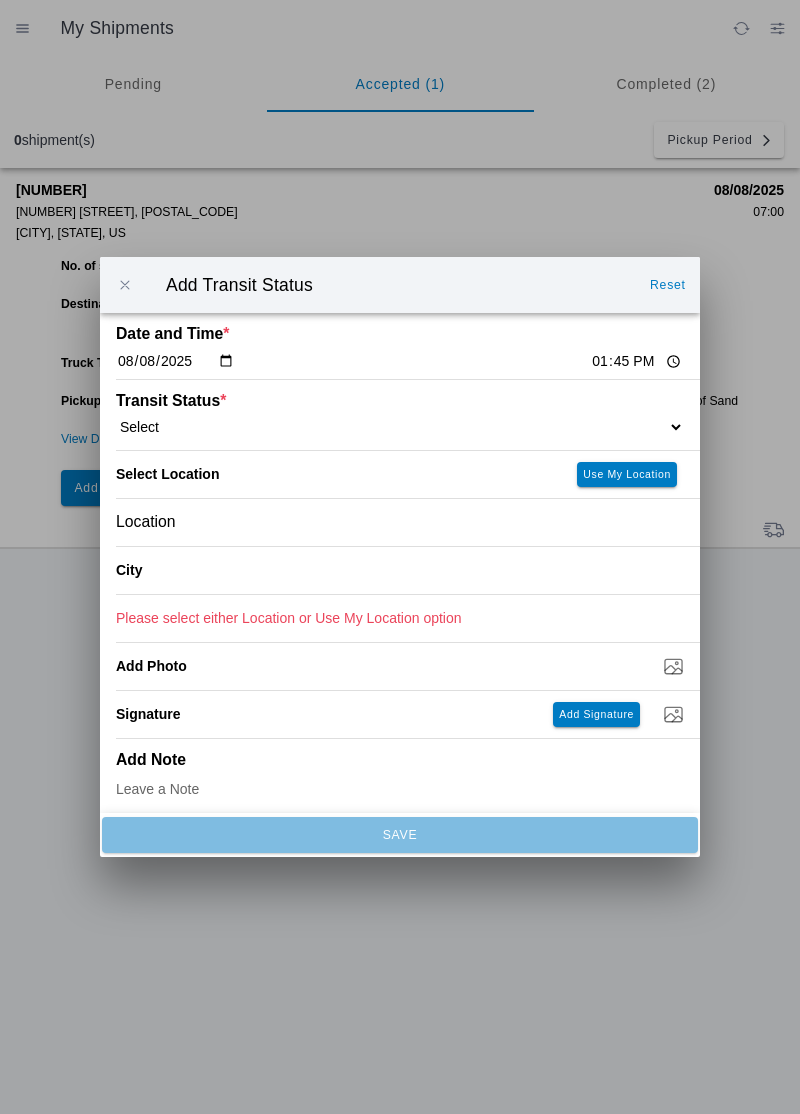 click on "Select  Arrive at Drop Off   Arrive at Pickup   Break Start   Break Stop   Depart Drop Off   Depart Pickup   Shift Complete" 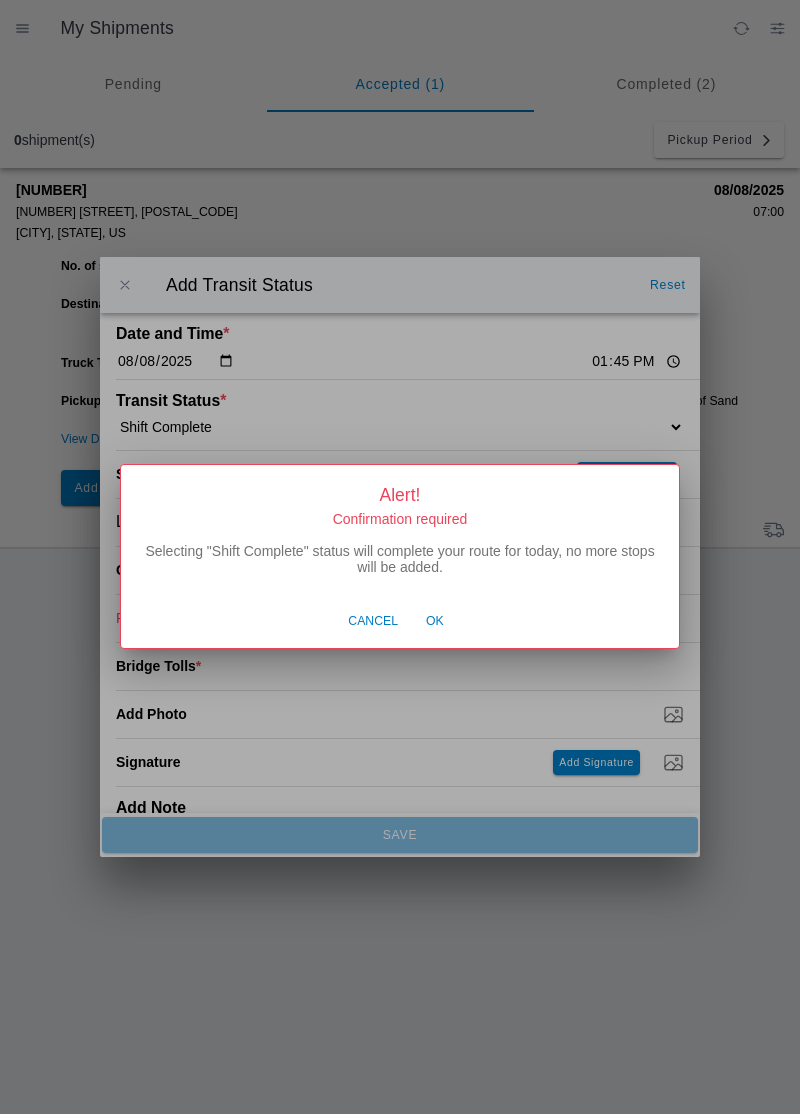 click on "Ok" at bounding box center [435, 622] 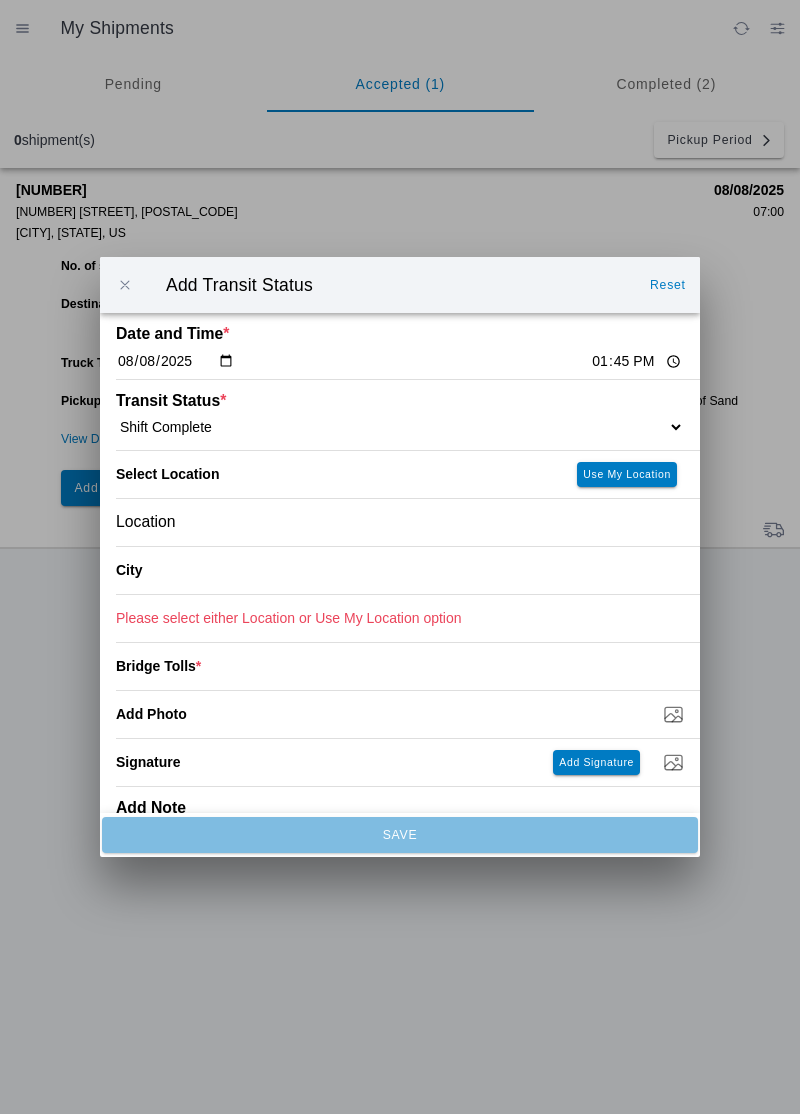 click on "City" 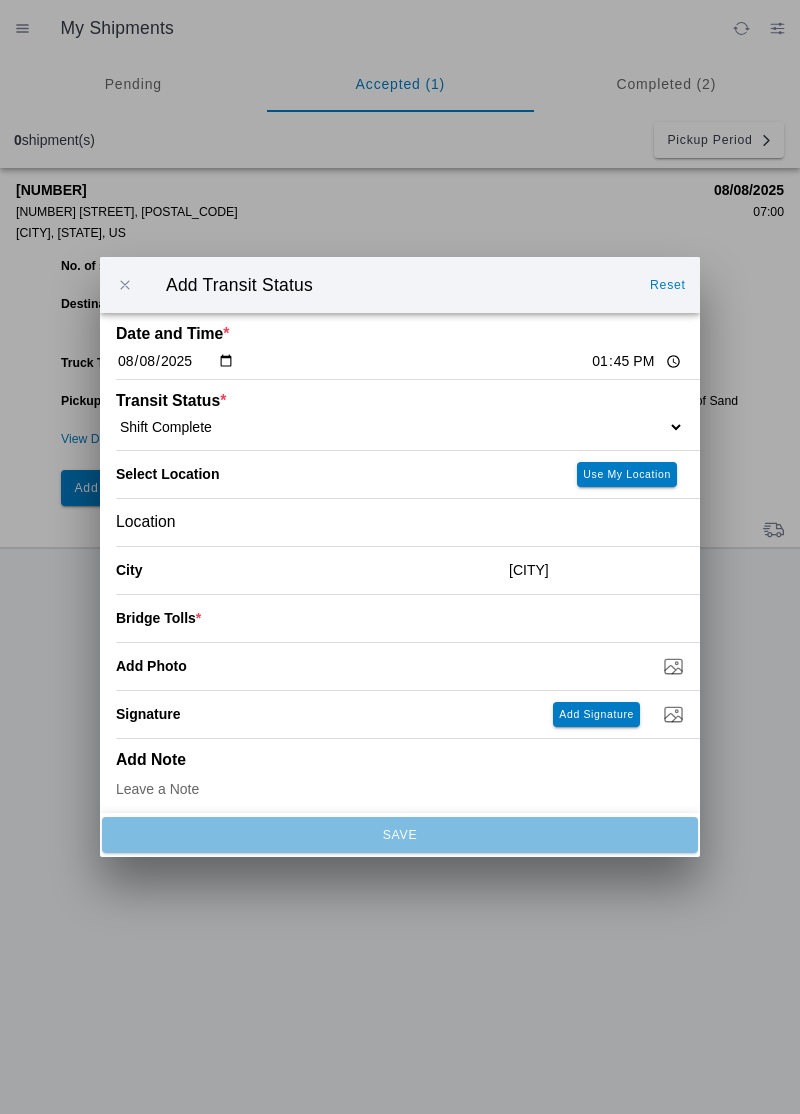 type on "[CITY]" 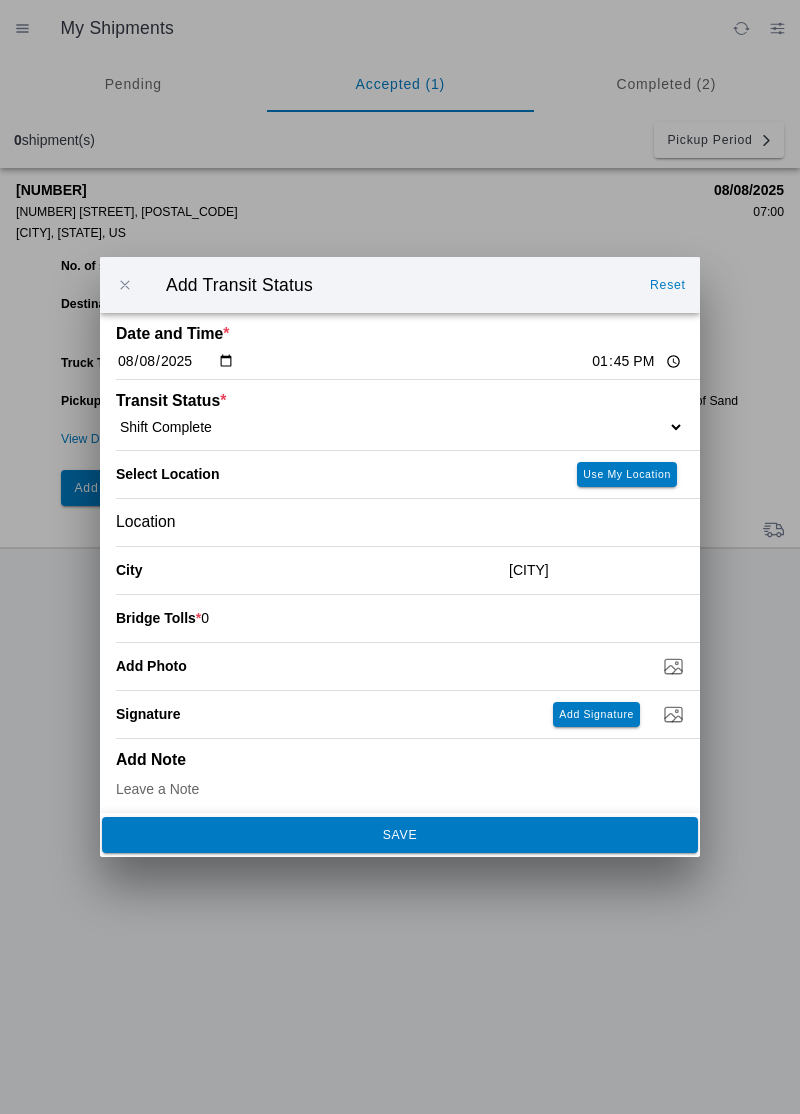 type on "0" 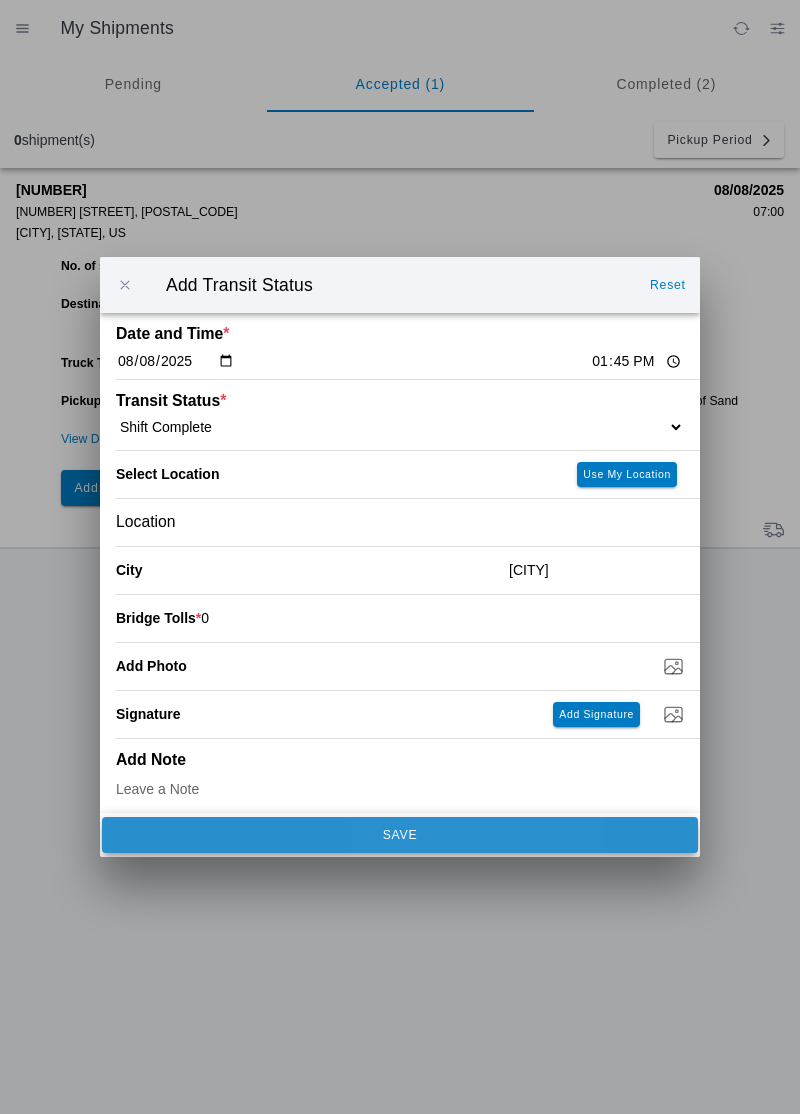 click on "SAVE" 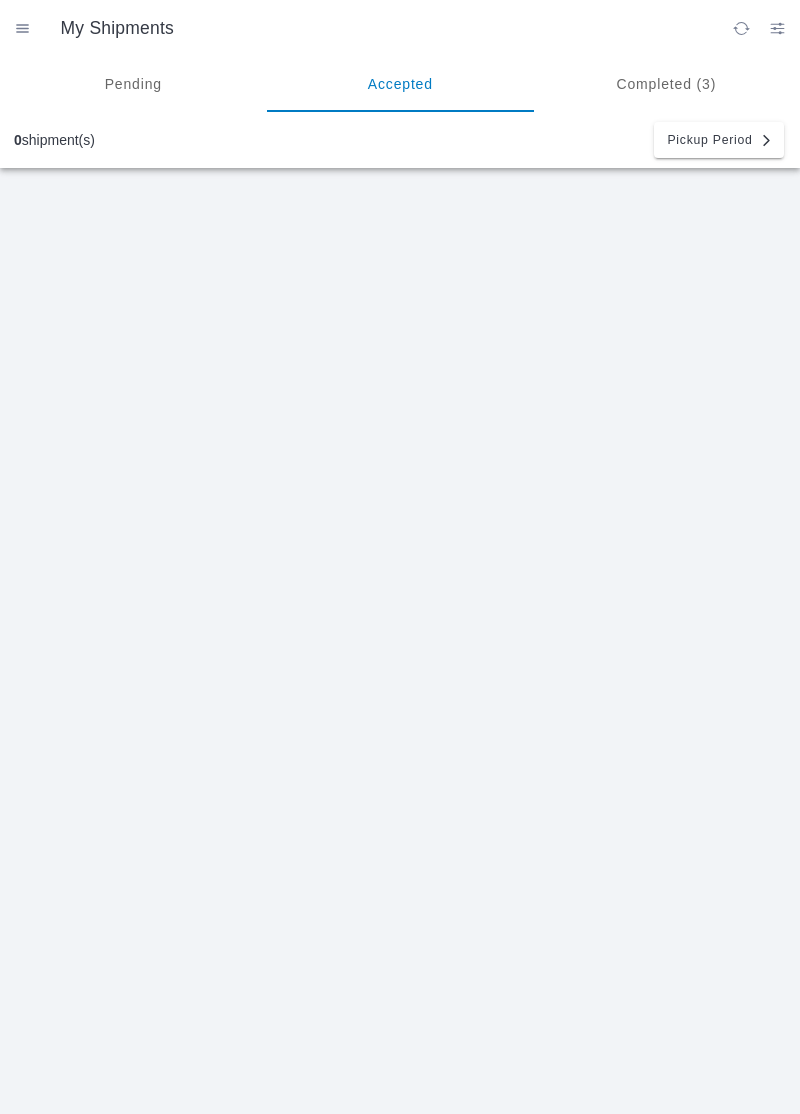 click 